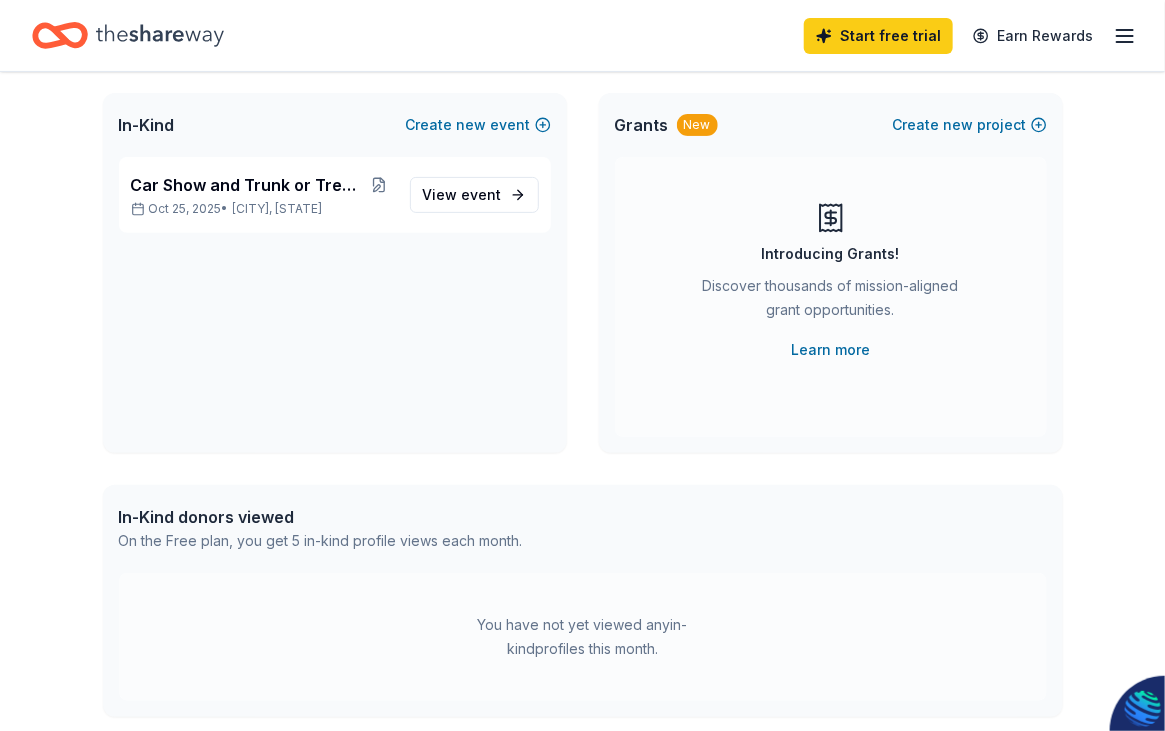 scroll, scrollTop: 0, scrollLeft: 0, axis: both 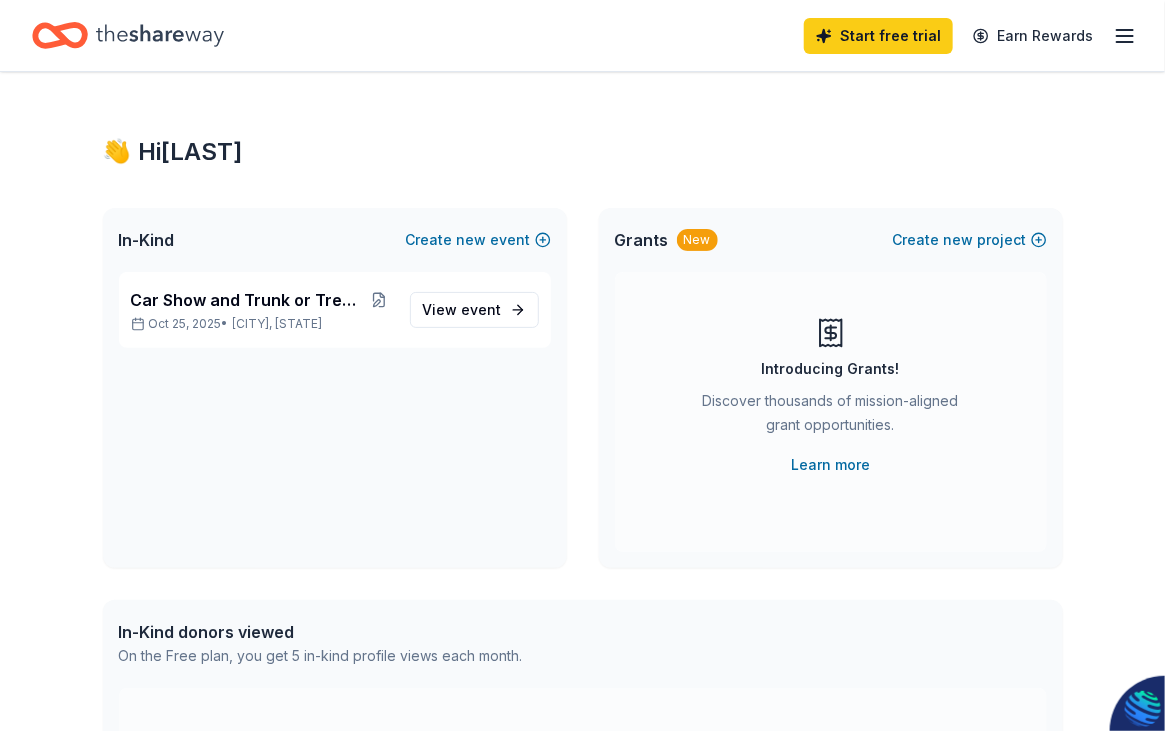 click 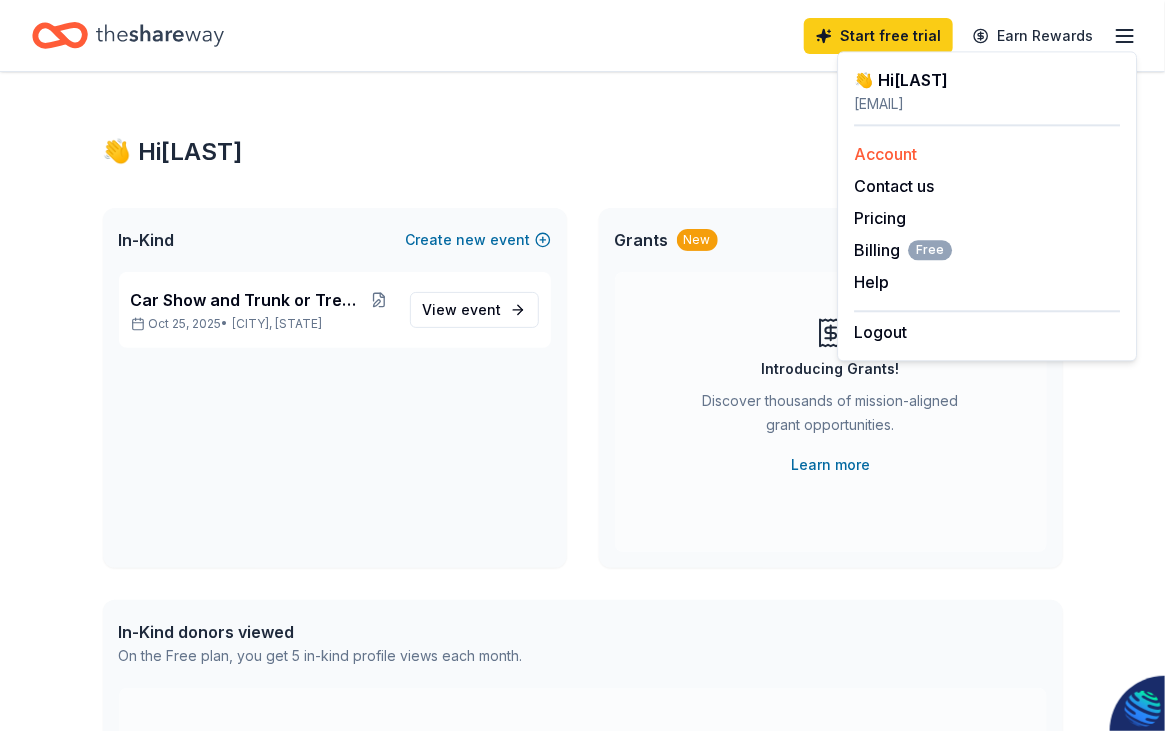 click on "Account" at bounding box center [885, 154] 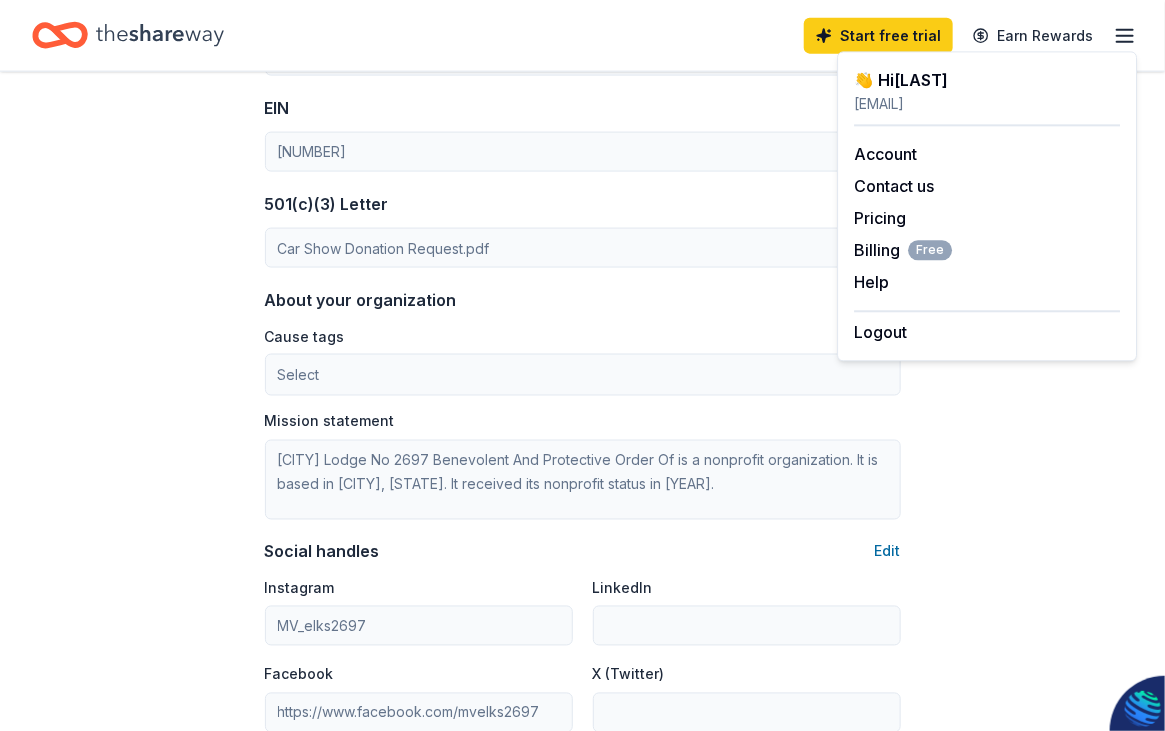 scroll, scrollTop: 875, scrollLeft: 0, axis: vertical 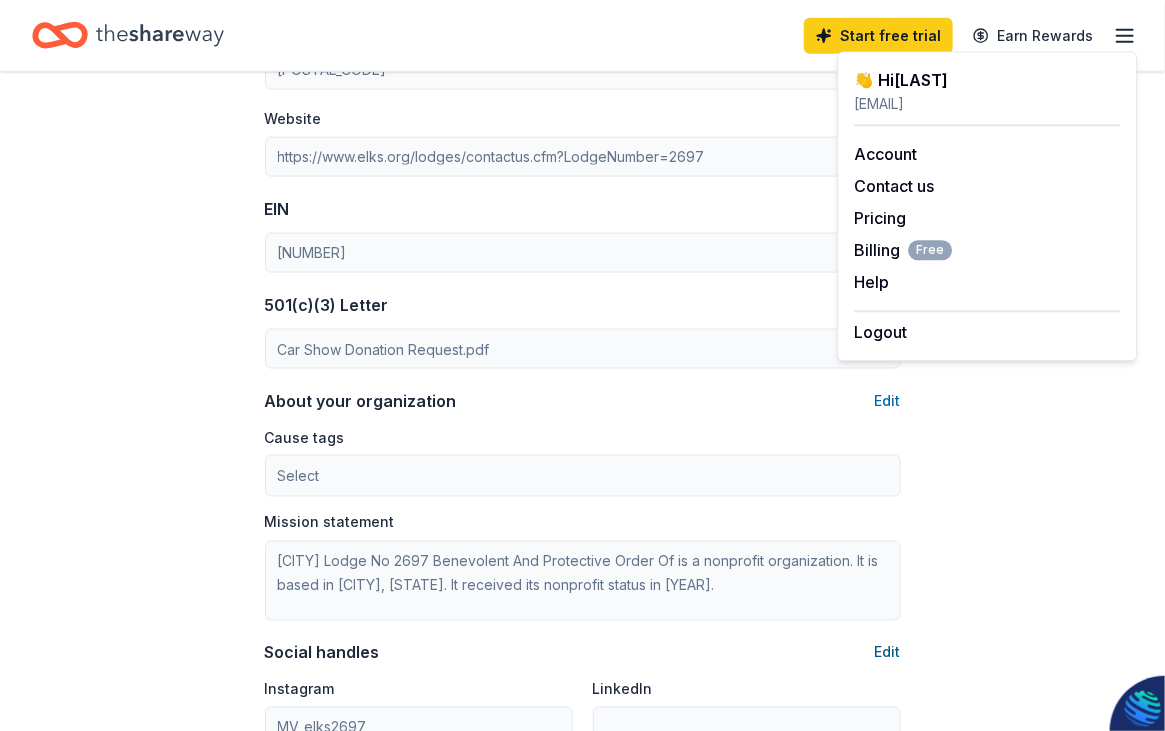 click on "Edit" at bounding box center [888, 653] 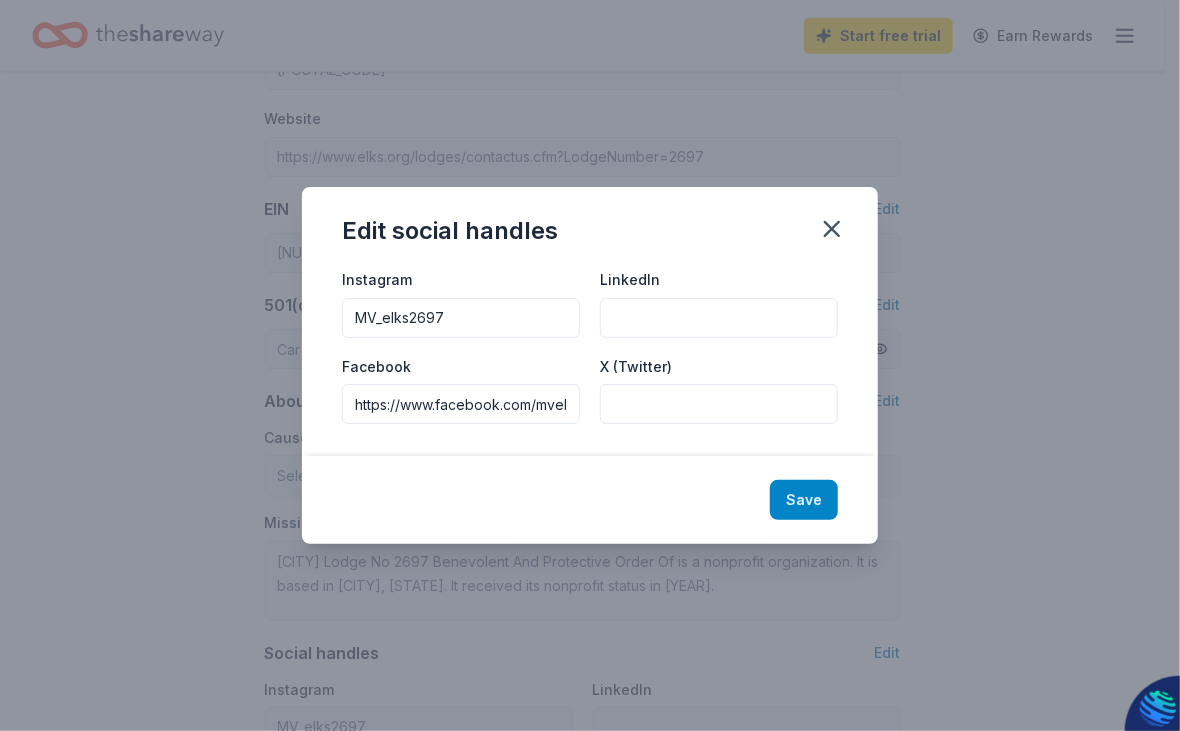 click on "Save" at bounding box center [804, 500] 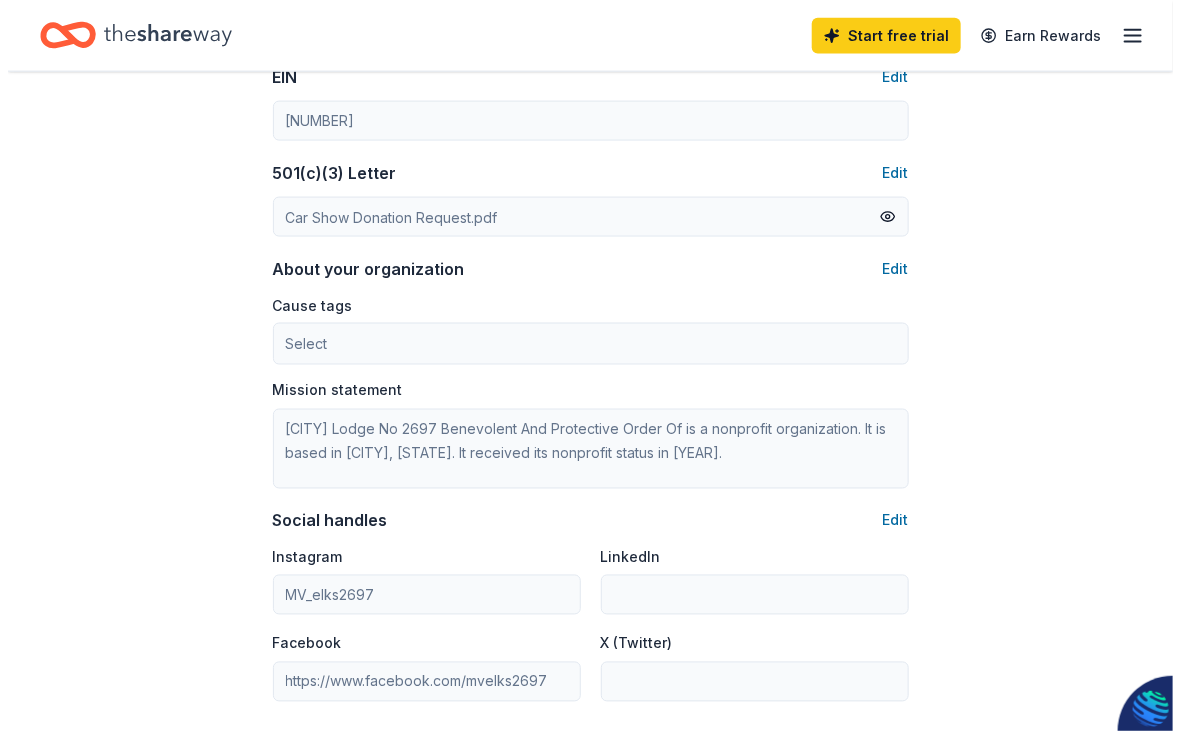 scroll, scrollTop: 1075, scrollLeft: 0, axis: vertical 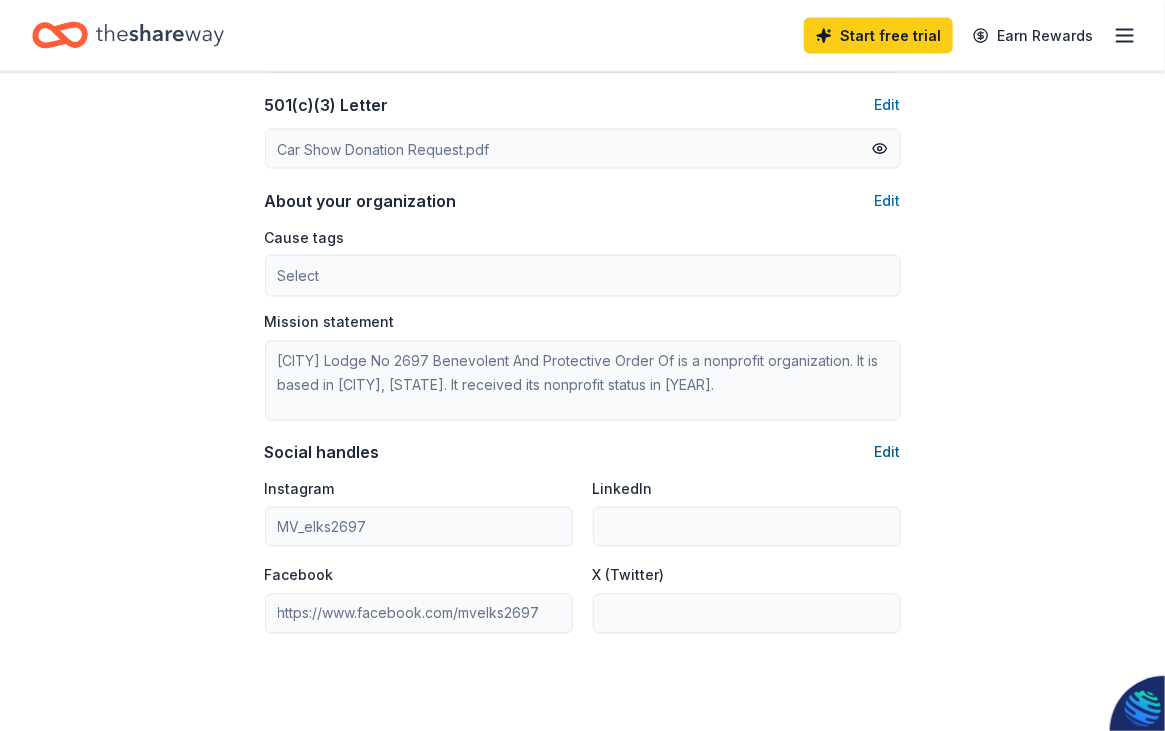 click on "Edit" at bounding box center [888, 453] 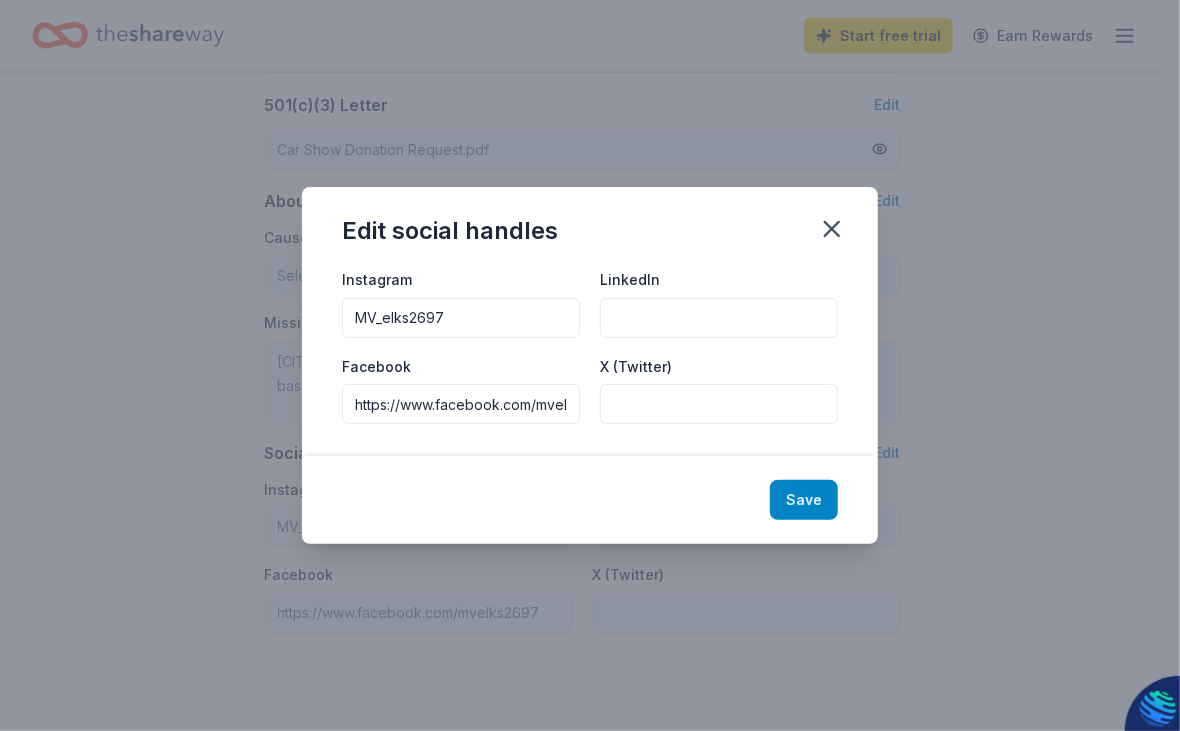 click on "Save" at bounding box center [804, 500] 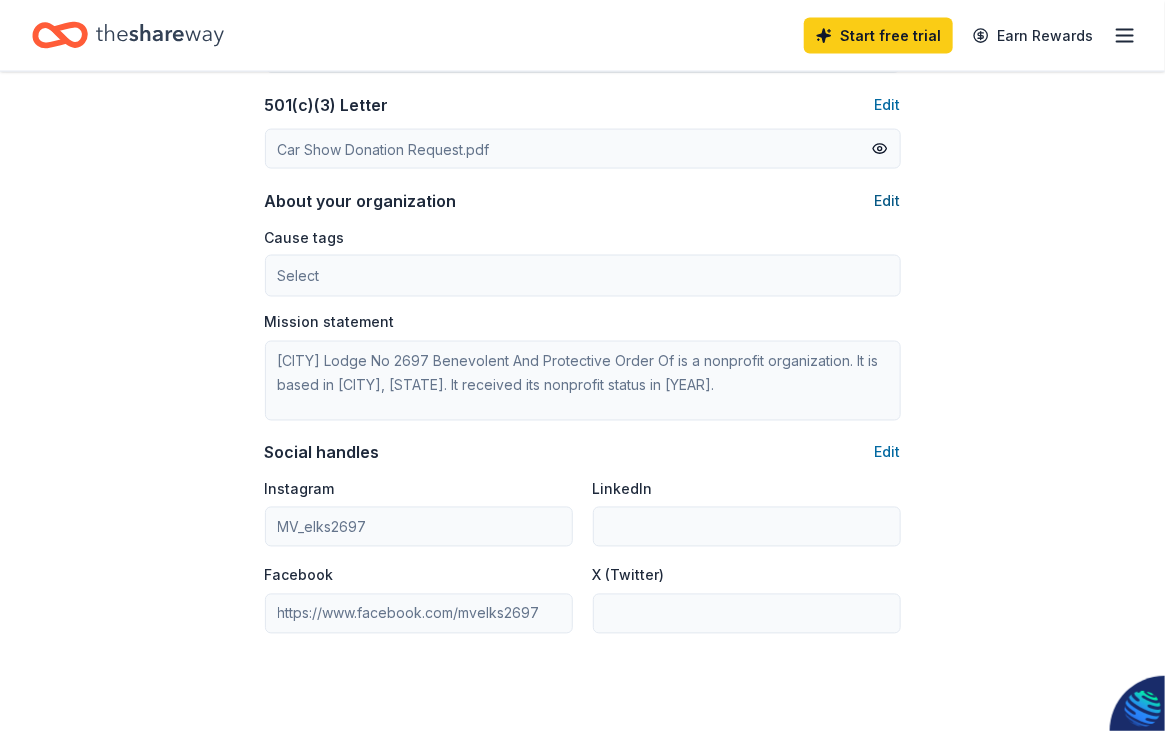 click on "Edit" at bounding box center [888, 201] 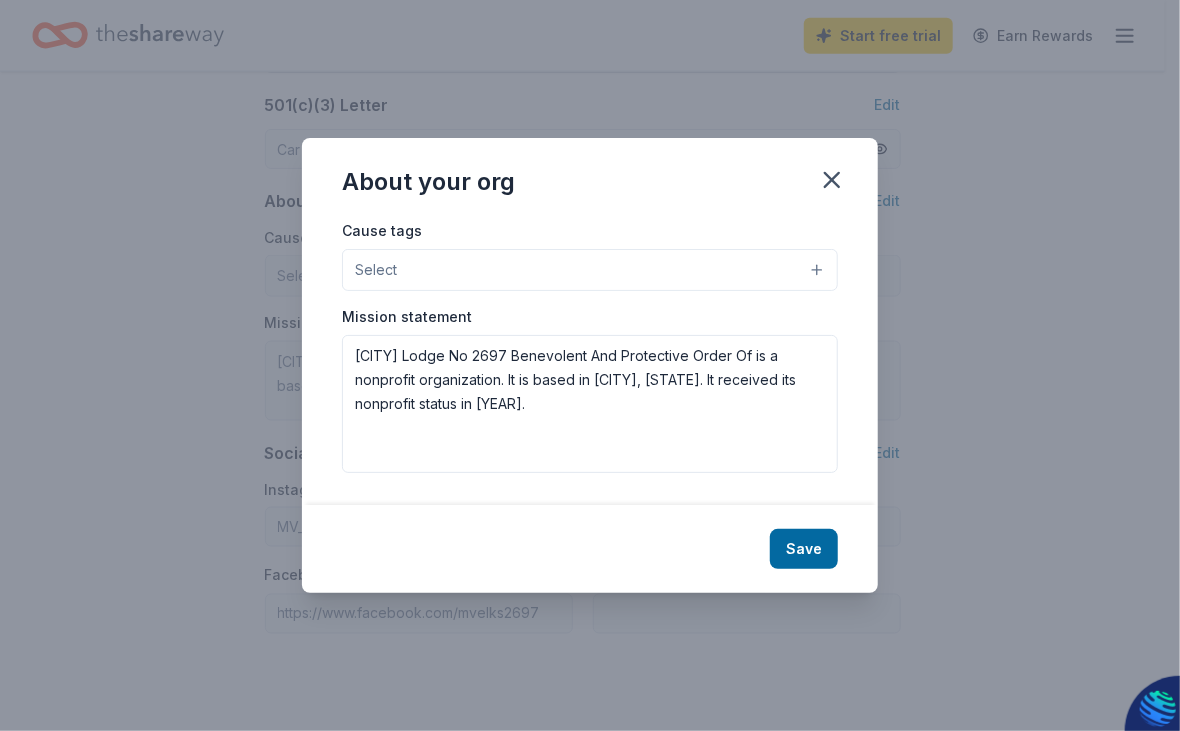click on "Select" at bounding box center (590, 270) 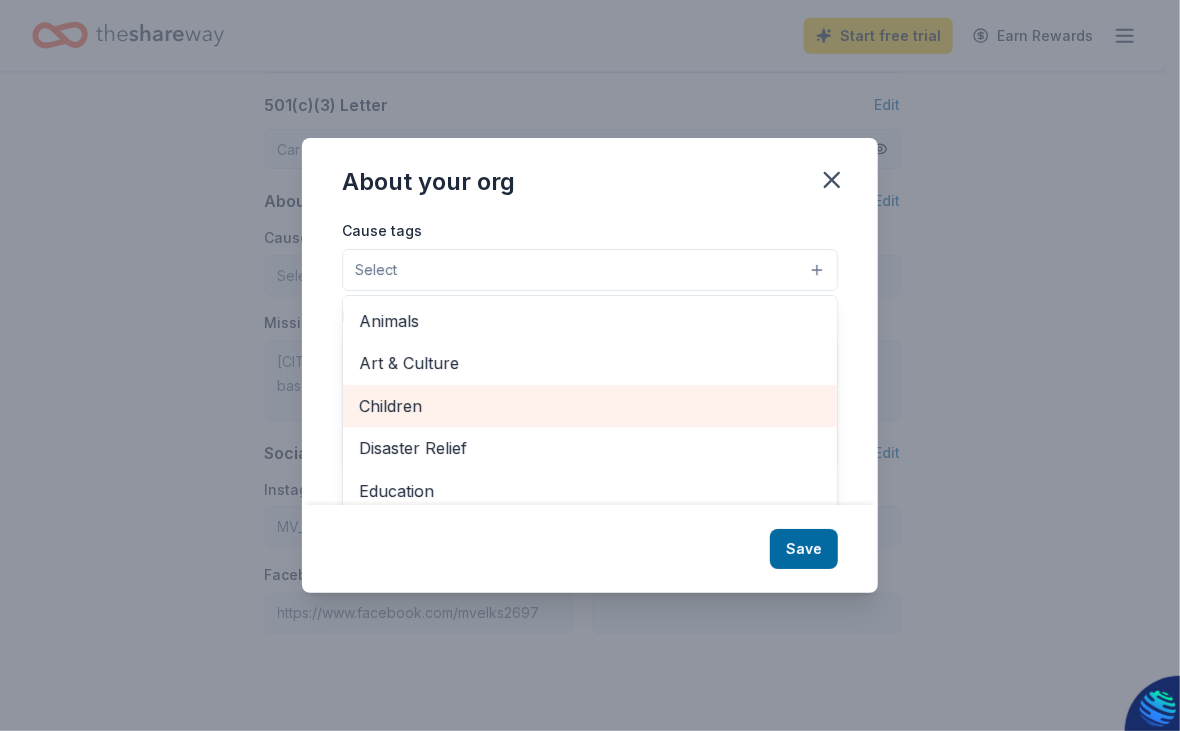 click on "Children" at bounding box center (590, 406) 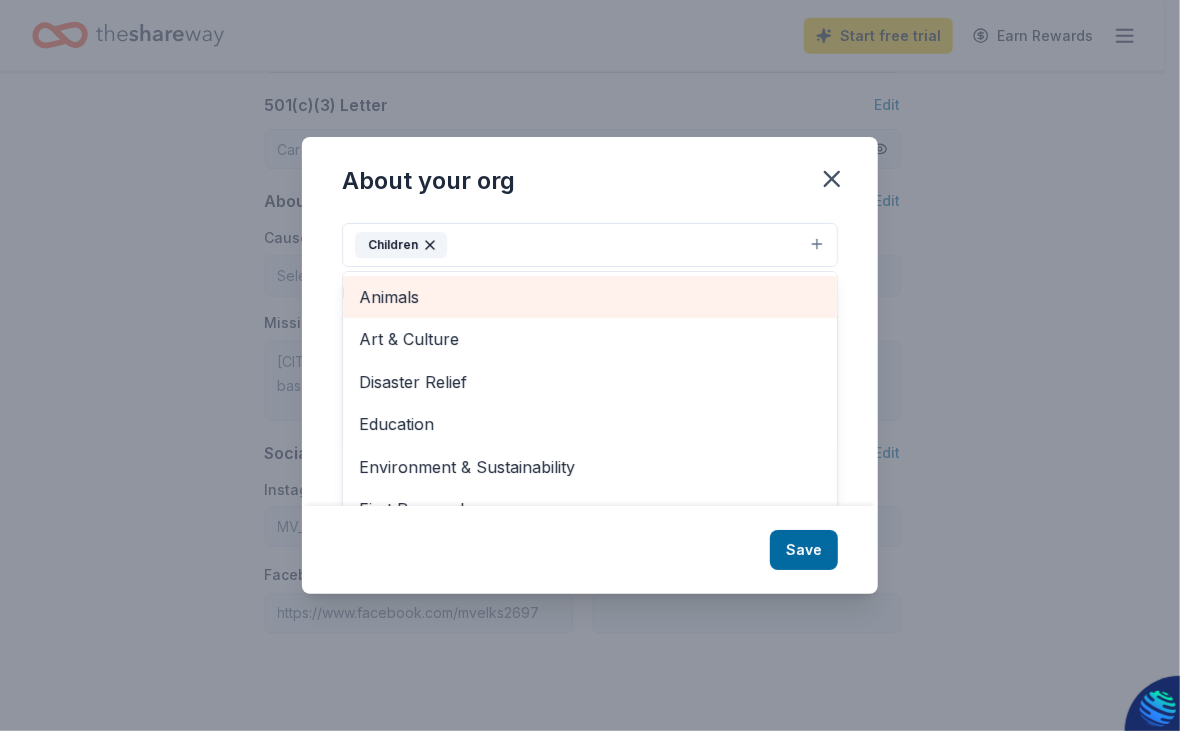 scroll, scrollTop: 29, scrollLeft: 0, axis: vertical 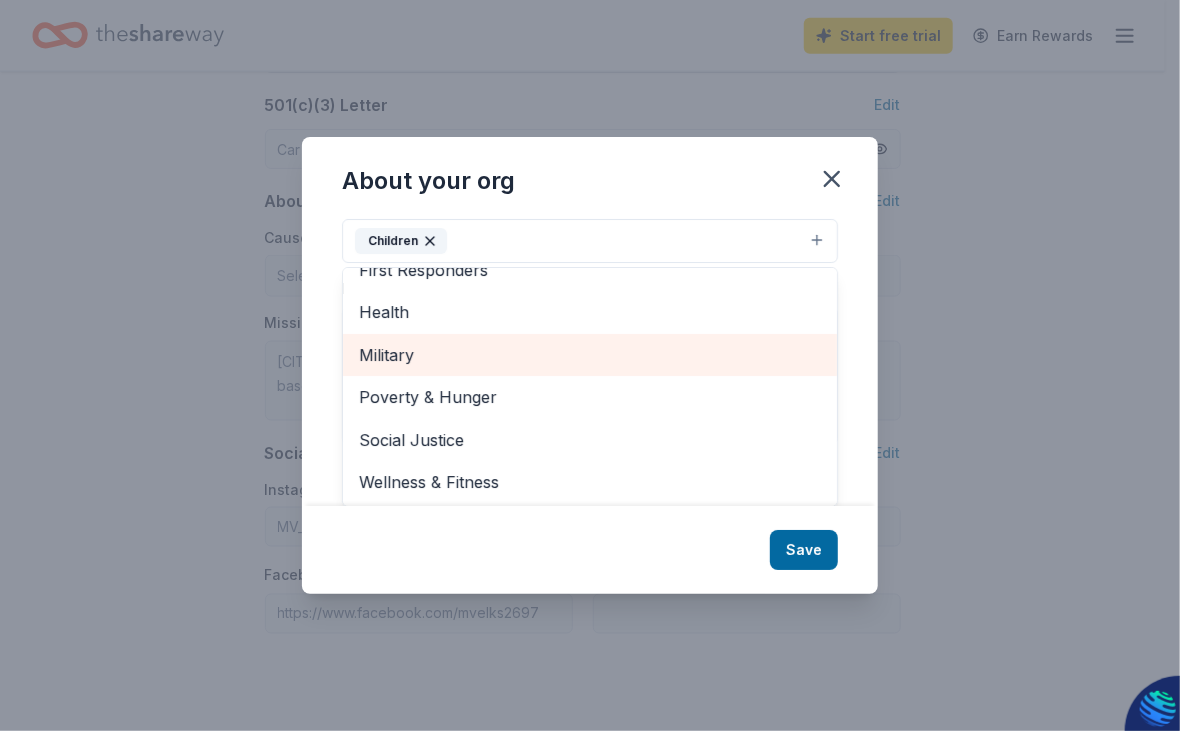 click on "Military" at bounding box center (590, 355) 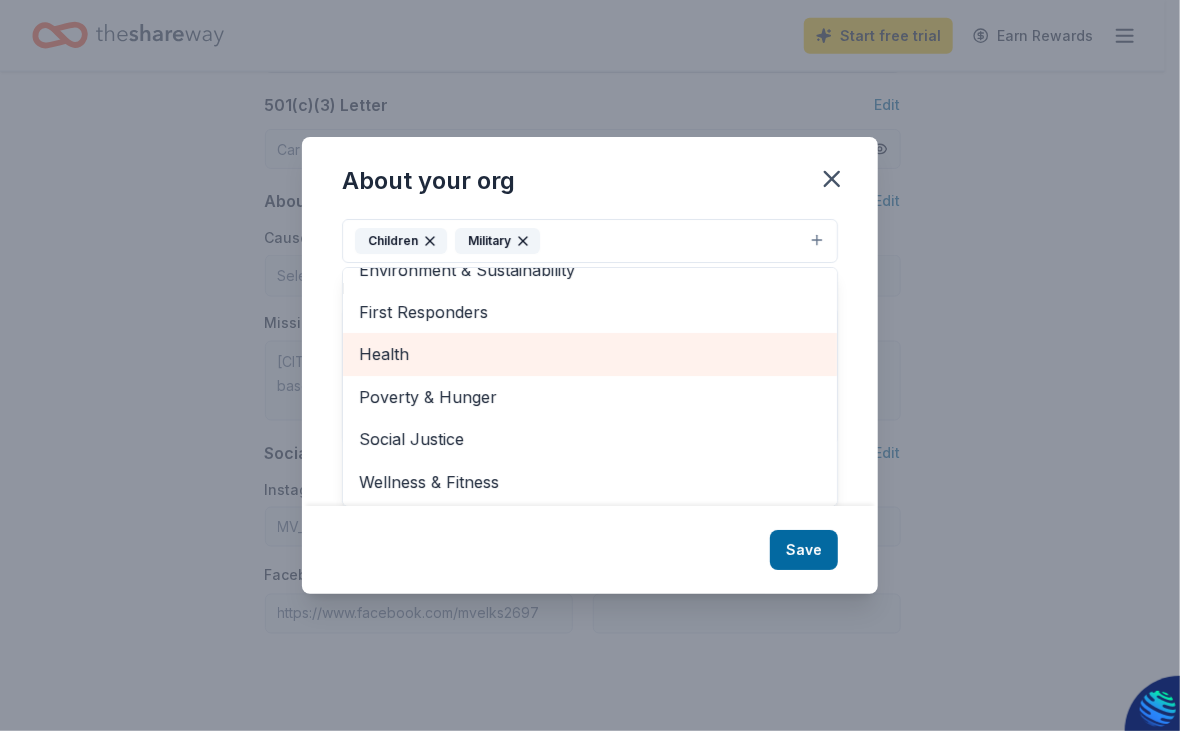 scroll, scrollTop: 0, scrollLeft: 0, axis: both 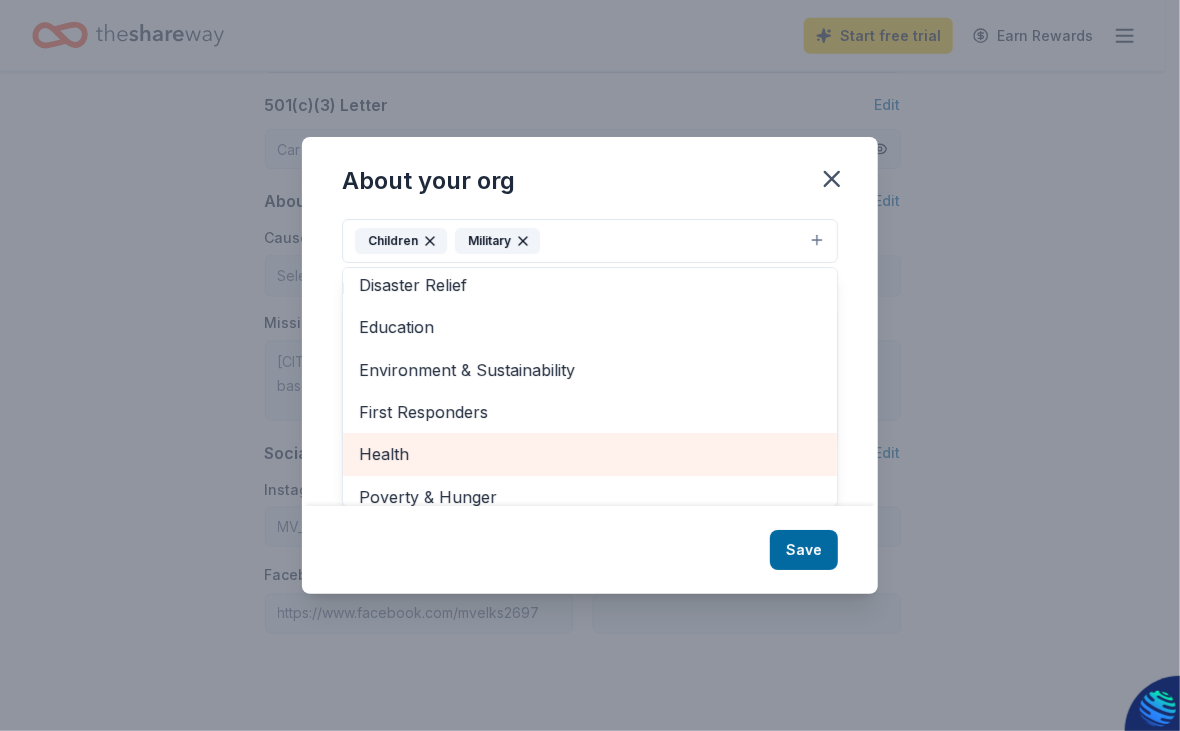 click on "Health" at bounding box center (590, 454) 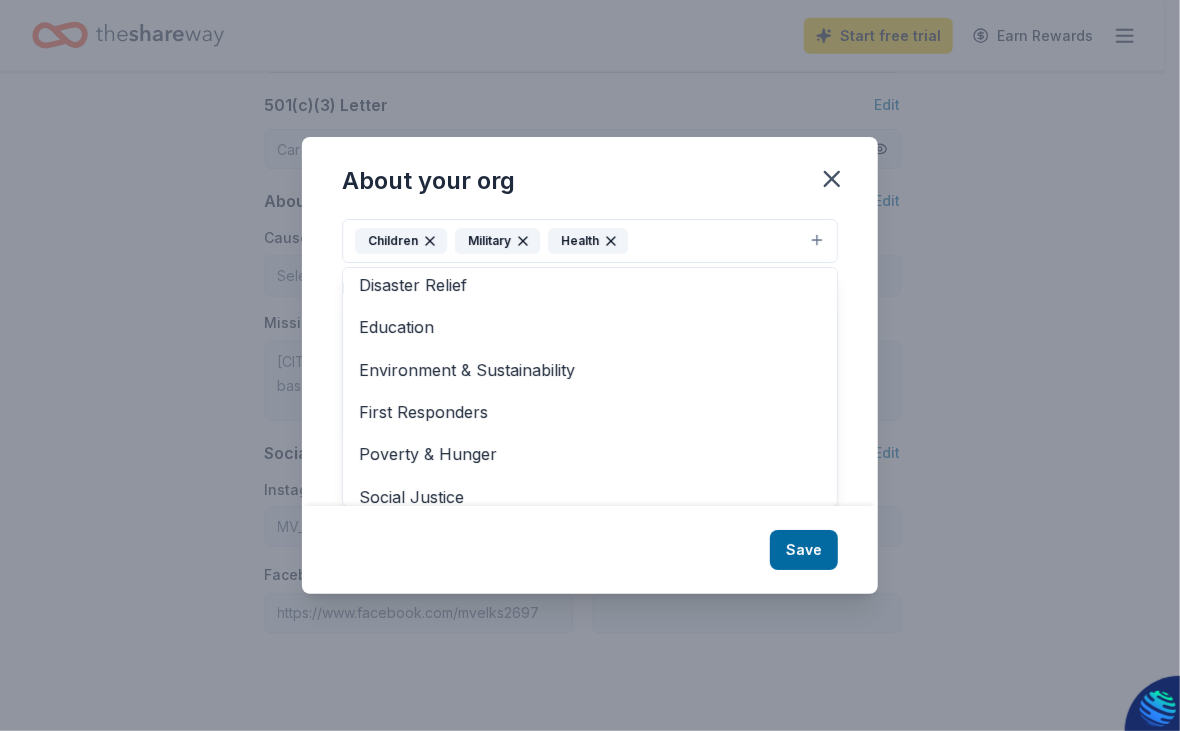 click on "About your org Cause tags Children Military Health Animals Art & Culture Disaster Relief Education Environment & Sustainability First Responders Poverty & Hunger Social Justice Wellness & Fitness Mission statement [CITY] Lodge No 2697 Benevolent And Protective Order Of is a nonprofit organization. It is based in [CITY], [STATE]. It received its nonprofit status in [YEAR]. Save" at bounding box center [590, 365] 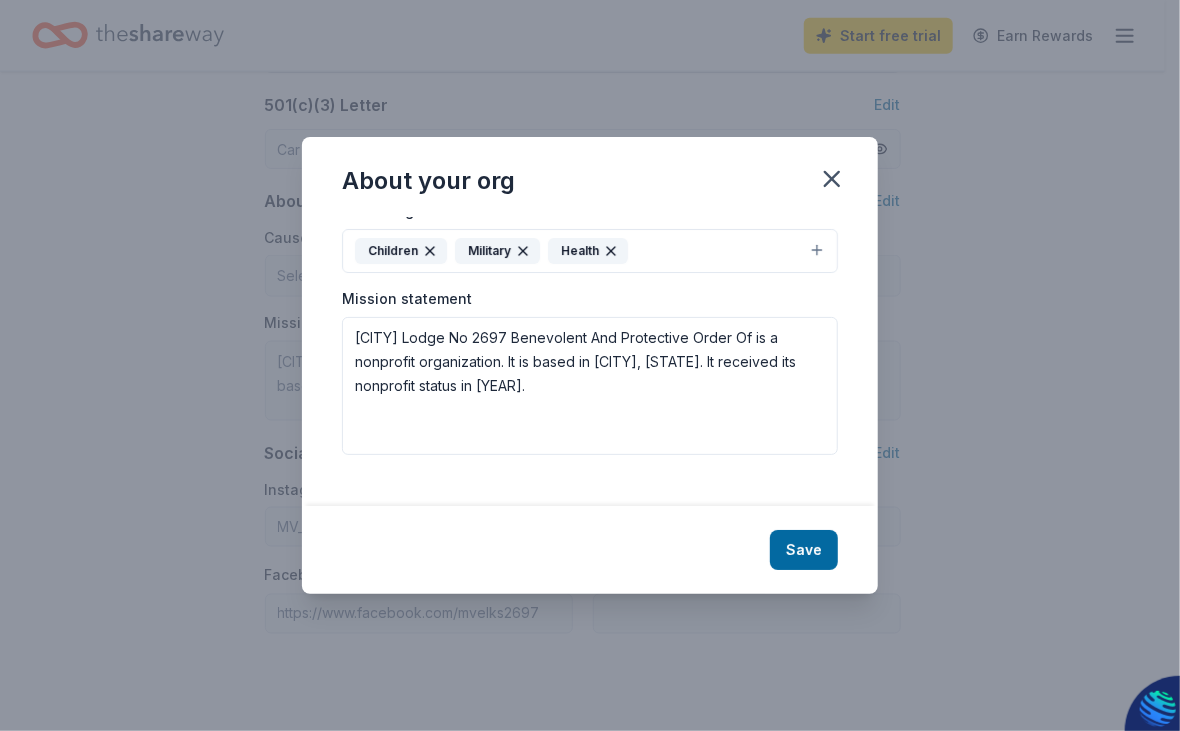 scroll, scrollTop: 0, scrollLeft: 0, axis: both 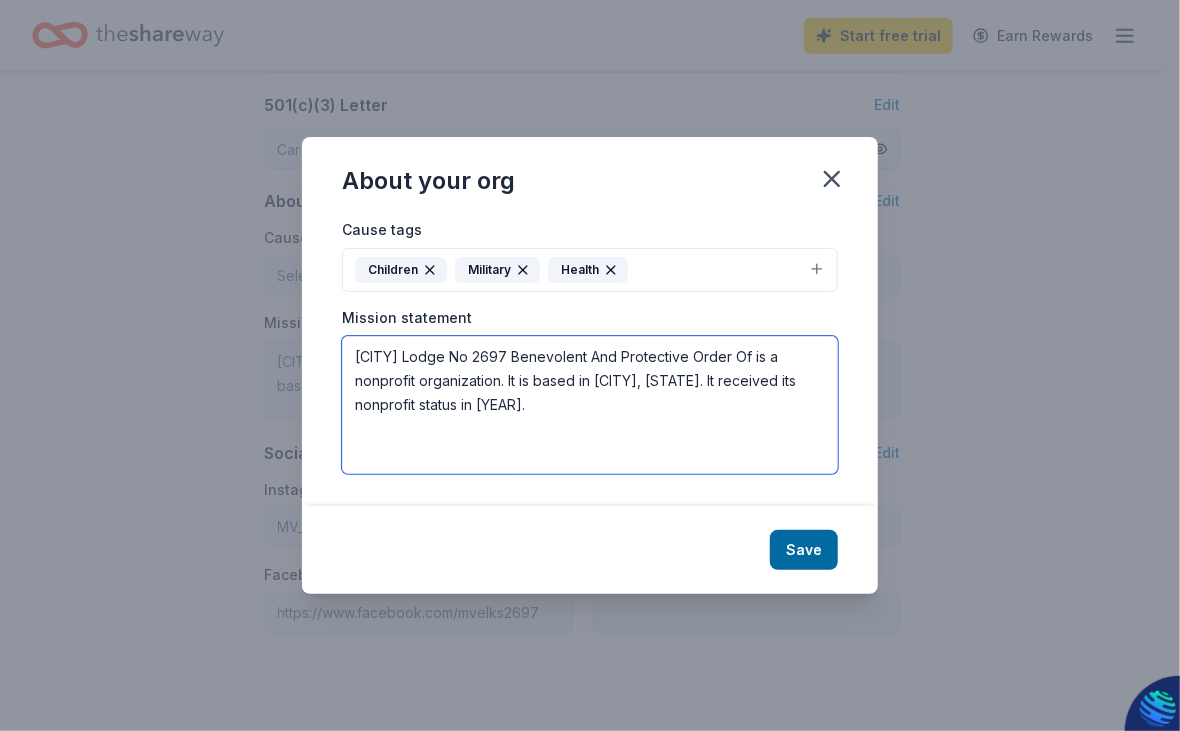 click on "[CITY] Lodge No 2697 Benevolent And Protective Order Of is a nonprofit organization. It is based in [CITY], [STATE]. It received its nonprofit status in [YEAR]." at bounding box center [590, 405] 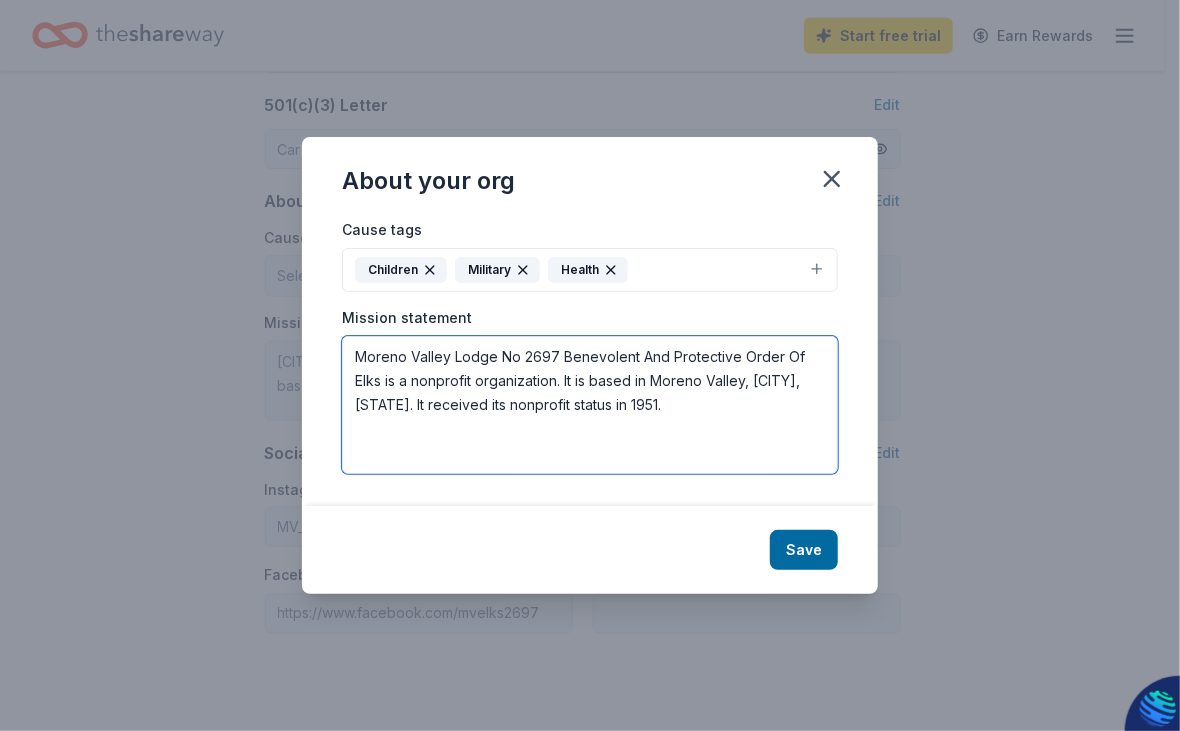 drag, startPoint x: 555, startPoint y: 382, endPoint x: 586, endPoint y: 379, distance: 31.144823 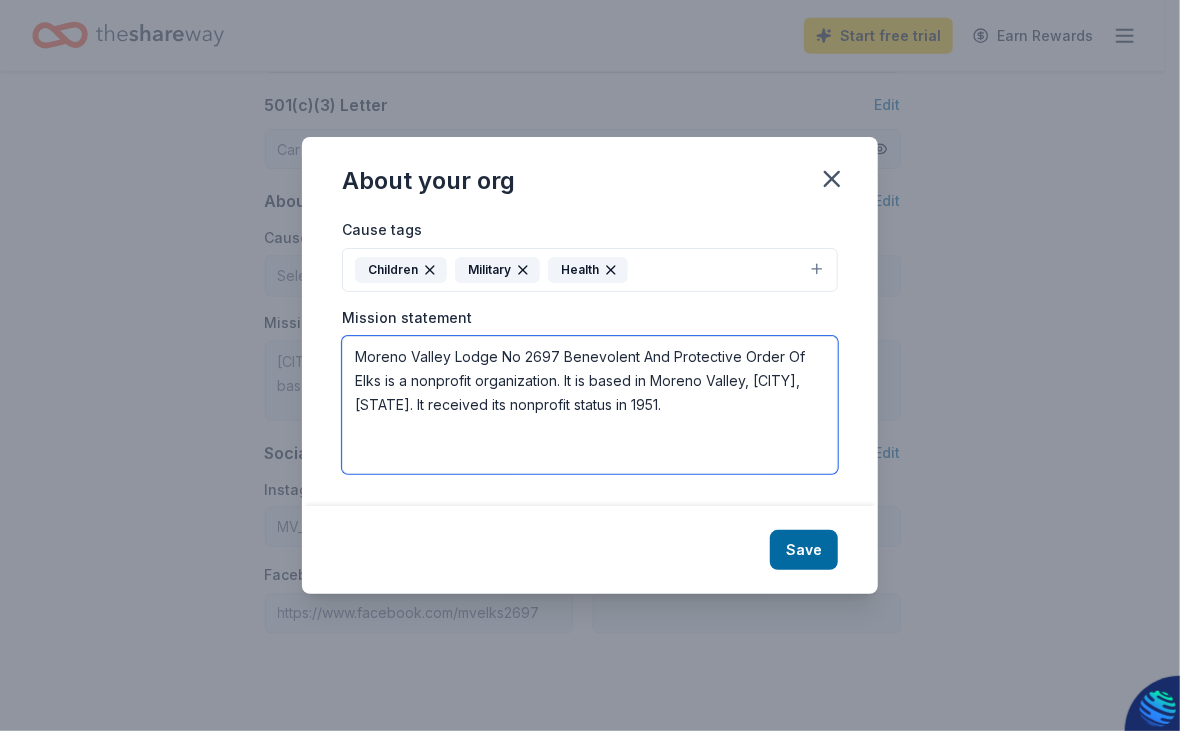click on "Moreno Valley Lodge No 2697 Benevolent And Protective Order Of Elks is a nonprofit organization. It is based in Moreno Valley, [CITY], [STATE]. It received its nonprofit status in 1951." at bounding box center [590, 405] 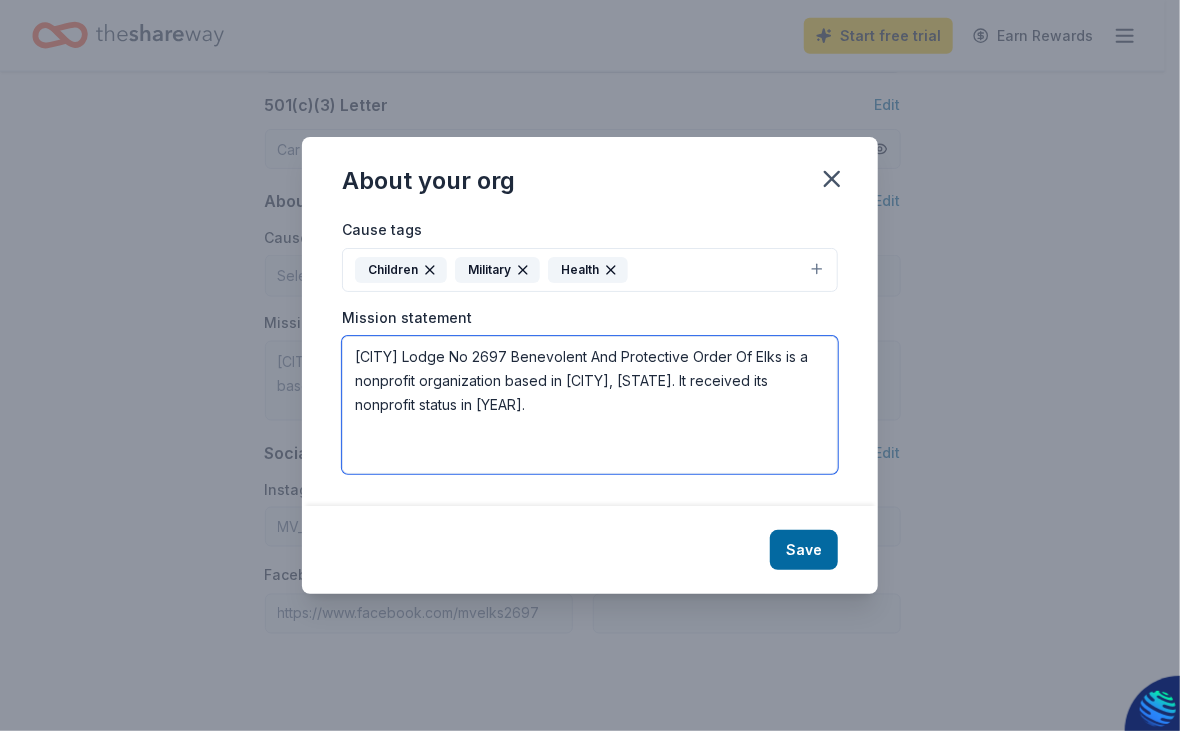 click on "[CITY] Lodge No 2697 Benevolent And Protective Order Of Elks is a nonprofit organization based in [CITY], [STATE]. It received its nonprofit status in [YEAR]." at bounding box center (590, 405) 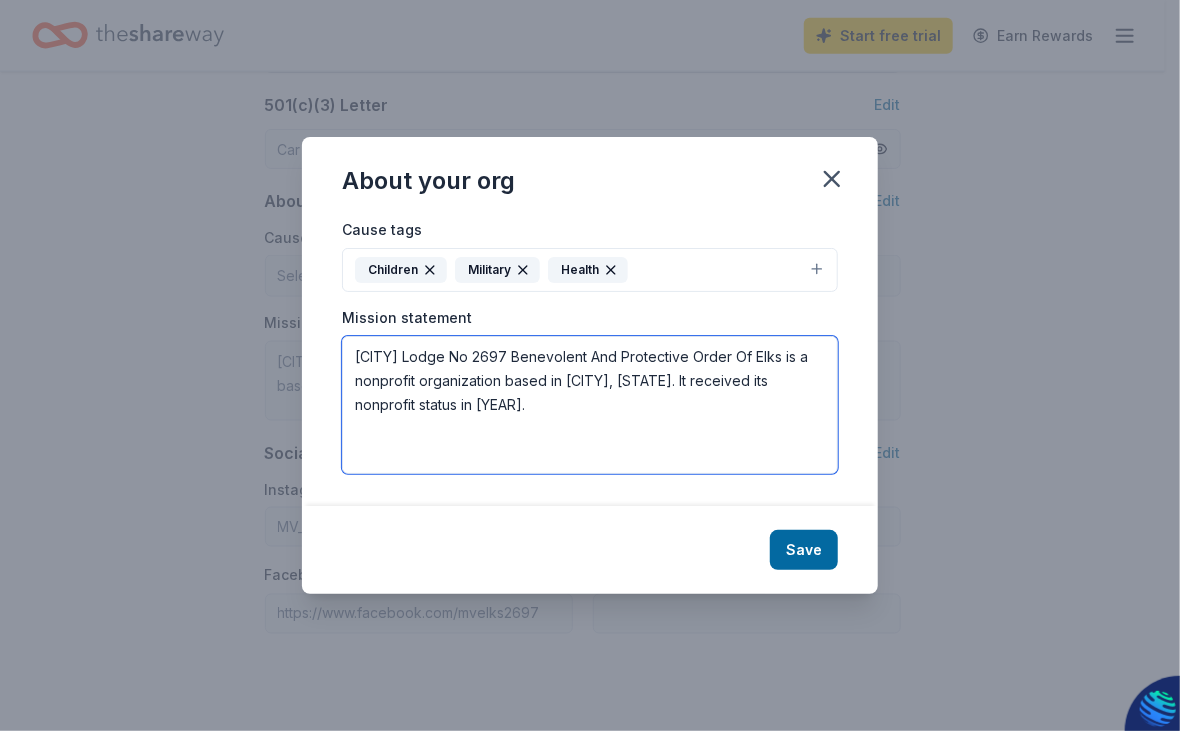 click on "[CITY] Lodge No 2697 Benevolent And Protective Order Of Elks is a nonprofit organization based in [CITY], [STATE]. It received its nonprofit status in [YEAR]." at bounding box center [590, 405] 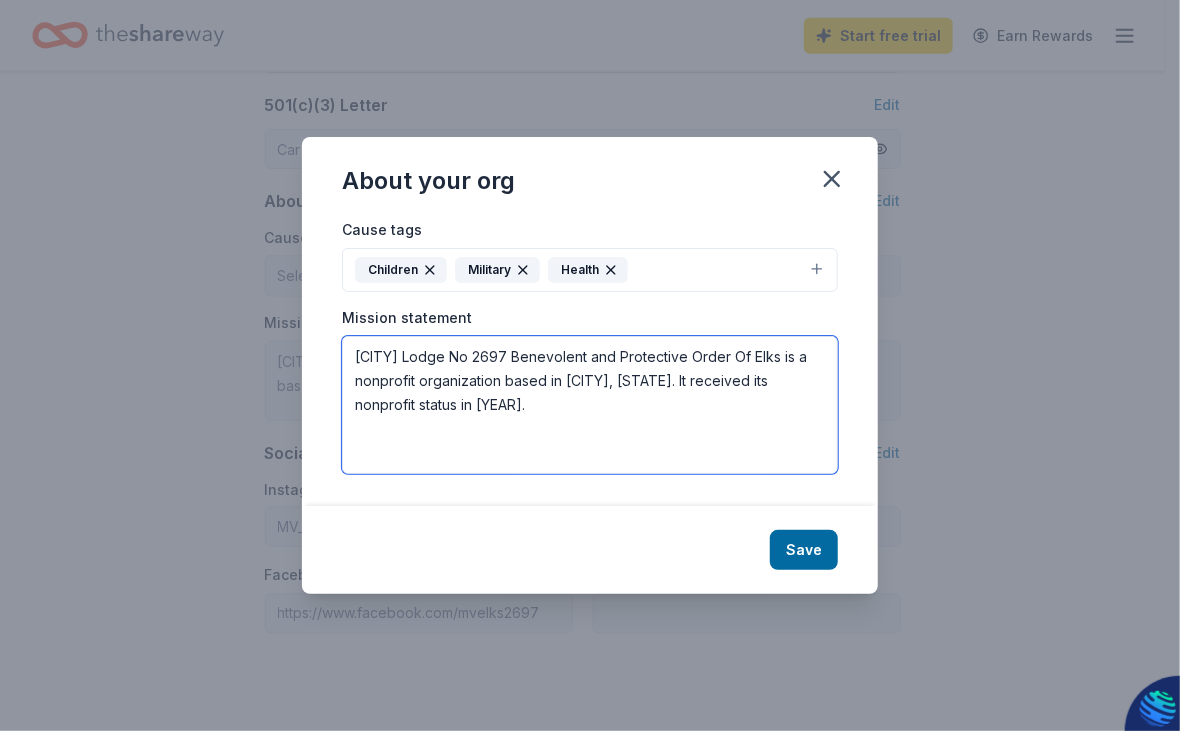 click on "[CITY] Lodge No 2697 Benevolent and Protective Order Of Elks is a nonprofit organization based in [CITY], [STATE]. It received its nonprofit status in [YEAR]." at bounding box center (590, 405) 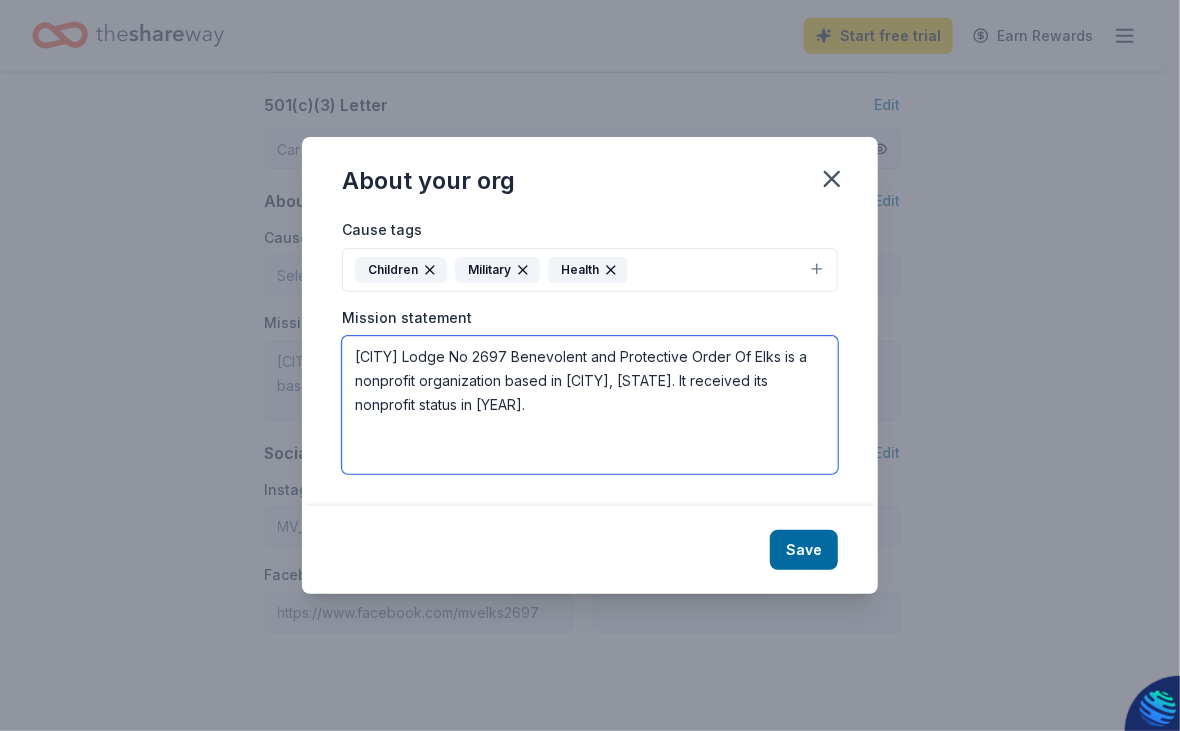 click on "[CITY] Lodge No 2697 Benevolent and Protective Order Of Elks is a nonprofit organization based in [CITY], [STATE]. It received its nonprofit status in [YEAR]." at bounding box center [590, 405] 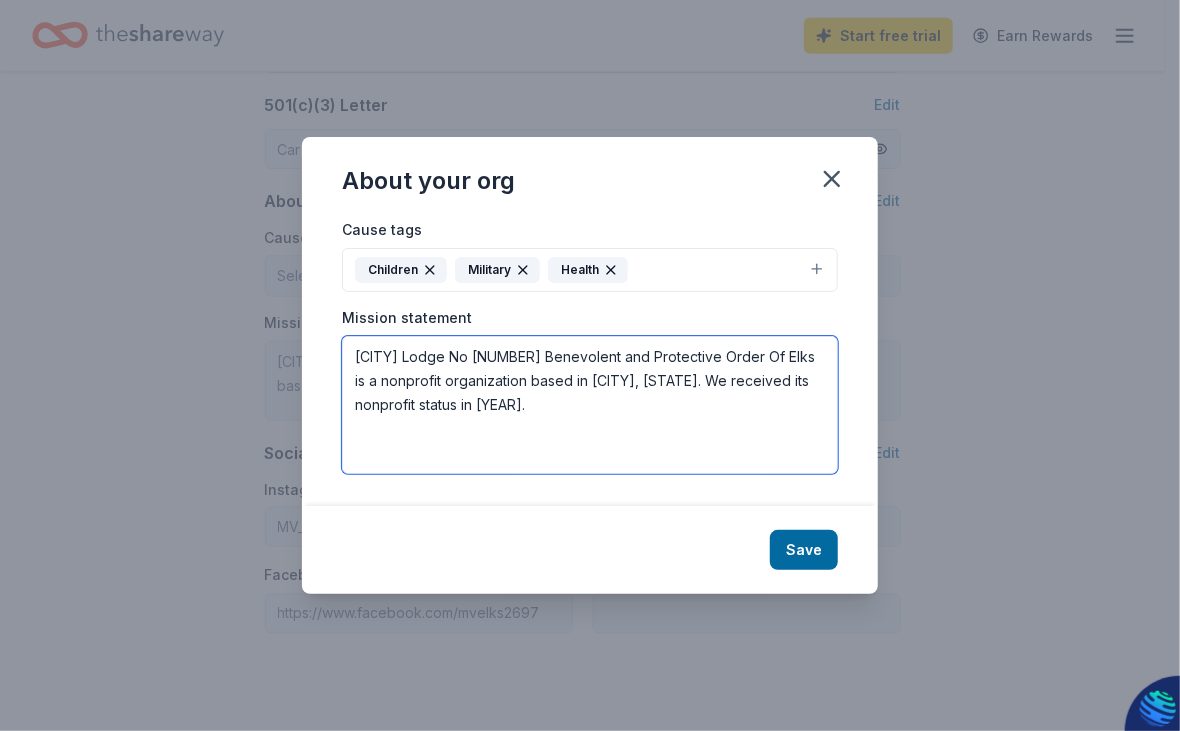 drag, startPoint x: 803, startPoint y: 378, endPoint x: 824, endPoint y: 378, distance: 21 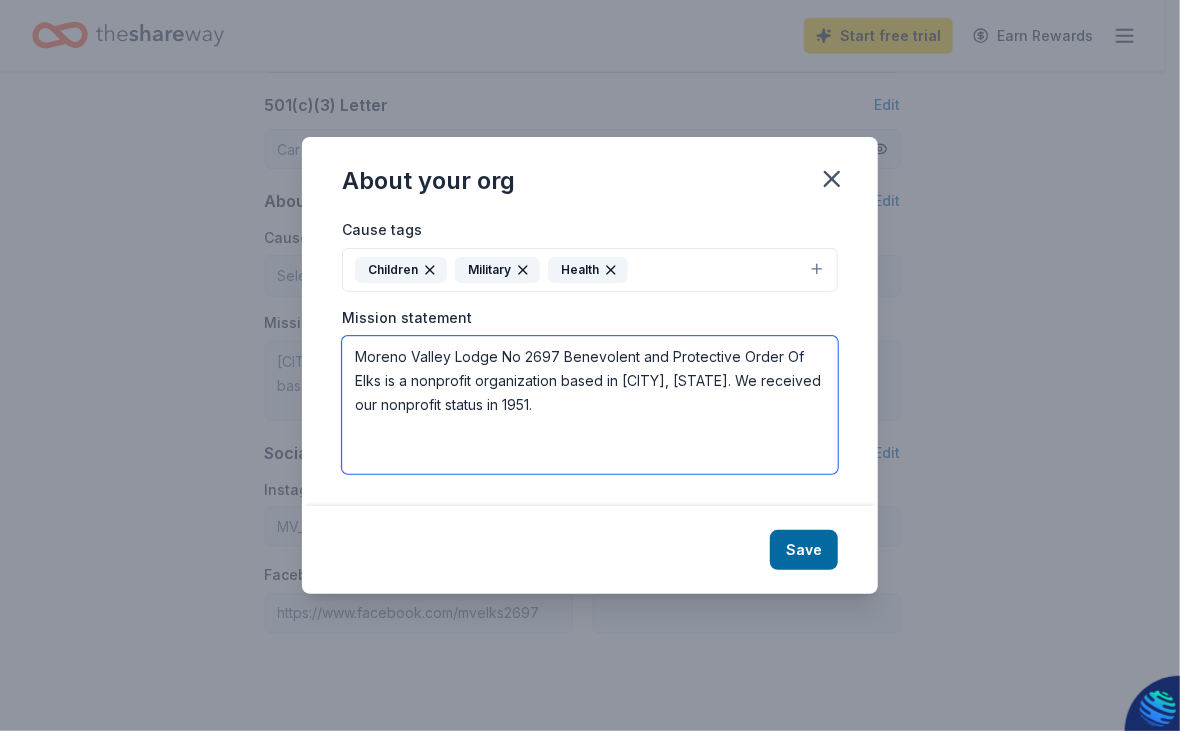 click on "Moreno Valley Lodge No 2697 Benevolent and Protective Order Of Elks is a nonprofit organization based in [CITY], [STATE]. We received our nonprofit status in 1951." at bounding box center [590, 405] 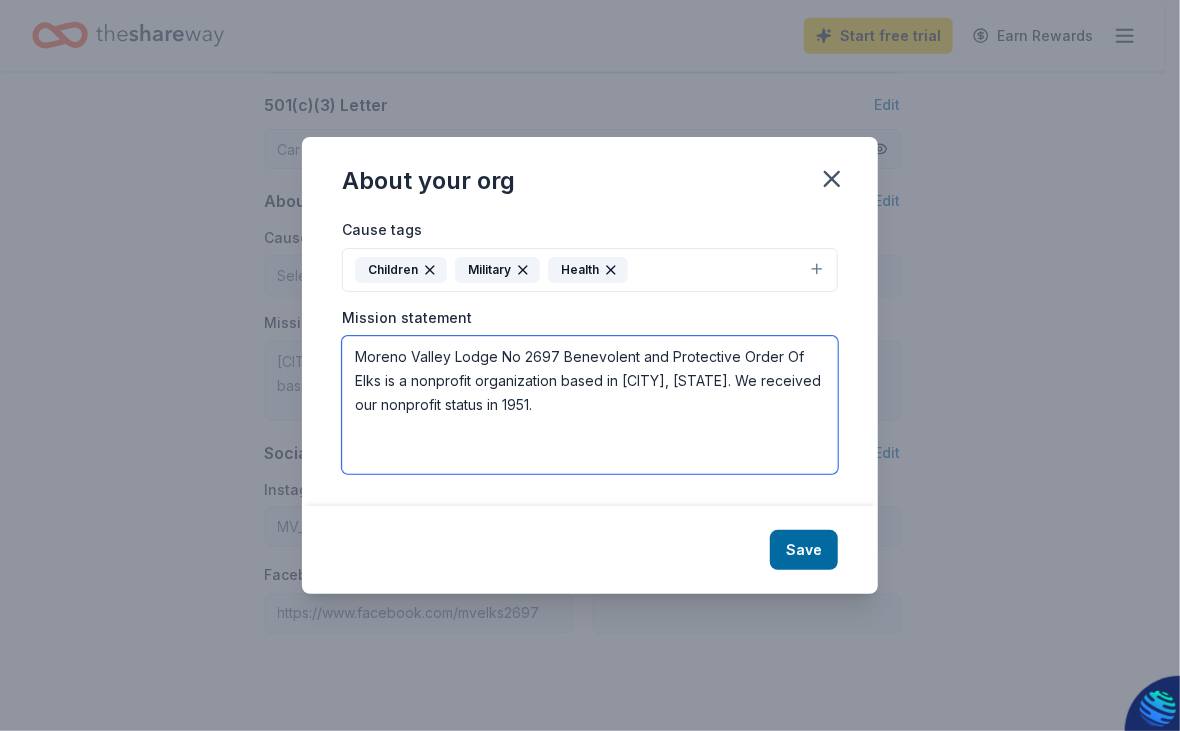 click on "Moreno Valley Lodge No 2697 Benevolent and Protective Order Of Elks is a nonprofit organization based in [CITY], [STATE]. We received our nonprofit status in 1951." at bounding box center [590, 405] 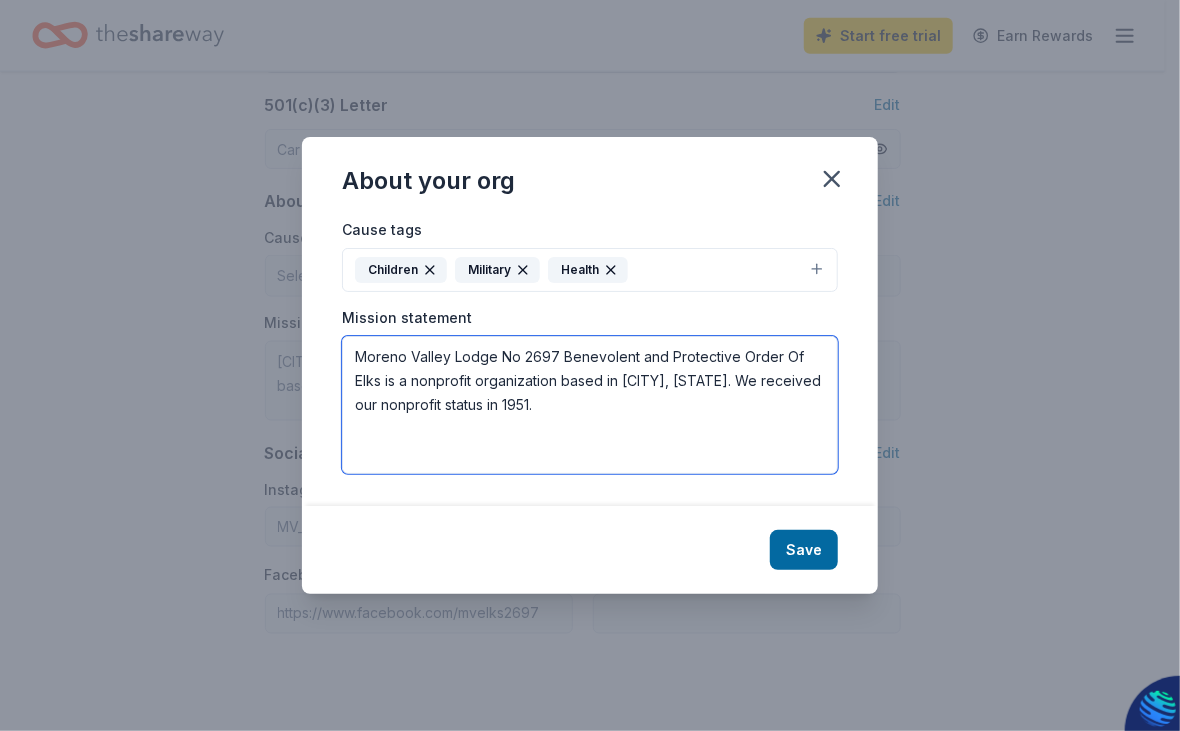 drag, startPoint x: 381, startPoint y: 378, endPoint x: 440, endPoint y: 375, distance: 59.07622 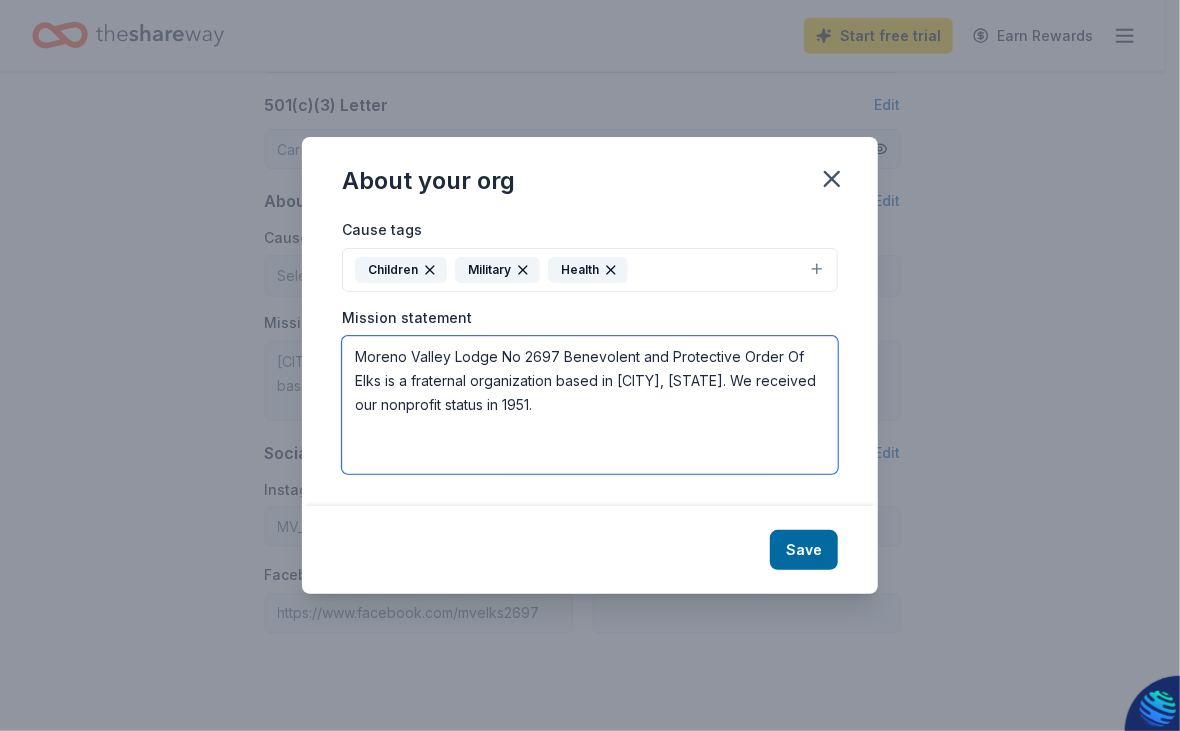 click on "Moreno Valley Lodge No 2697 Benevolent and Protective Order Of Elks is a fraternal organization based in [CITY], [STATE]. We received our nonprofit status in 1951." at bounding box center [590, 405] 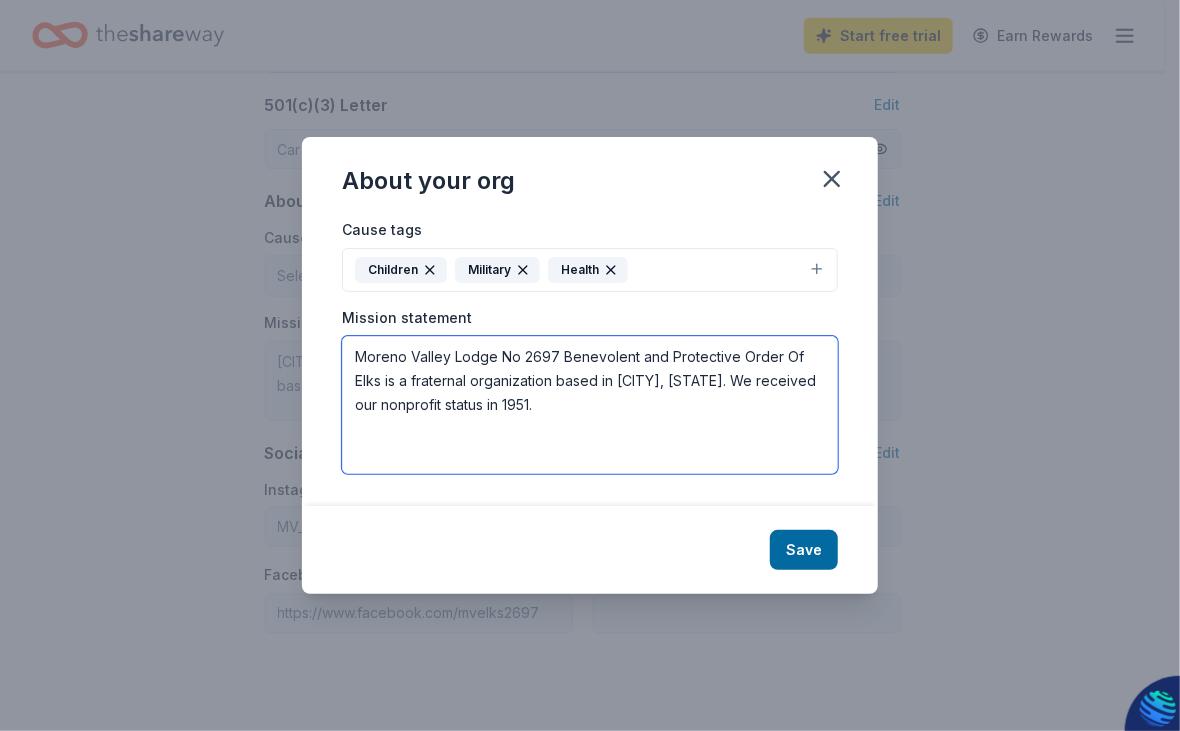click on "Moreno Valley Lodge No 2697 Benevolent and Protective Order Of Elks is a fraternal organization based in [CITY], [STATE]. We received our nonprofit status in 1951." at bounding box center (590, 405) 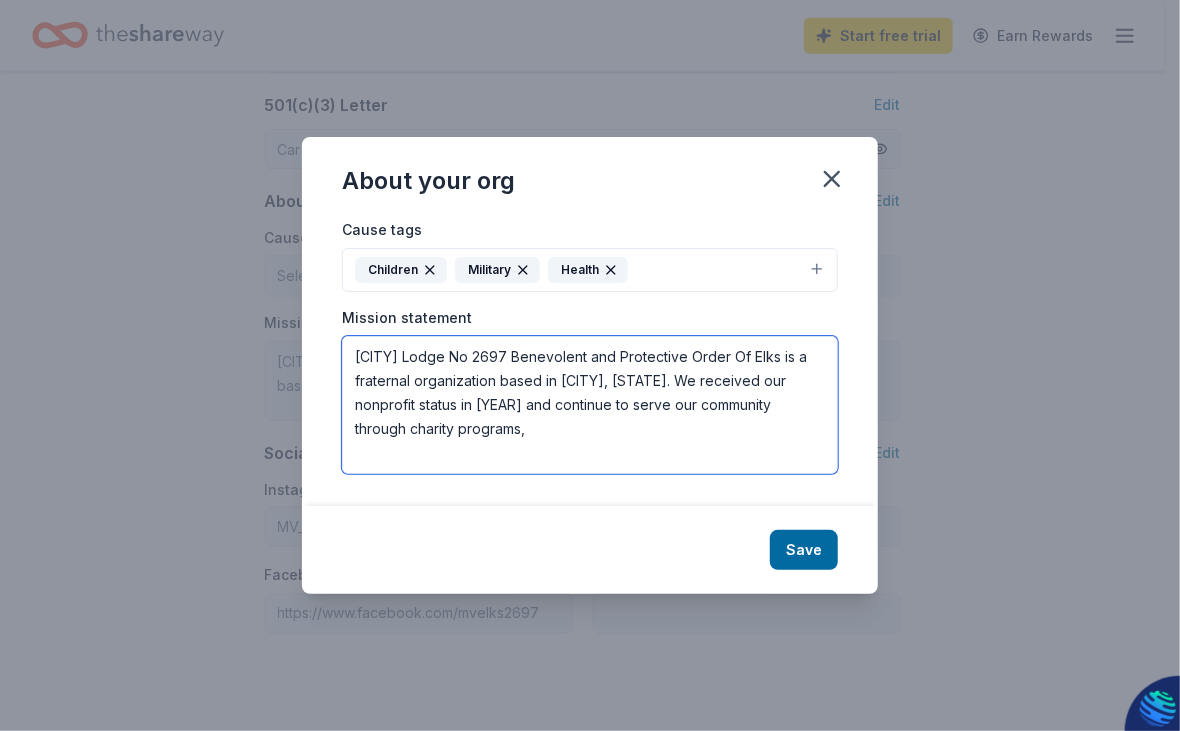 drag, startPoint x: 718, startPoint y: 380, endPoint x: 736, endPoint y: 382, distance: 18.110771 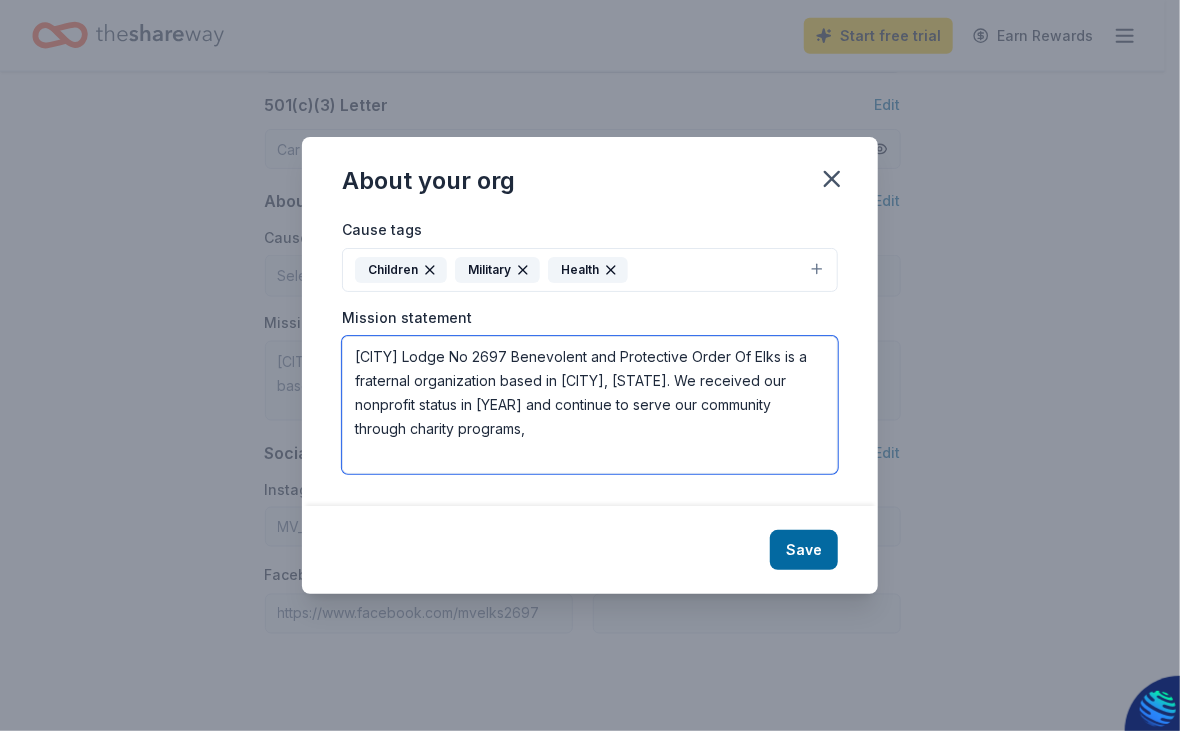 click on "[CITY] Lodge No 2697 Benevolent and Protective Order Of Elks is a fraternal organization based in [CITY], [STATE]. We received our nonprofit status in [YEAR] and continue to serve our community through charity programs," at bounding box center [590, 405] 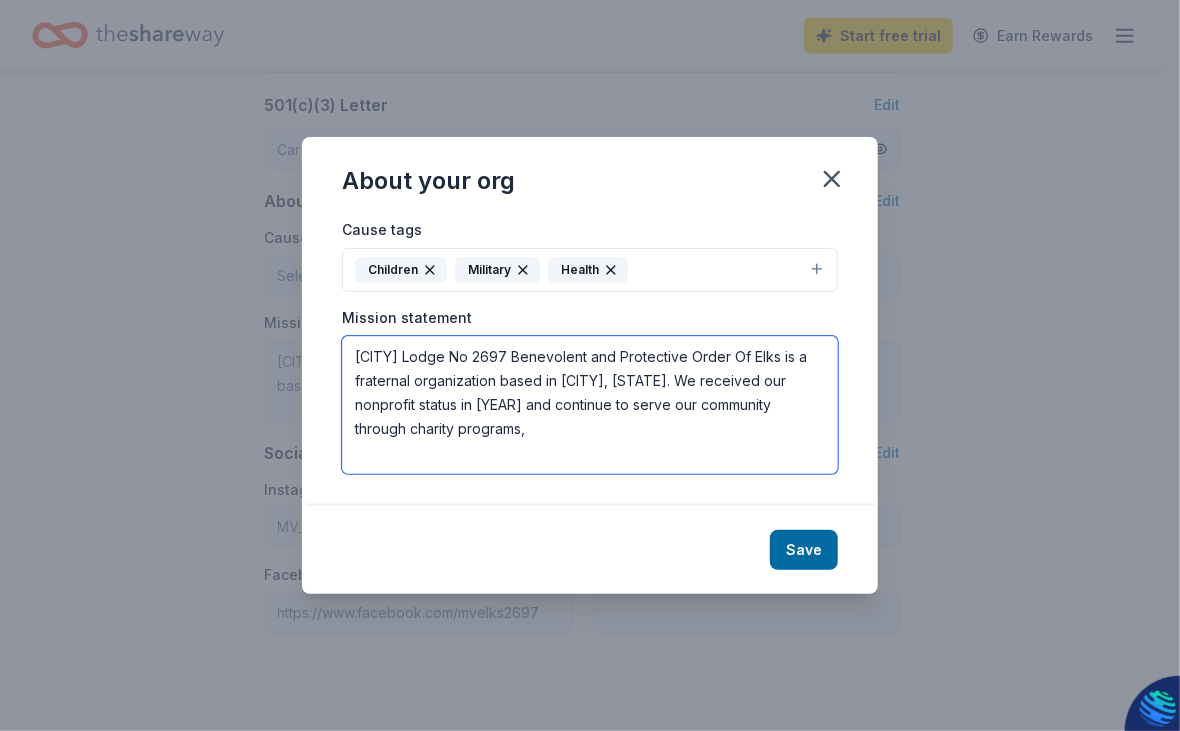 drag, startPoint x: 539, startPoint y: 404, endPoint x: 734, endPoint y: 433, distance: 197.14462 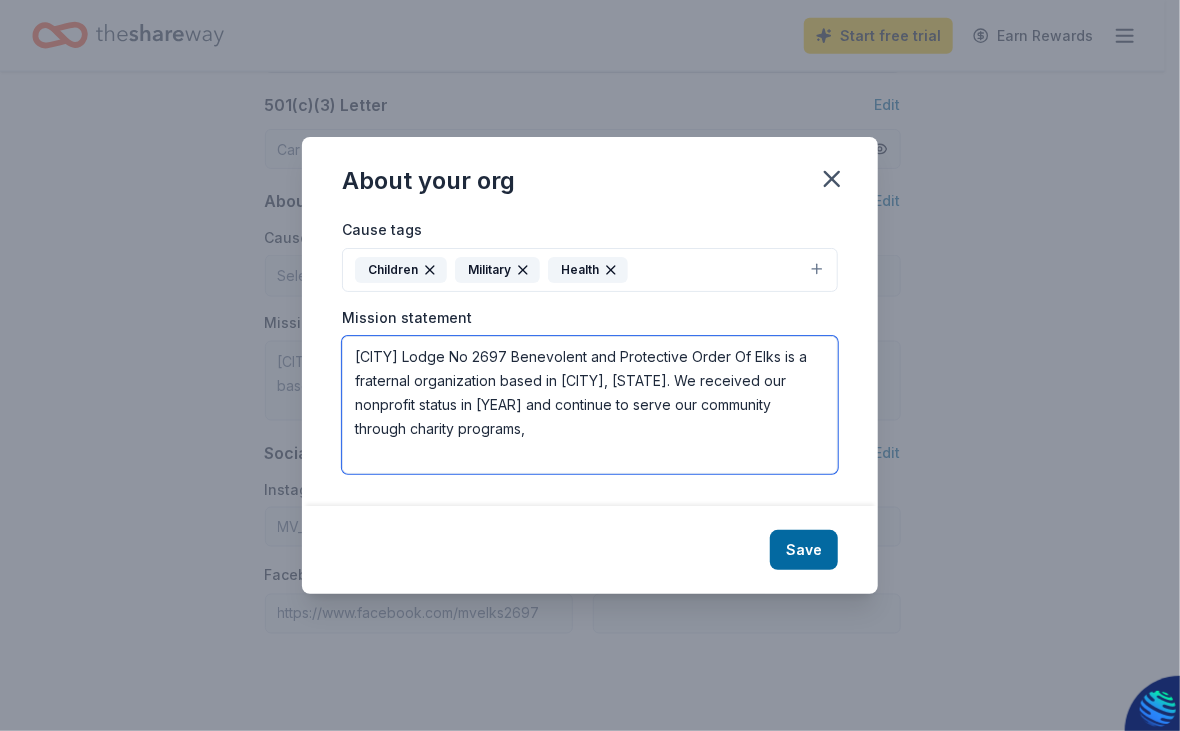 click on "[CITY] Lodge No 2697 Benevolent and Protective Order Of Elks is a fraternal organization based in [CITY], [STATE]. We received our nonprofit status in [YEAR] and continue to serve our community through charity programs," at bounding box center [590, 405] 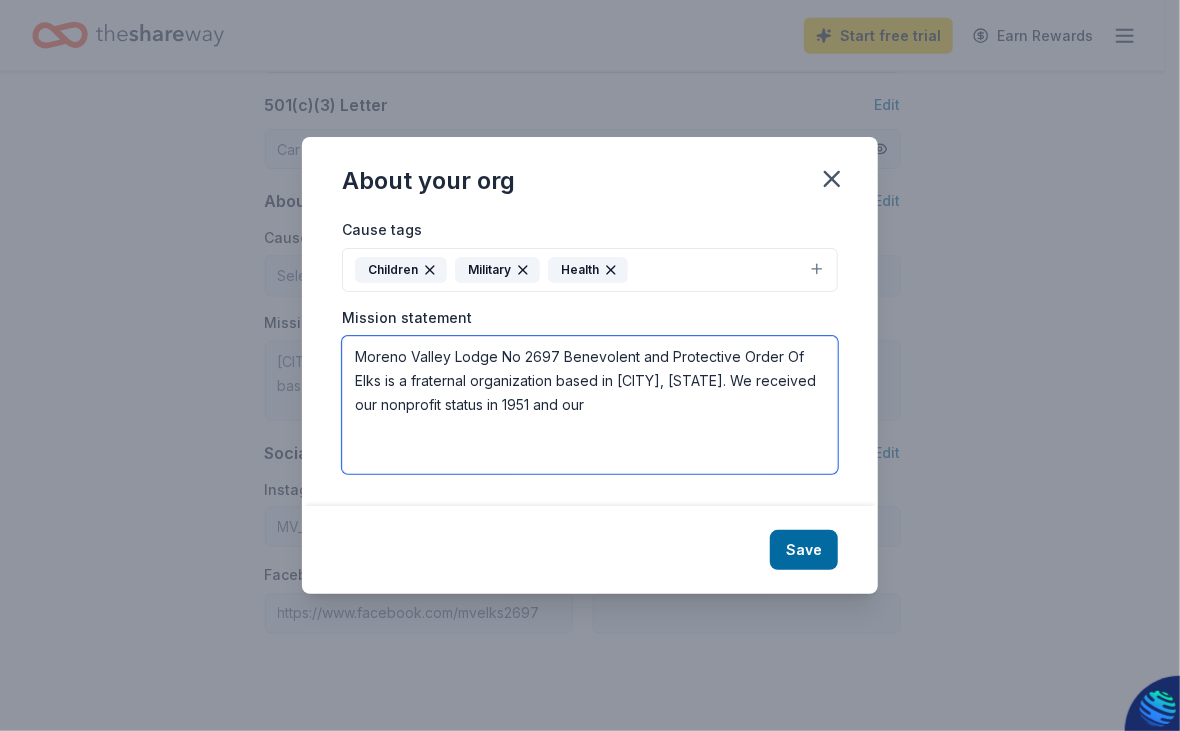 drag, startPoint x: 510, startPoint y: 406, endPoint x: 562, endPoint y: 402, distance: 52.153618 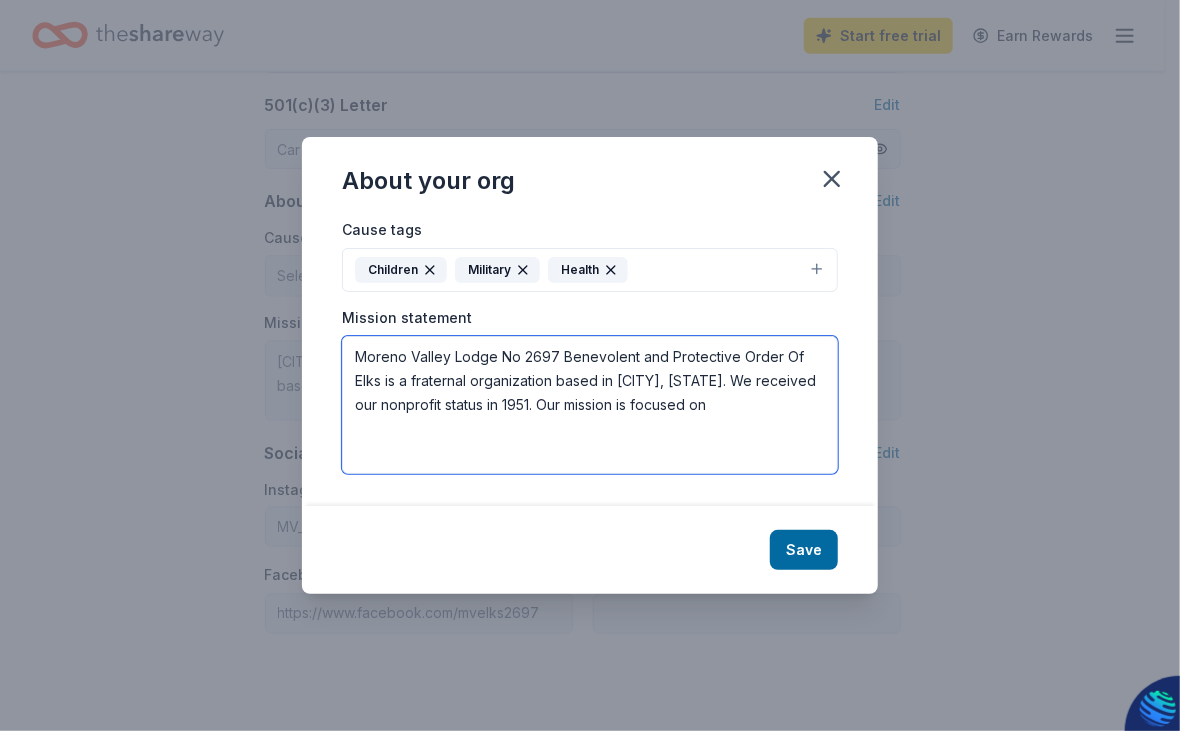 drag, startPoint x: 381, startPoint y: 379, endPoint x: 406, endPoint y: 378, distance: 25.019993 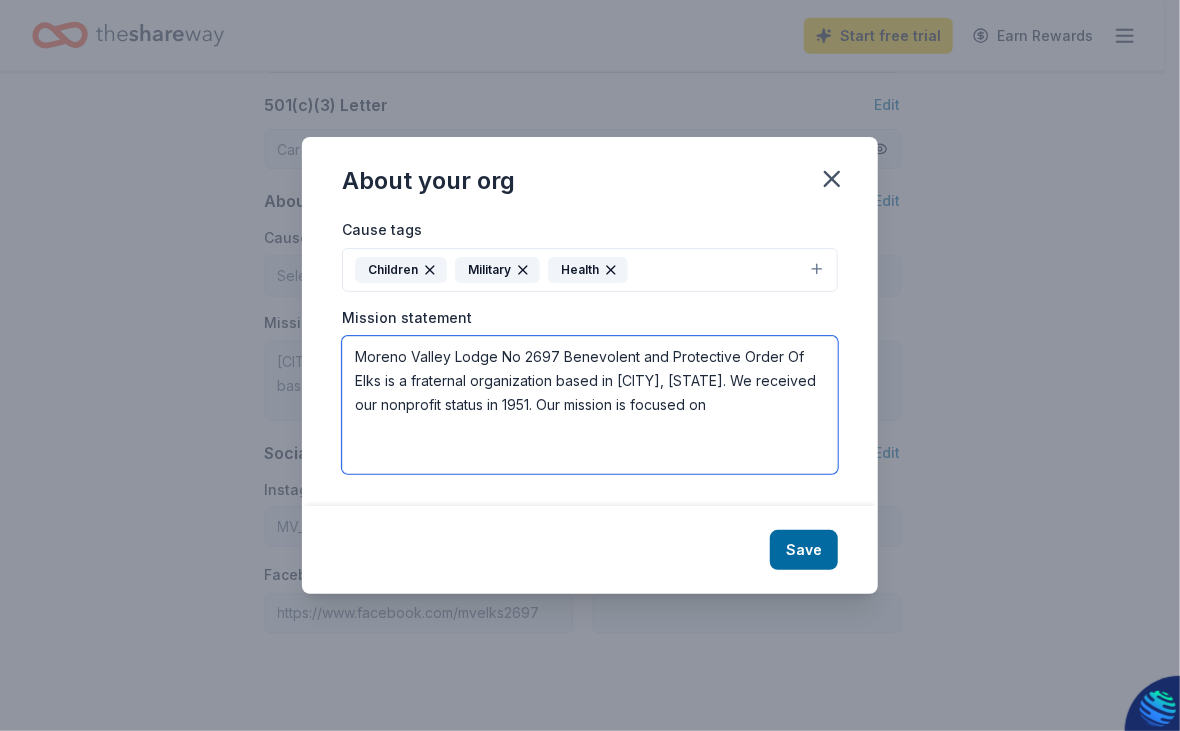click on "Moreno Valley Lodge No 2697 Benevolent and Protective Order Of Elks is a fraternal organization based in [CITY], [STATE]. We received our nonprofit status in 1951. Our mission is focused on" at bounding box center (590, 405) 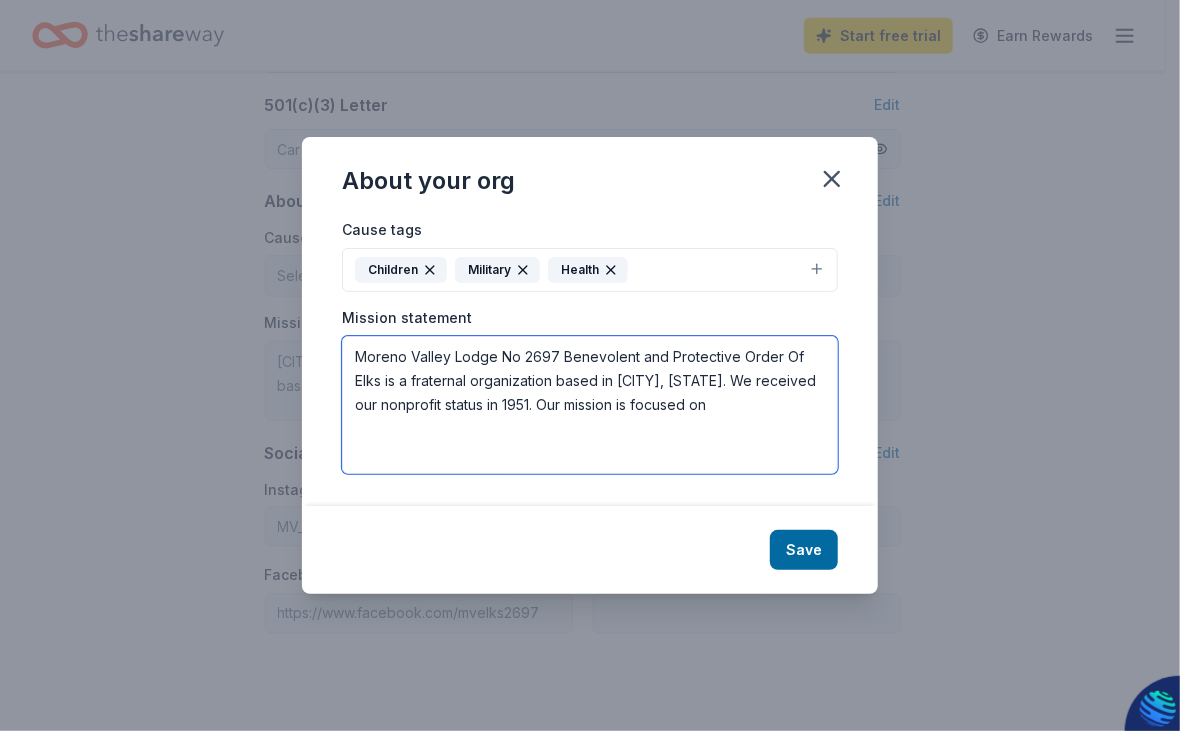 click on "Moreno Valley Lodge No 2697 Benevolent and Protective Order Of Elks is a fraternal organization based in [CITY], [STATE]. We received our nonprofit status in 1951. Our mission is focused on" at bounding box center (590, 405) 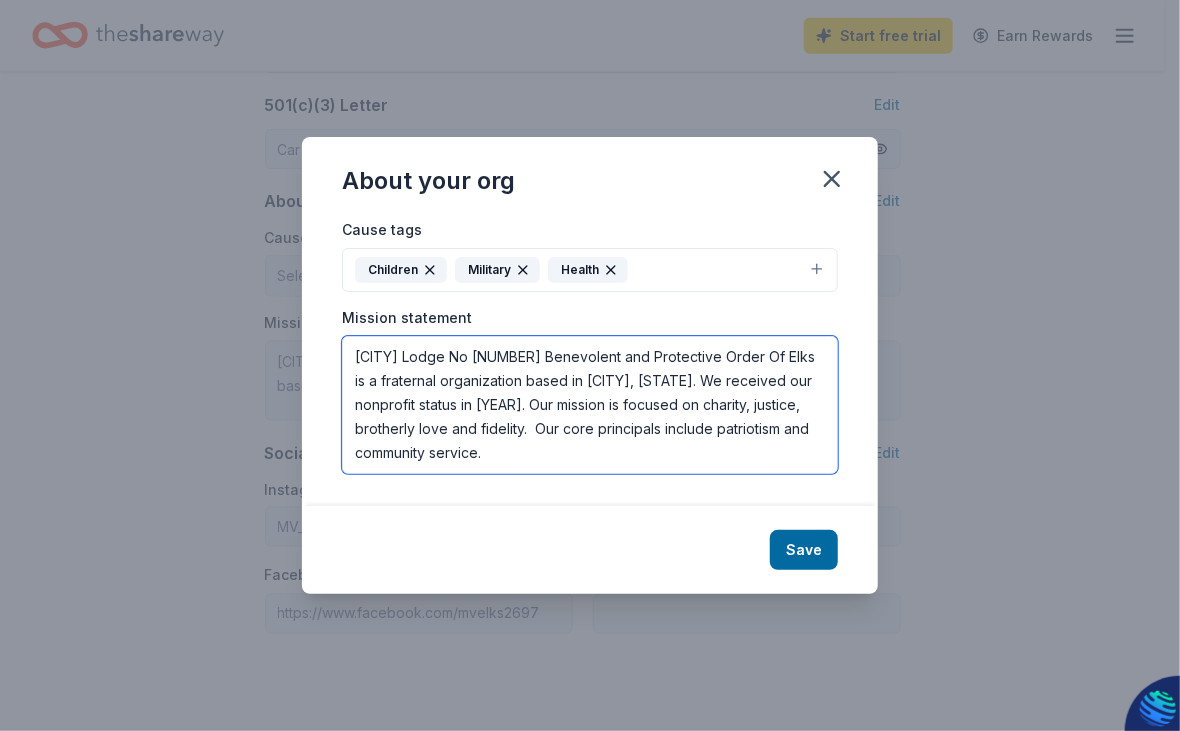 click on "[CITY] Lodge No [NUMBER] Benevolent and Protective Order Of Elks is a fraternal organization based in [CITY], [STATE]. We received our nonprofit status in [YEAR]. Our mission is focused on charity, justice, brotherly love and fidelity.  Our core principals include patriotism and community service." at bounding box center (590, 405) 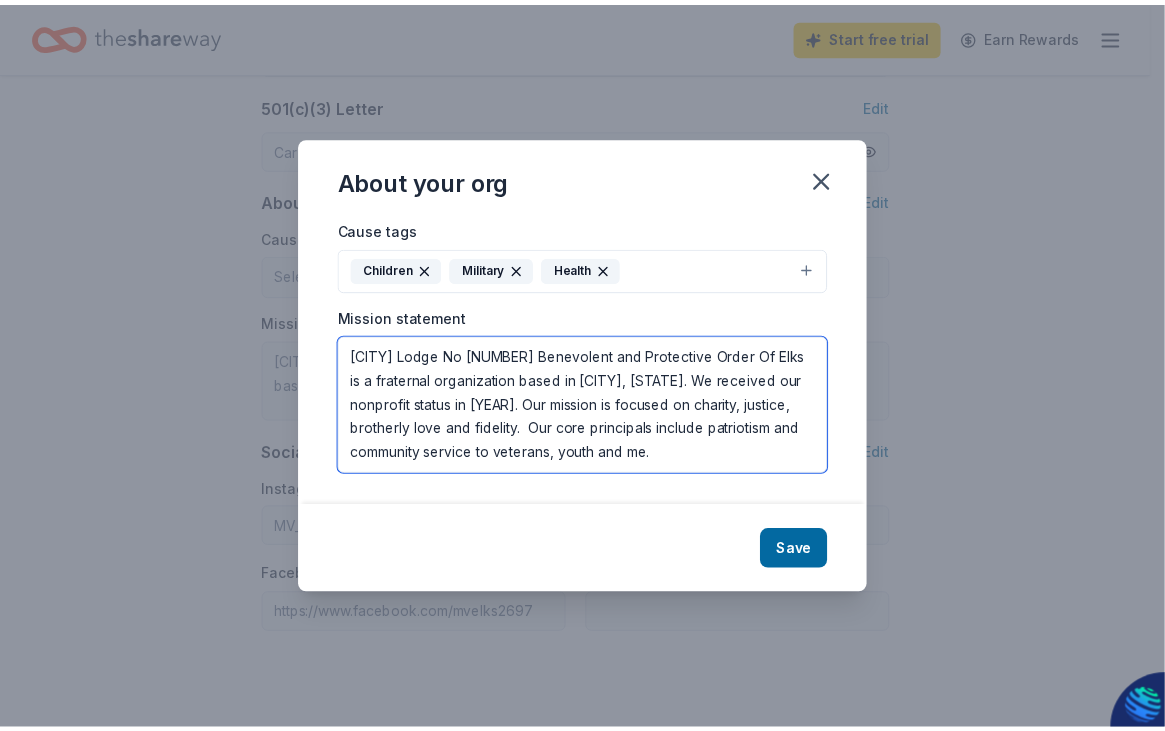 scroll, scrollTop: 13, scrollLeft: 0, axis: vertical 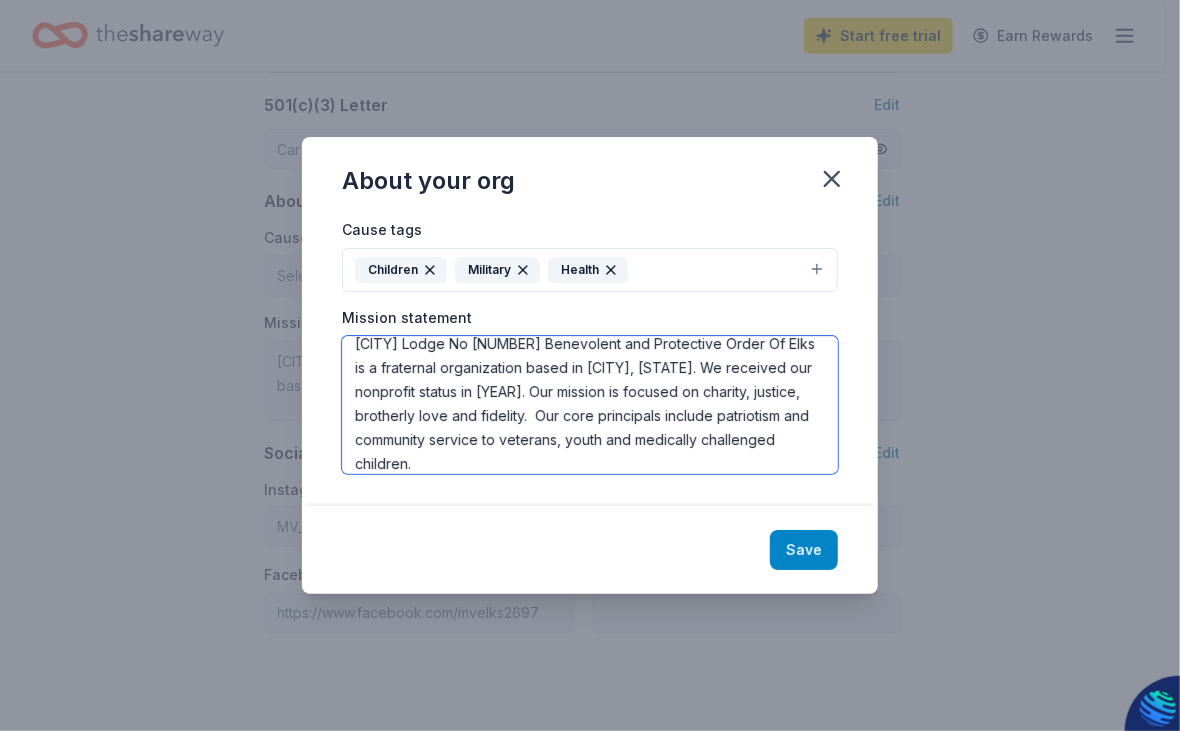 type on "[CITY] Lodge No [NUMBER] Benevolent and Protective Order Of Elks is a fraternal organization based in [CITY], [STATE]. We received our nonprofit status in [YEAR]. Our mission is focused on charity, justice, brotherly love and fidelity.  Our core principals include patriotism and community service to veterans, youth and medically challenged children." 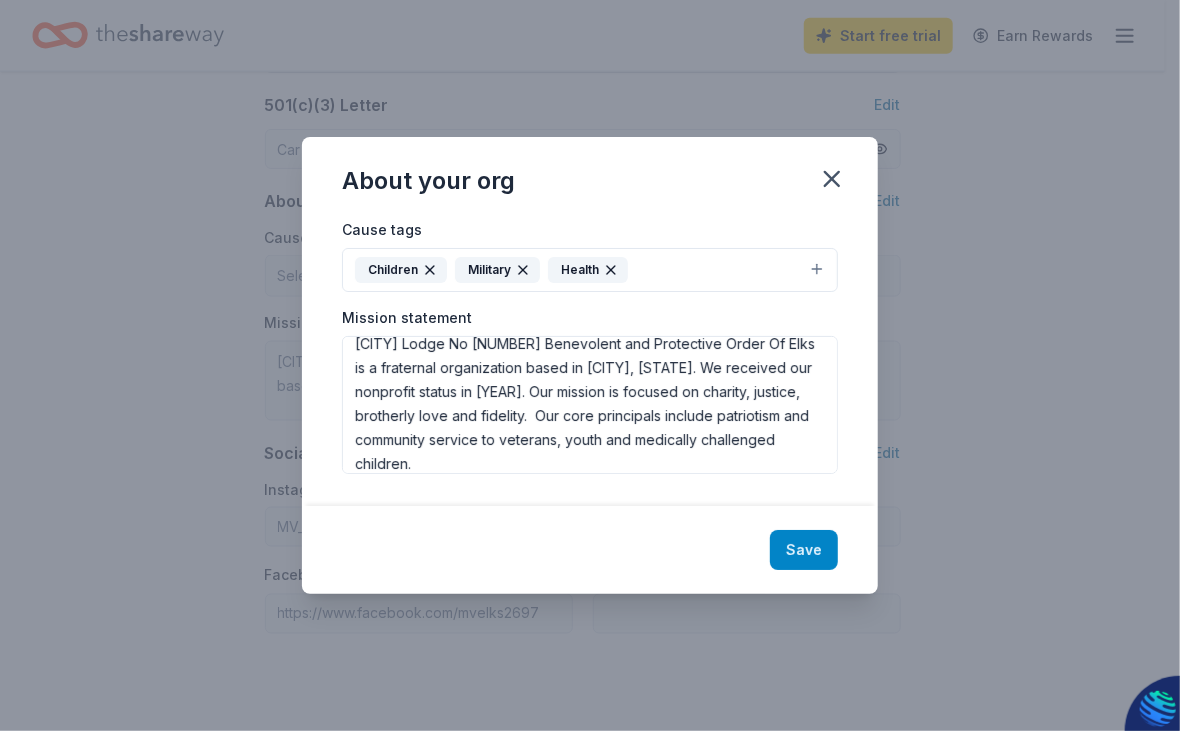 click on "Save" at bounding box center (804, 550) 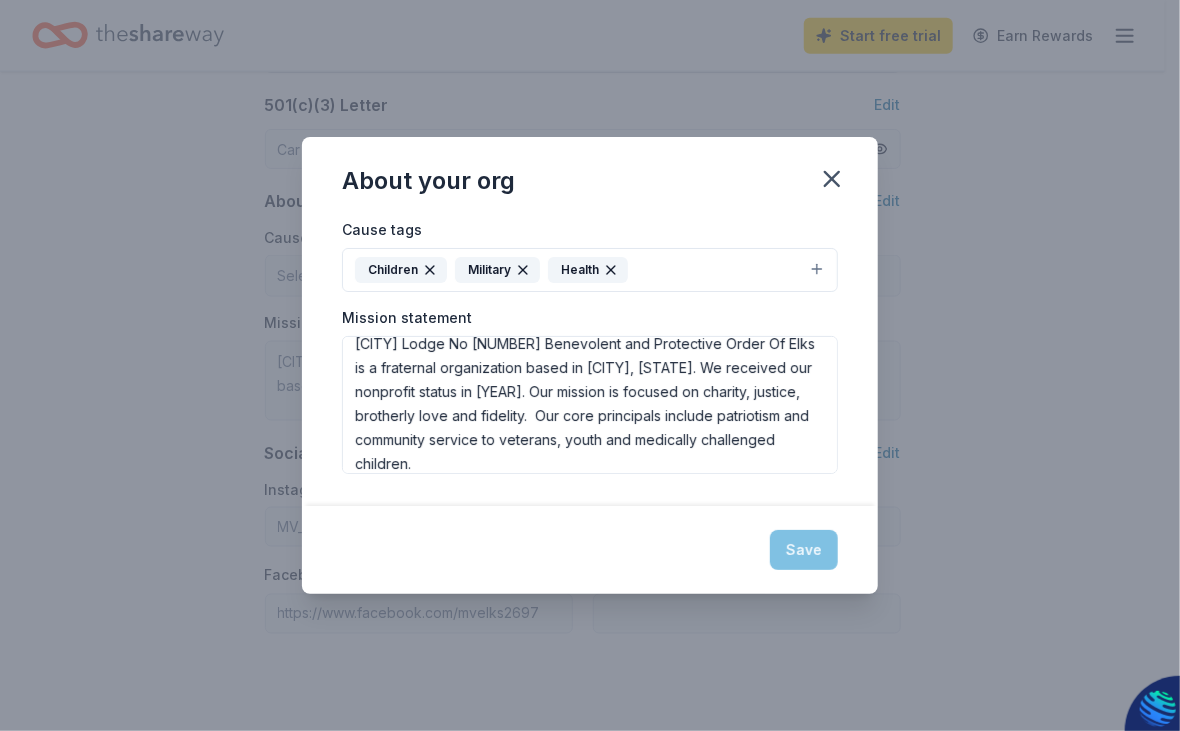 type on "[CITY] Lodge No [NUMBER] Benevolent and Protective Order Of Elks is a fraternal organization based in [CITY], [STATE]. We received our nonprofit status in [YEAR]. Our mission is focused on charity, justice, brotherly love and fidelity.  Our core principals include patriotism and community service to veterans, youth and medically challenged children." 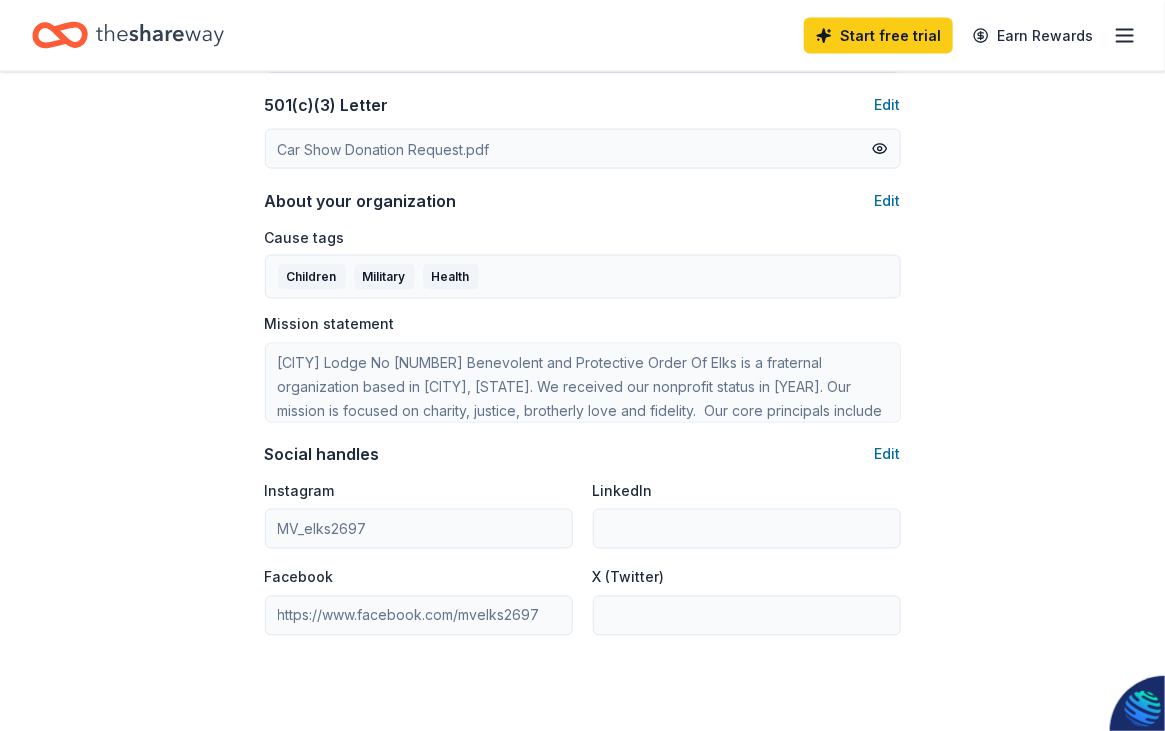 scroll, scrollTop: 57, scrollLeft: 0, axis: vertical 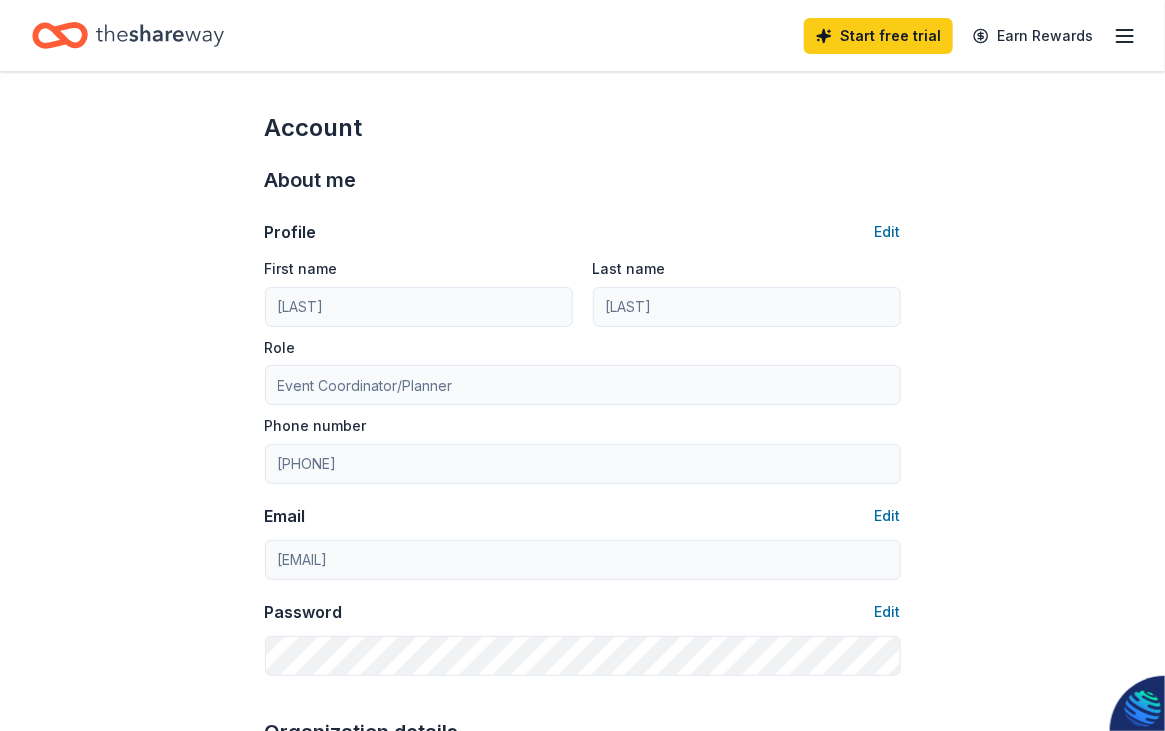 click 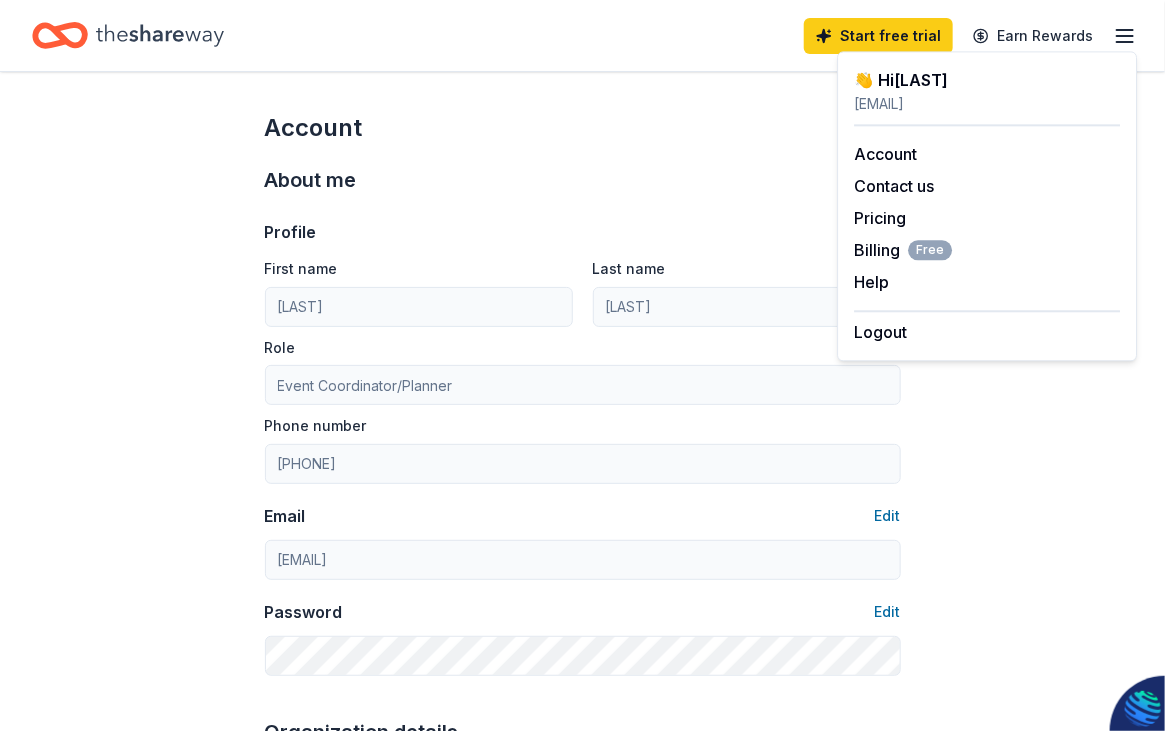 click on "Start free  trial Earn Rewards" at bounding box center (582, 35) 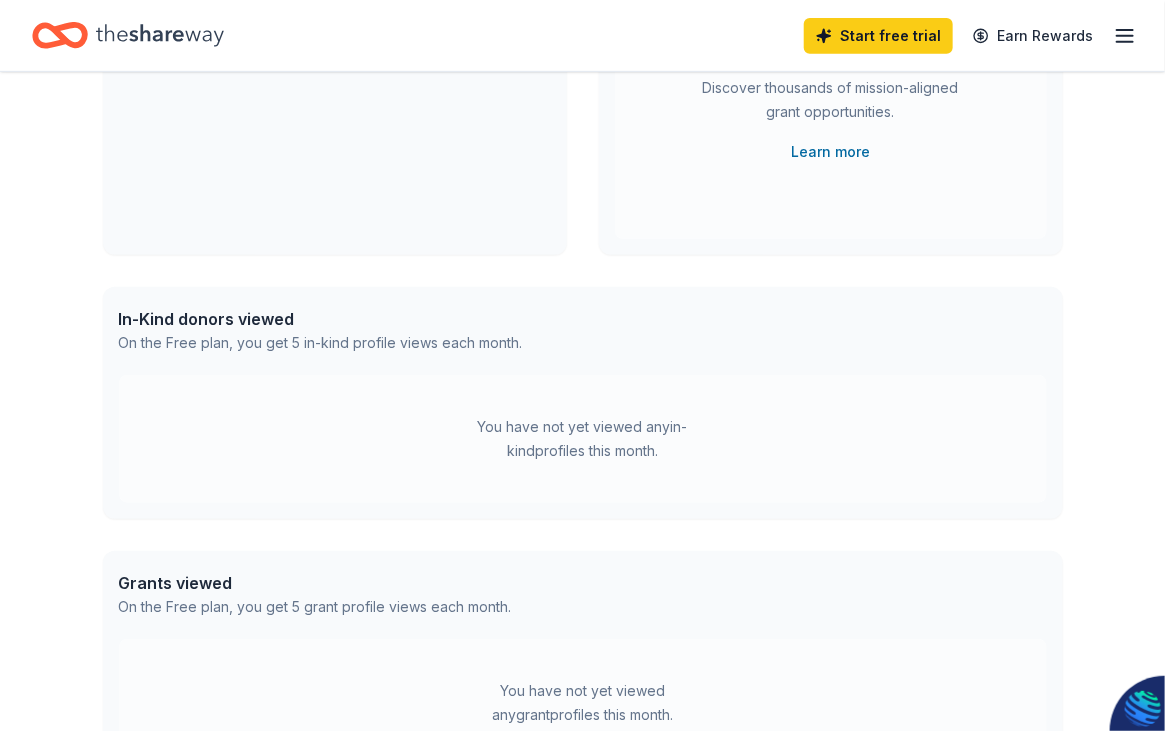 scroll, scrollTop: 0, scrollLeft: 0, axis: both 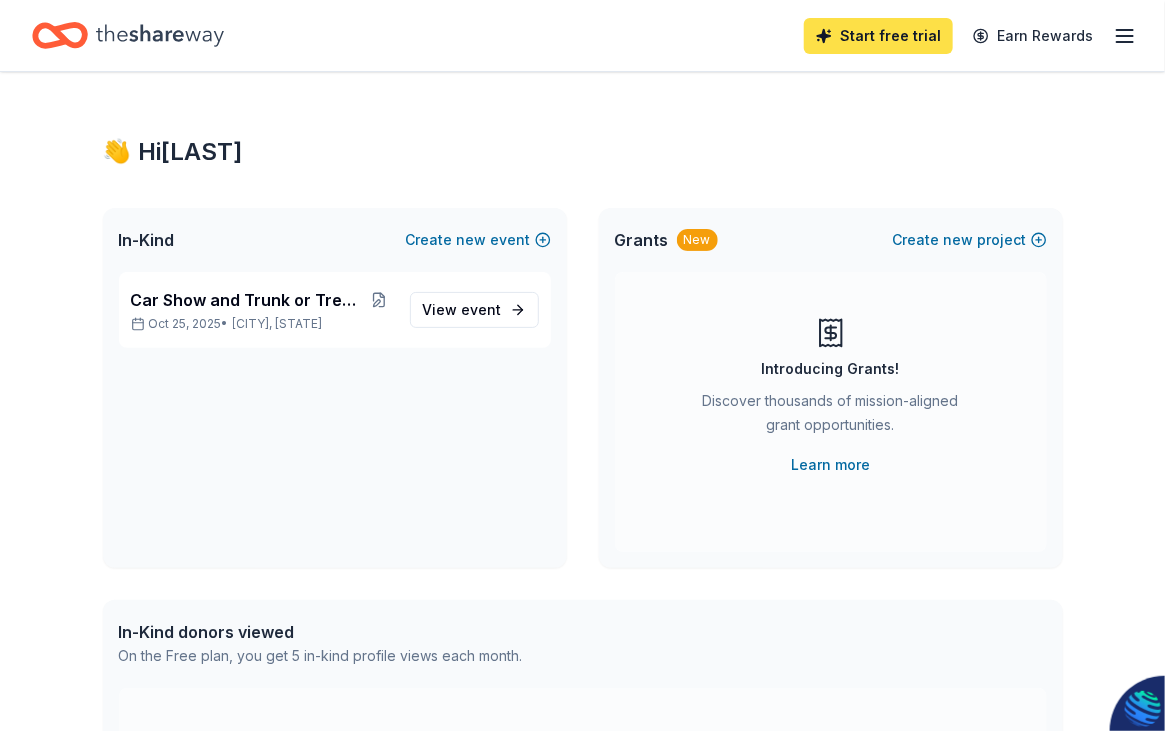 click on "Start free  trial" at bounding box center (878, 36) 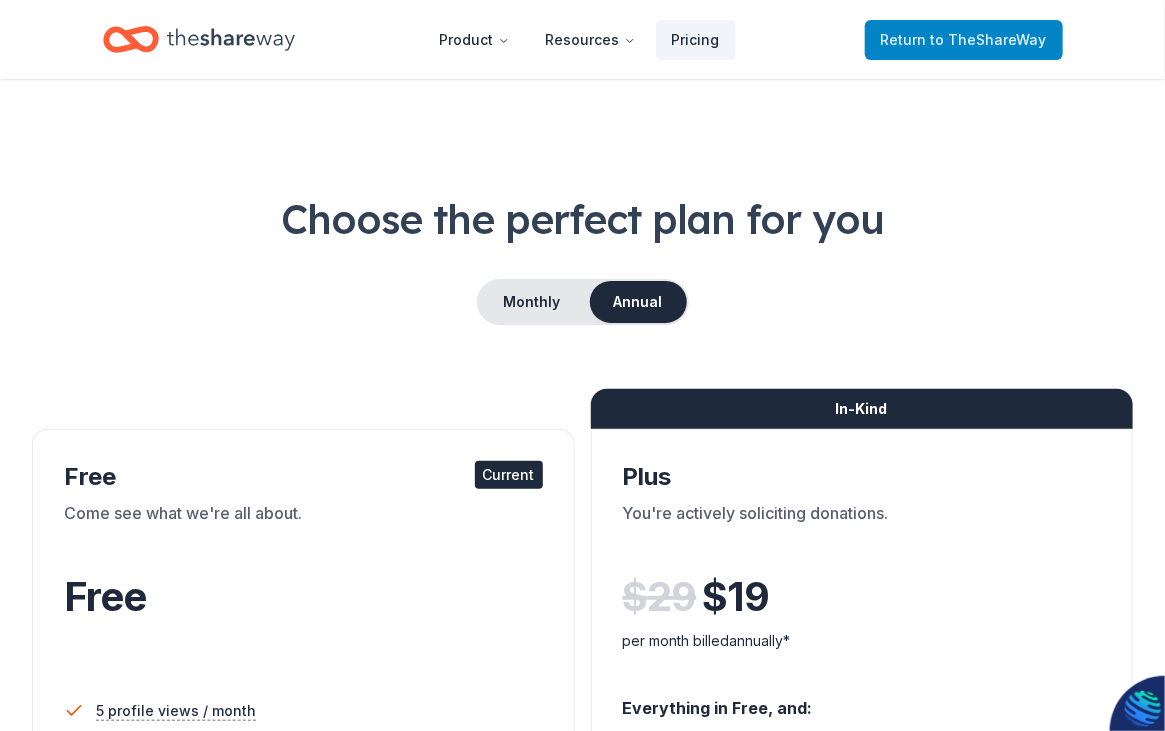 click on "to TheShareWay" at bounding box center (989, 39) 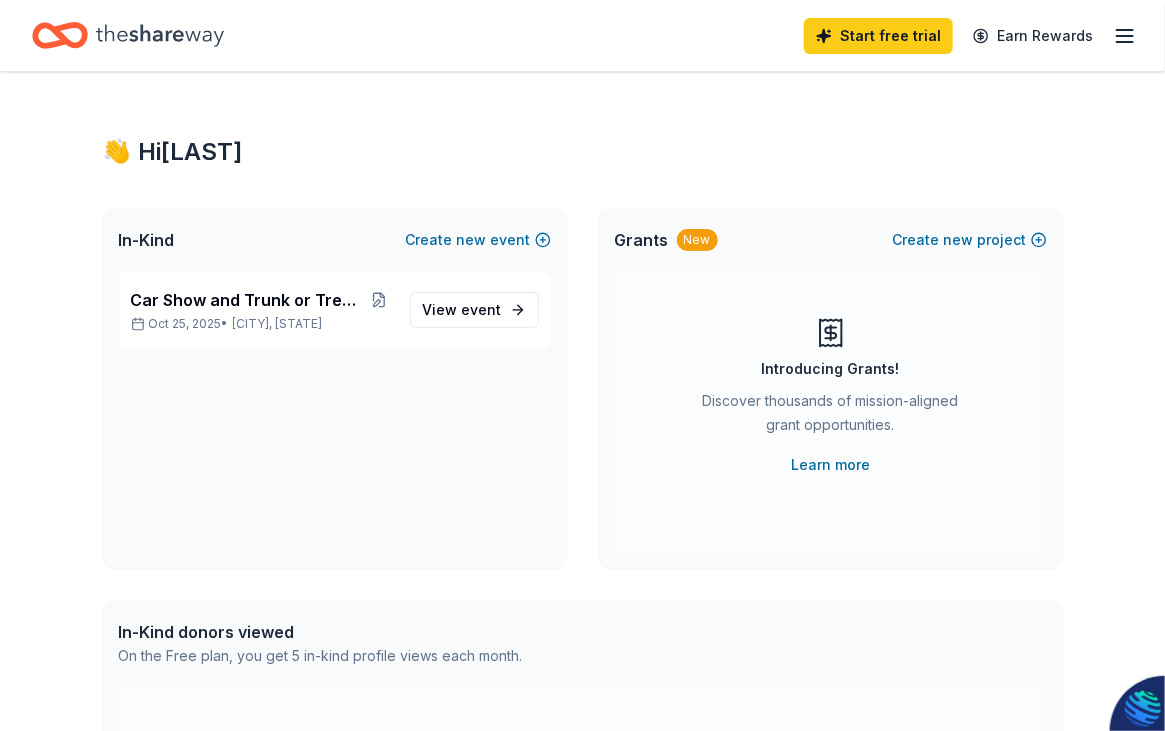 click 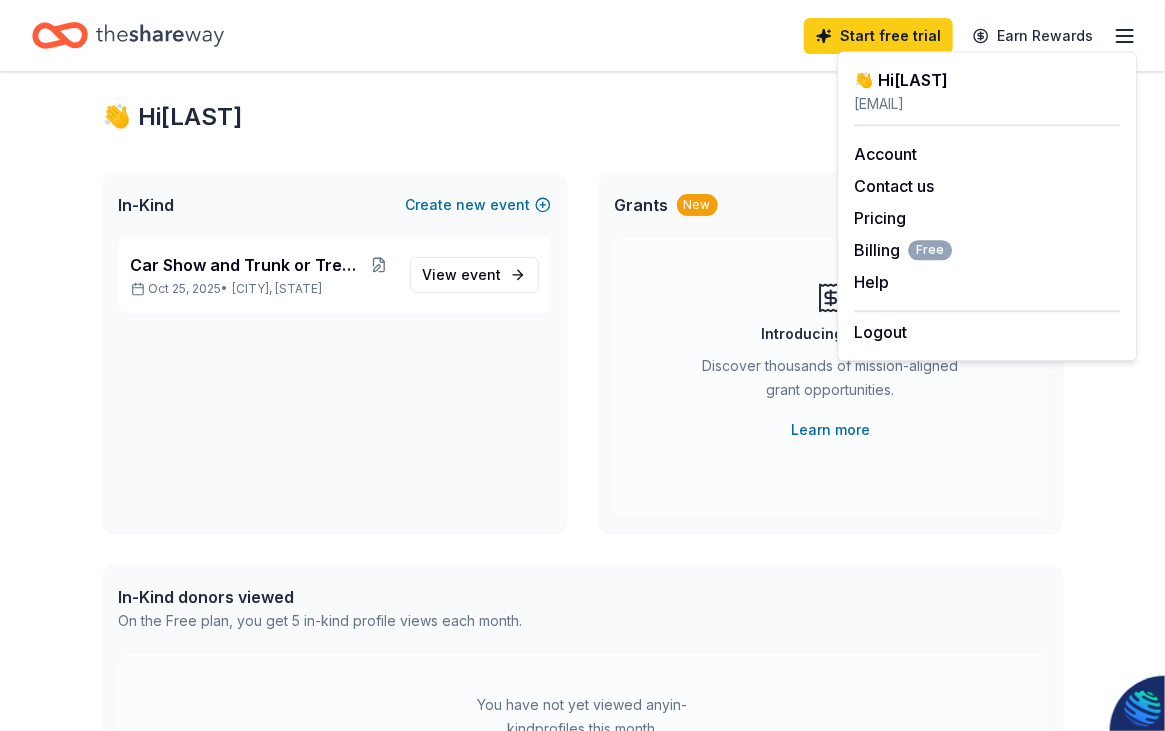scroll, scrollTop: 0, scrollLeft: 0, axis: both 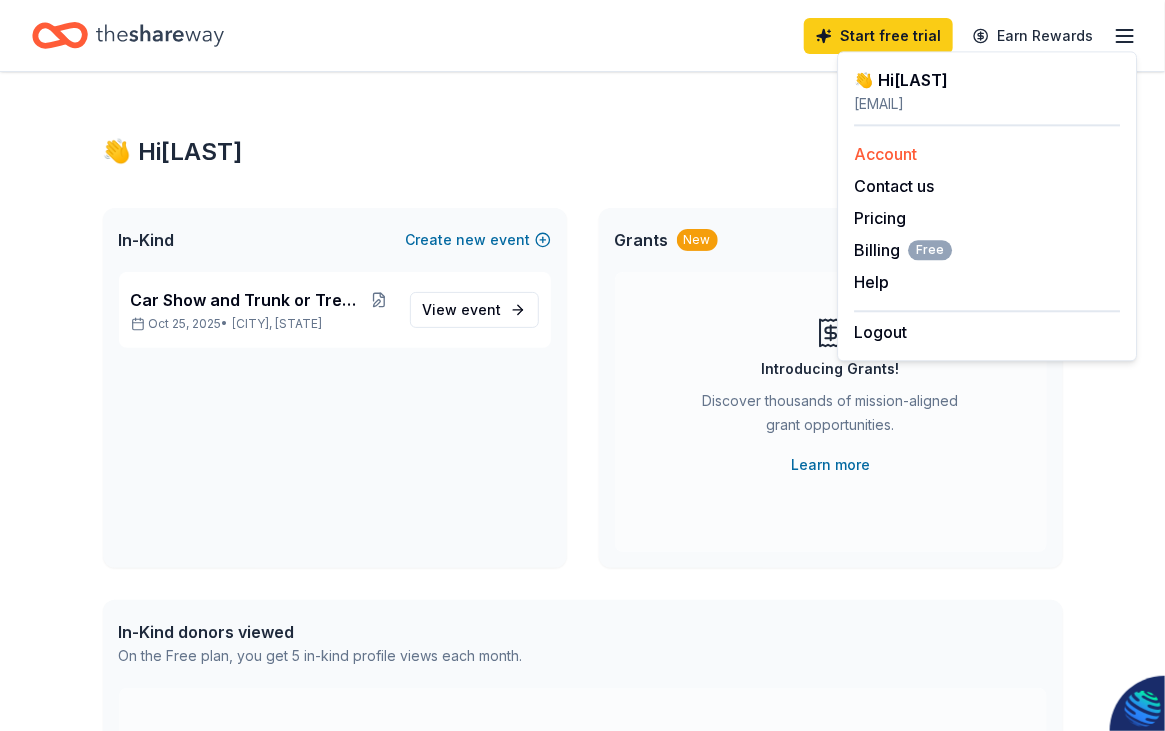 click on "Account" at bounding box center [885, 154] 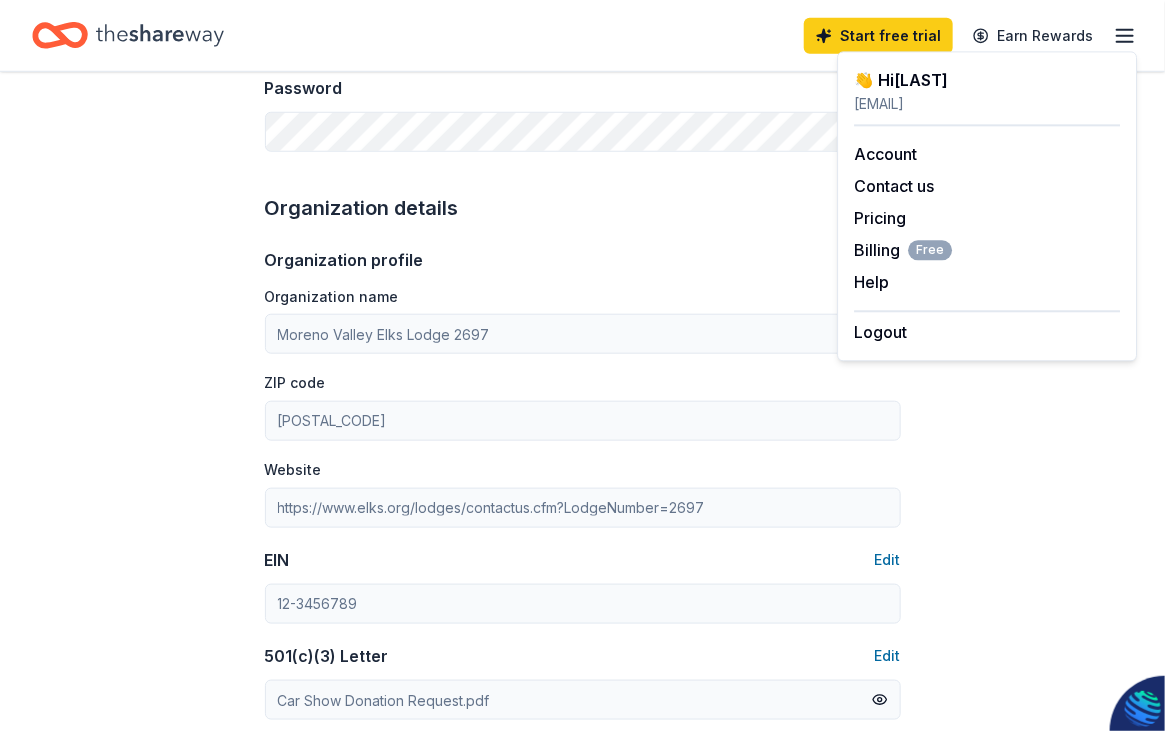 scroll, scrollTop: 499, scrollLeft: 0, axis: vertical 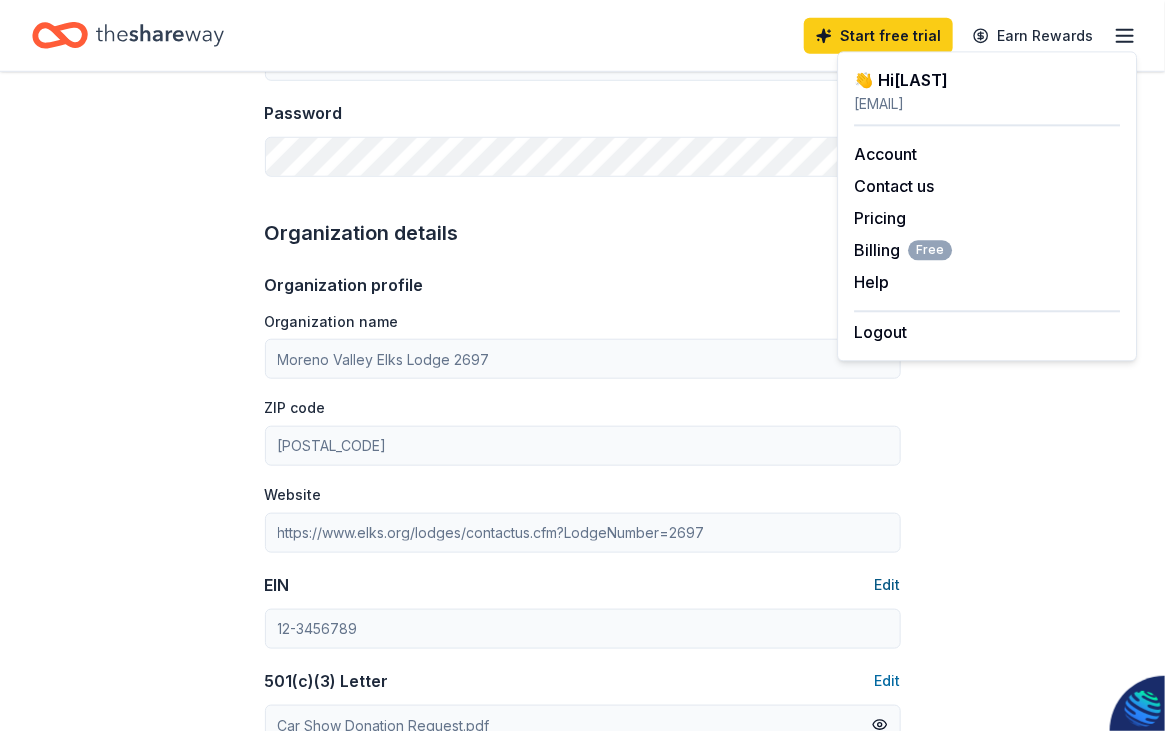 click on "Edit" at bounding box center (888, 585) 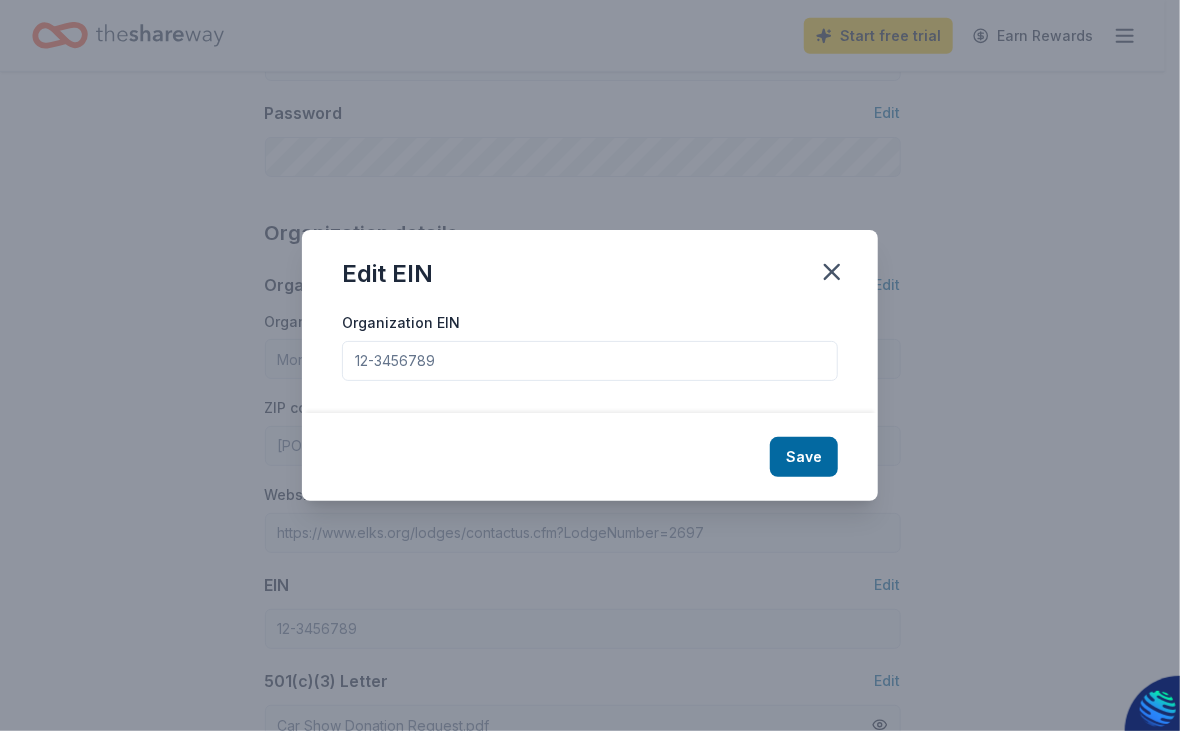 click on "Organization EIN" at bounding box center (590, 361) 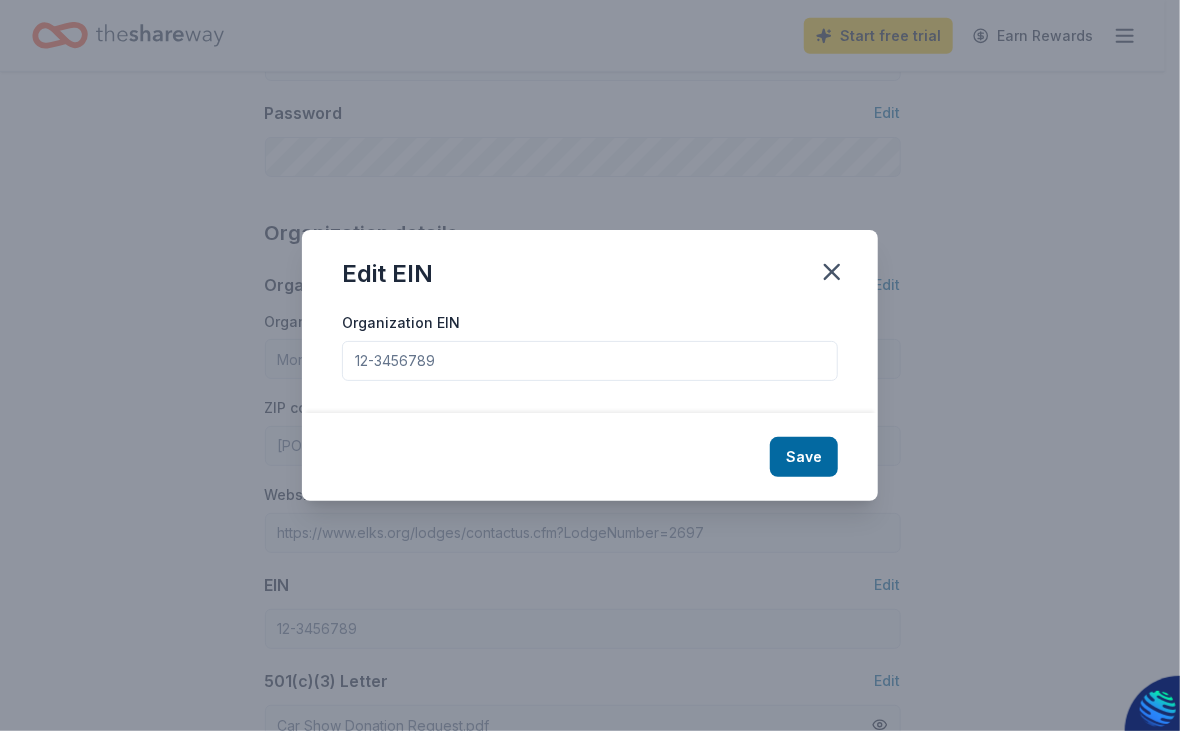 drag, startPoint x: 353, startPoint y: 356, endPoint x: 449, endPoint y: 358, distance: 96.02083 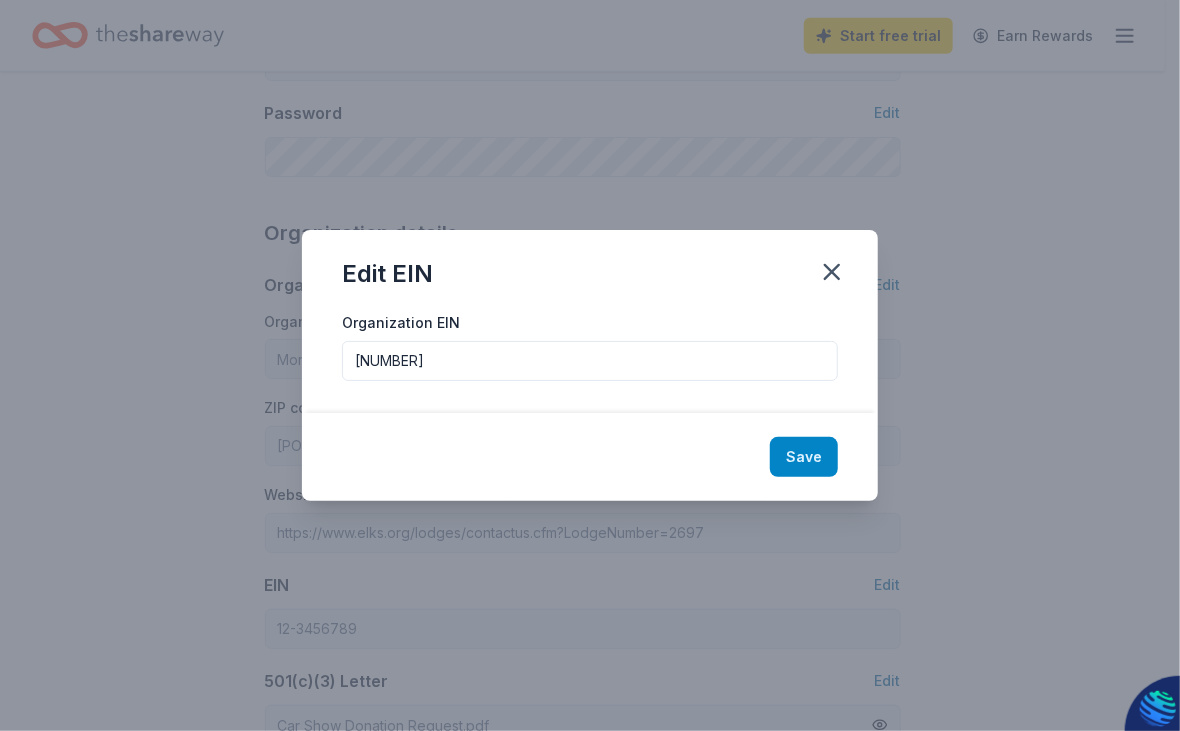 type on "[NUMBER]" 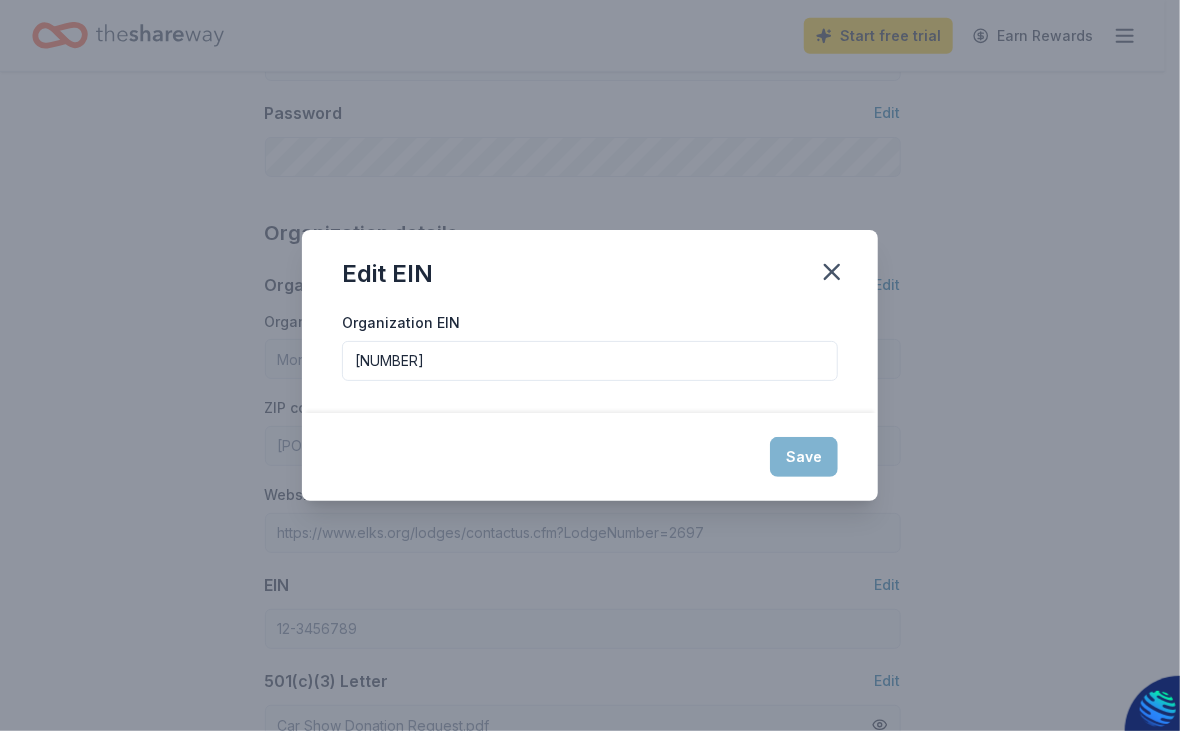 type on "[NUMBER]" 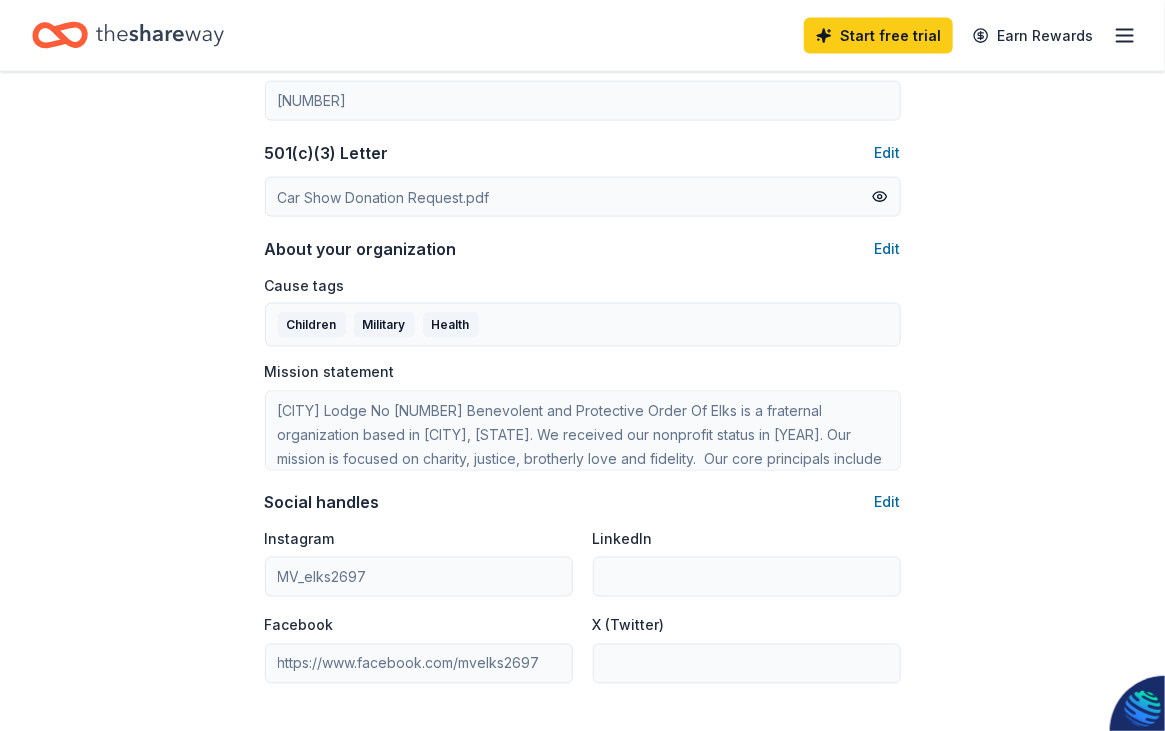 scroll, scrollTop: 1277, scrollLeft: 0, axis: vertical 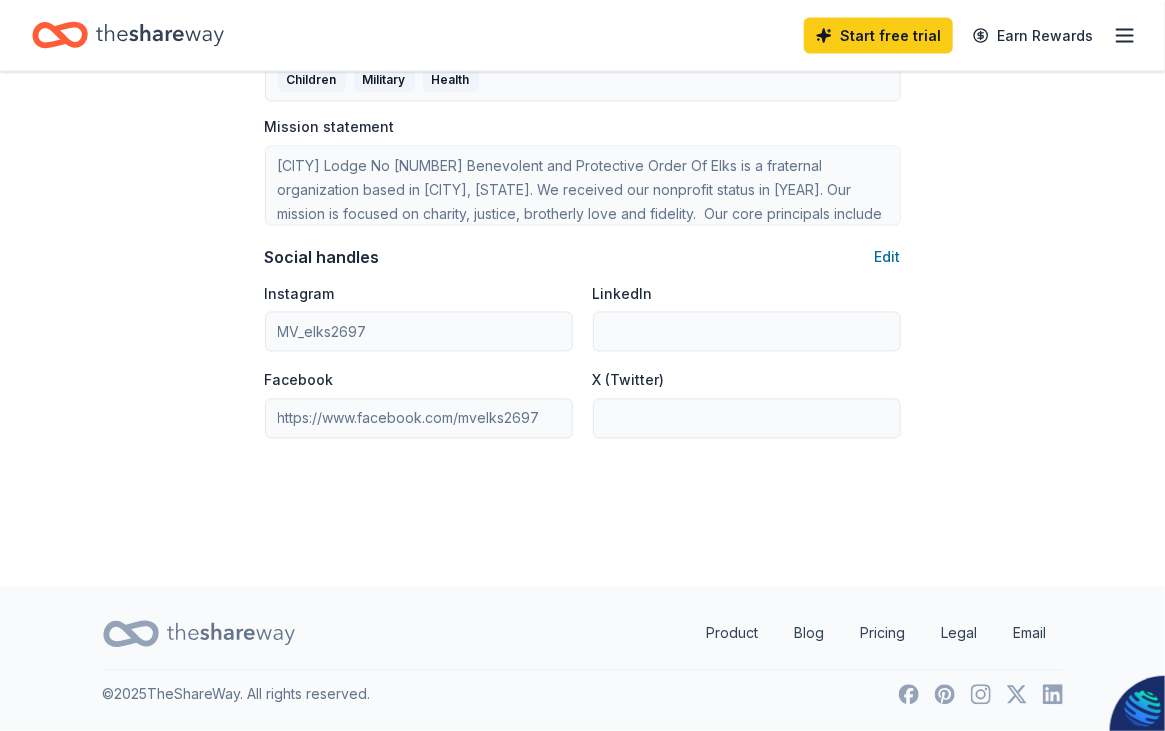click 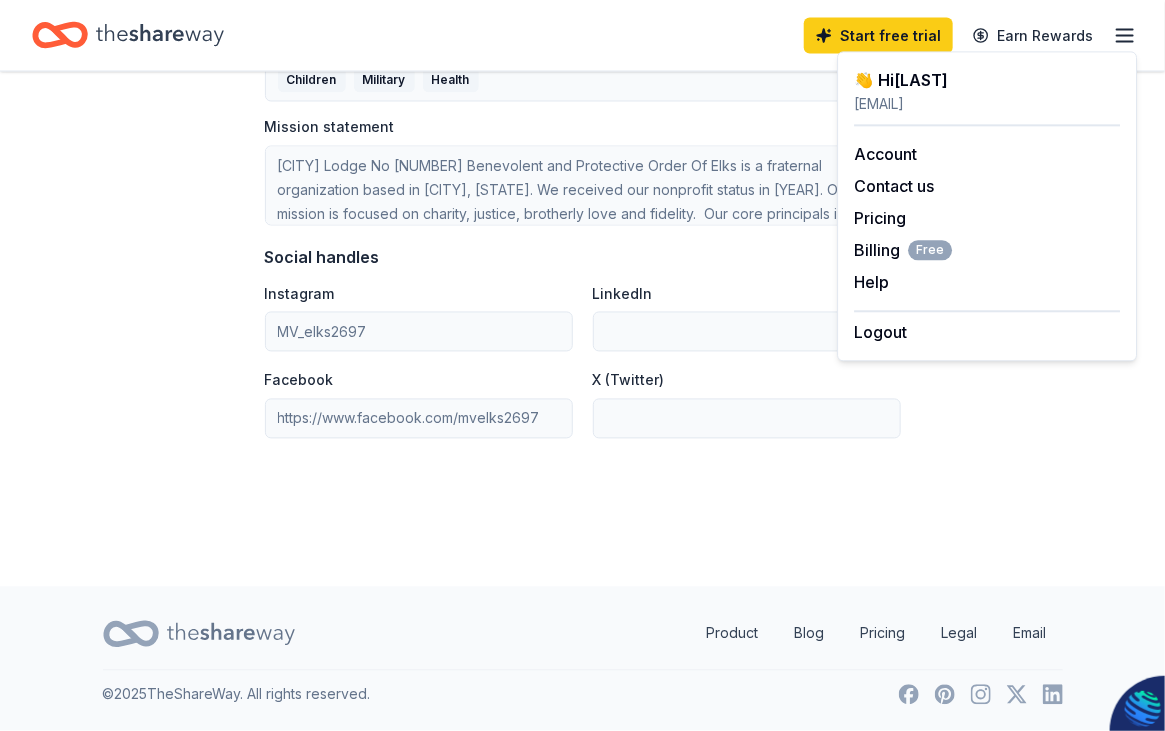 click on "[EMAIL]" at bounding box center (987, 104) 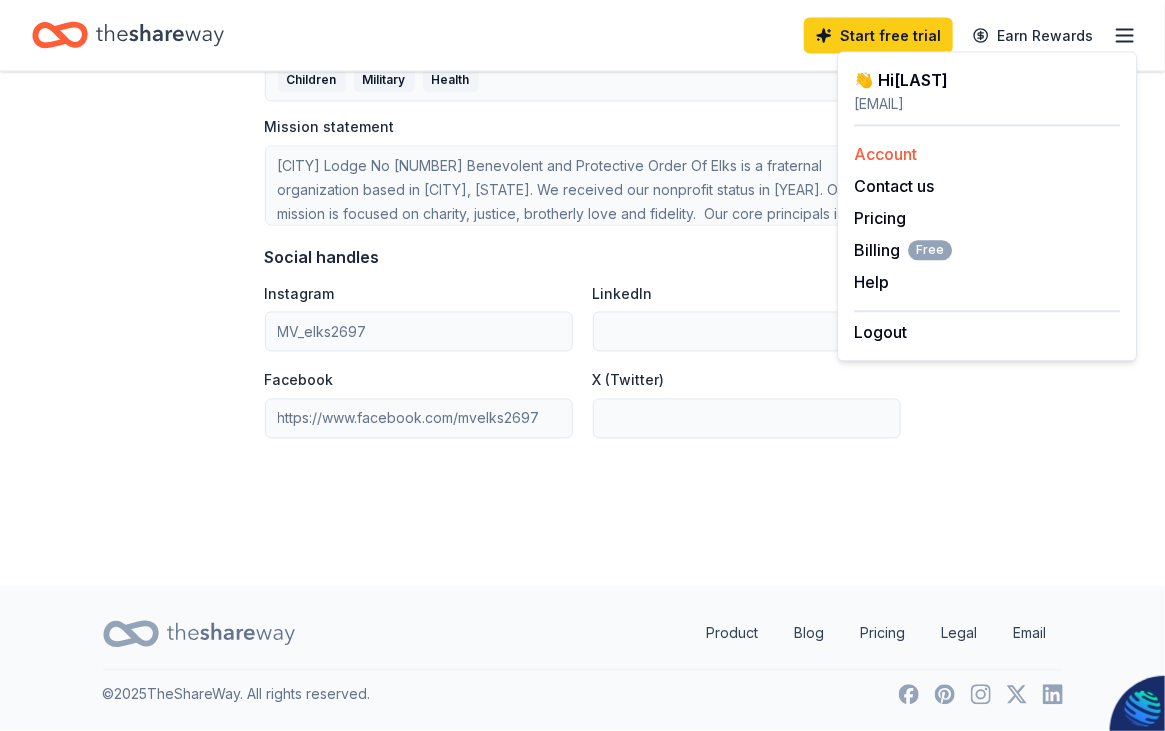 click on "Account" at bounding box center [885, 154] 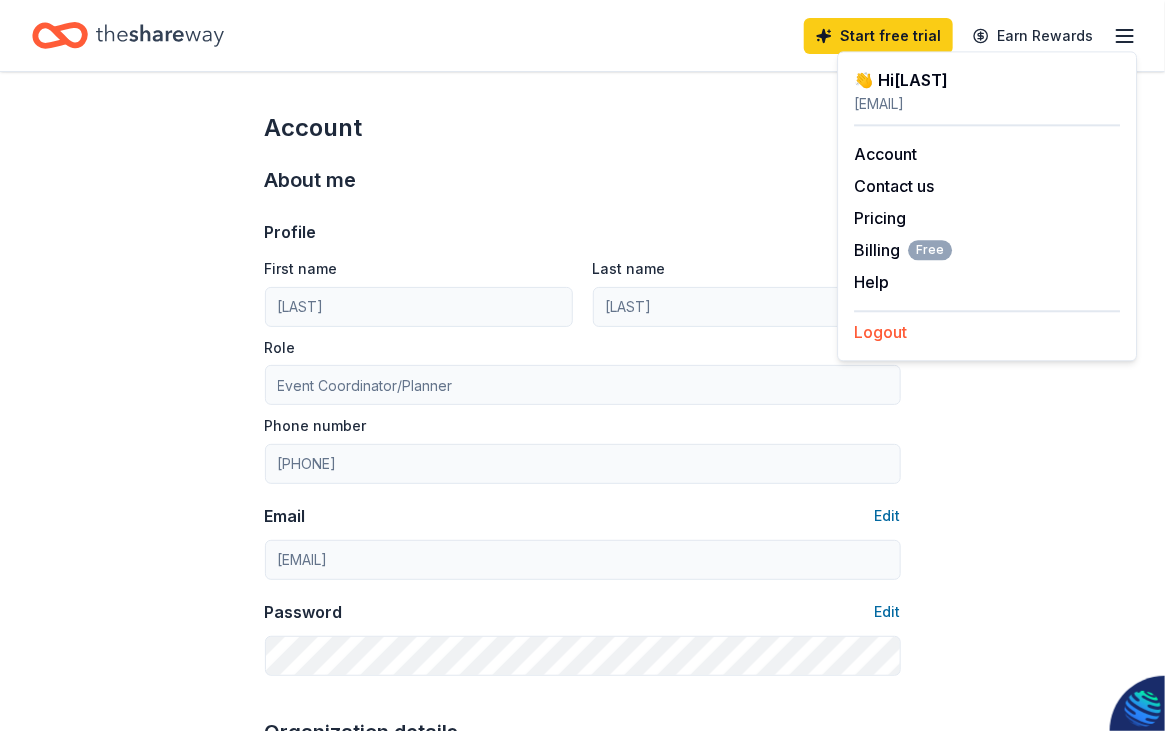 click on "Logout" at bounding box center [880, 332] 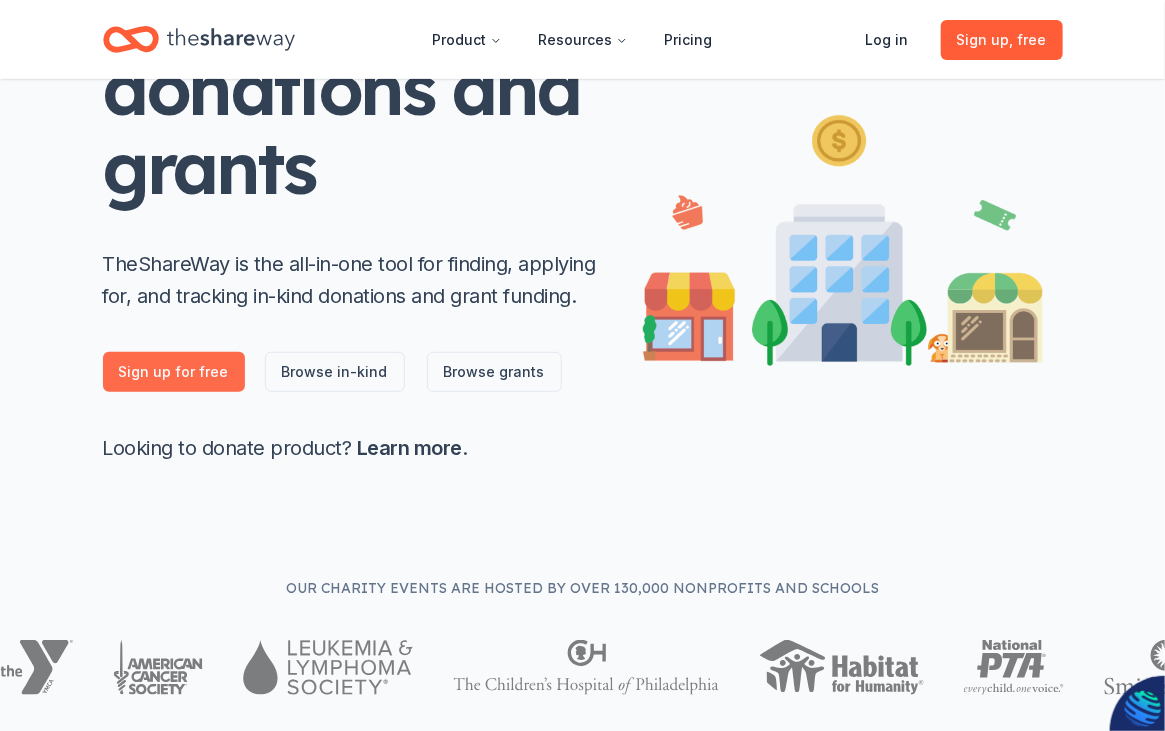 scroll, scrollTop: 300, scrollLeft: 0, axis: vertical 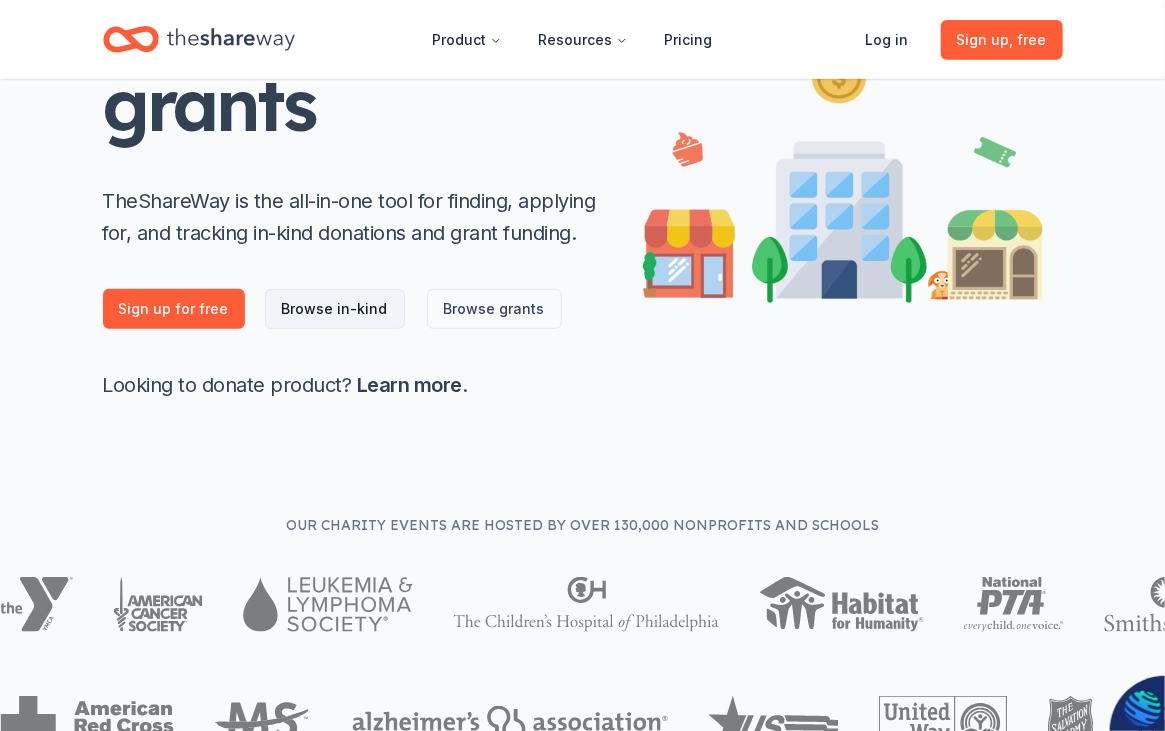 click on "Browse in-kind" at bounding box center [335, 309] 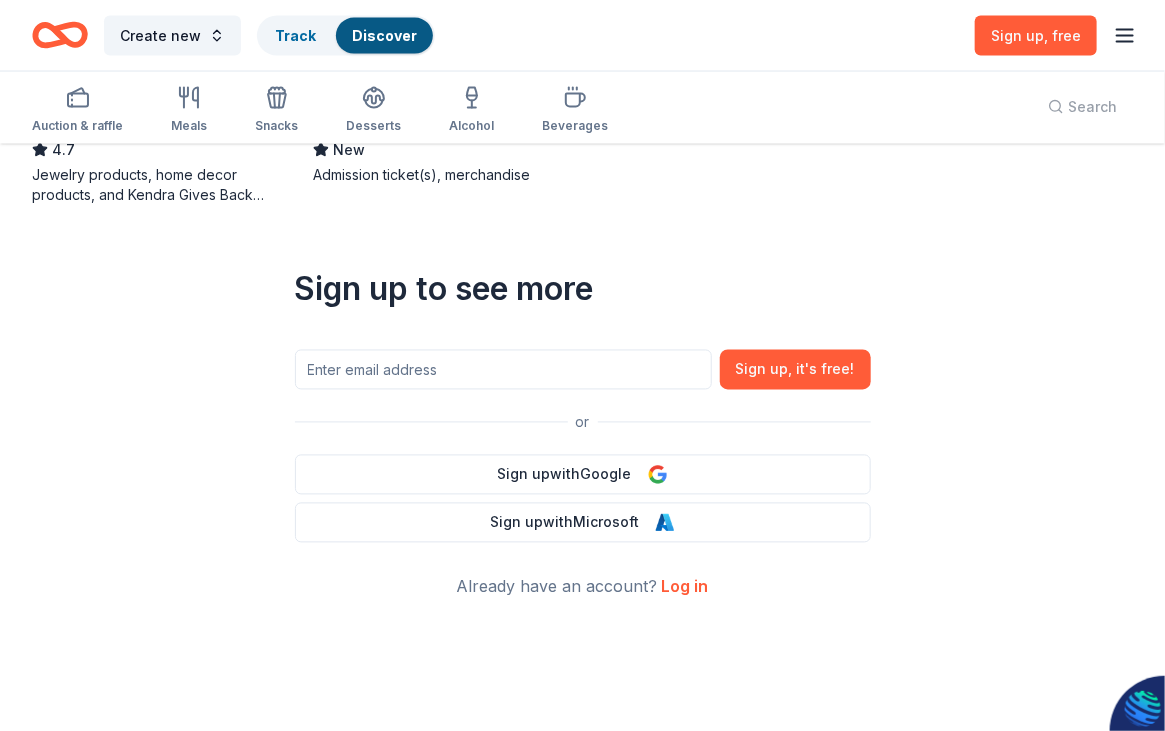 scroll, scrollTop: 1249, scrollLeft: 0, axis: vertical 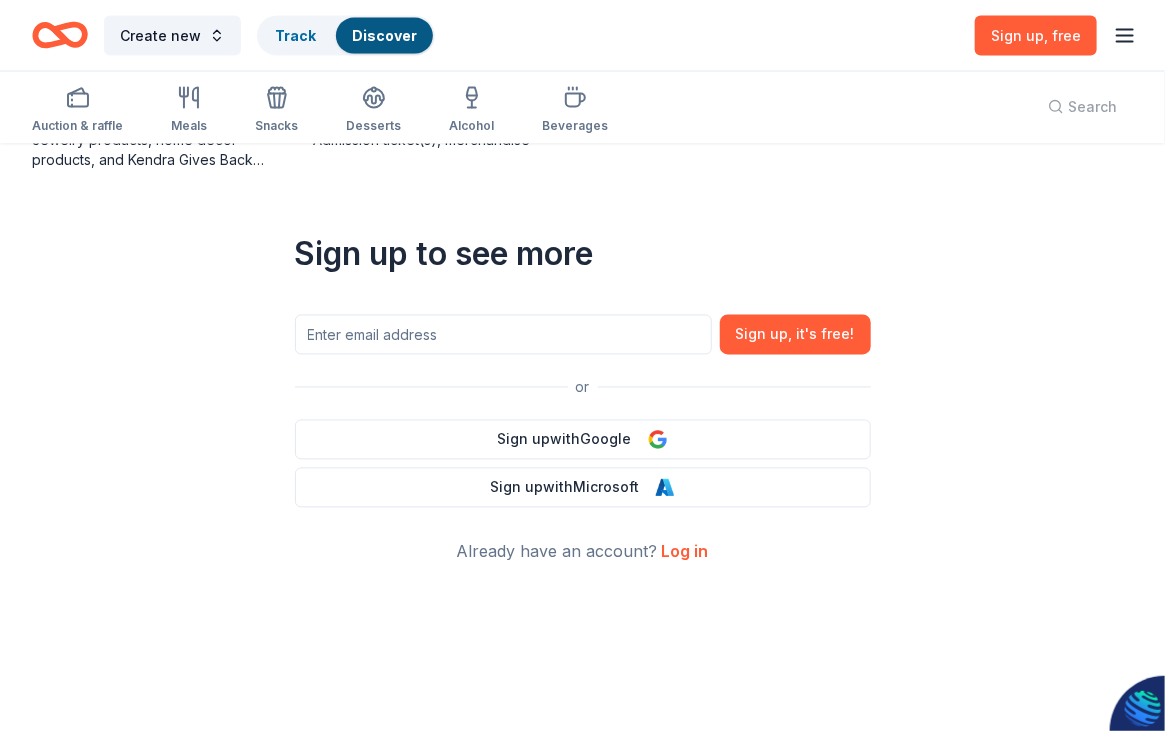click on "Log in" at bounding box center (685, 552) 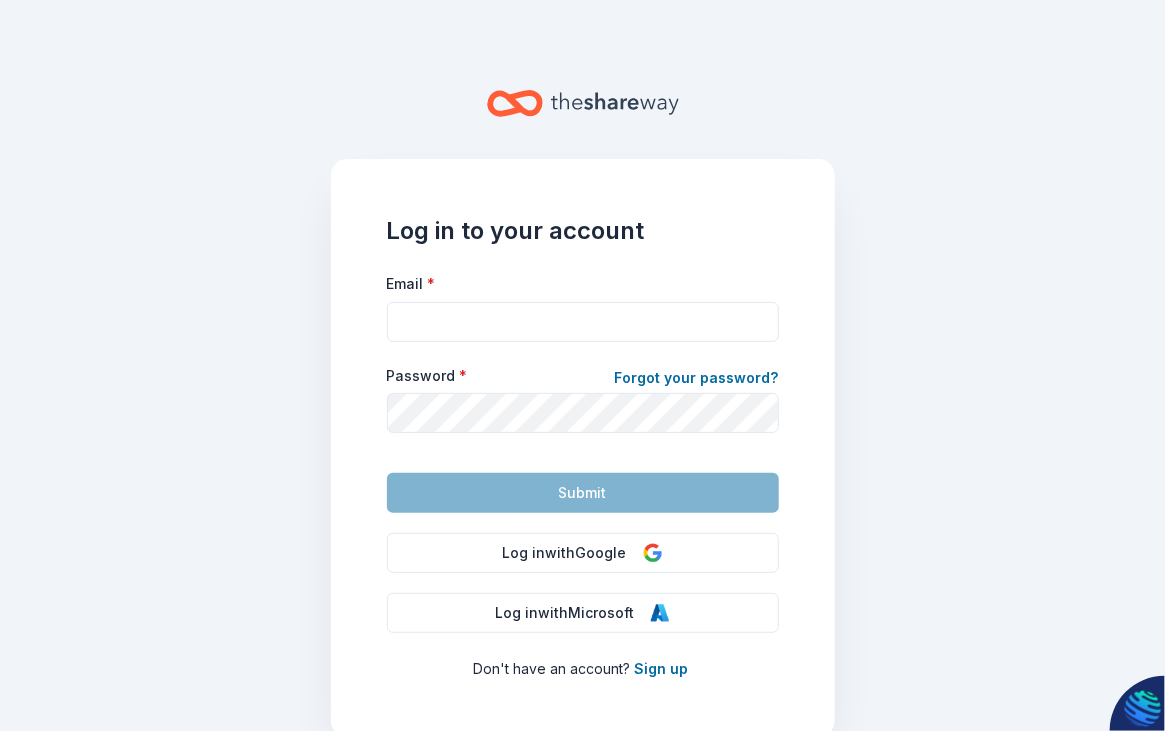 scroll, scrollTop: 0, scrollLeft: 0, axis: both 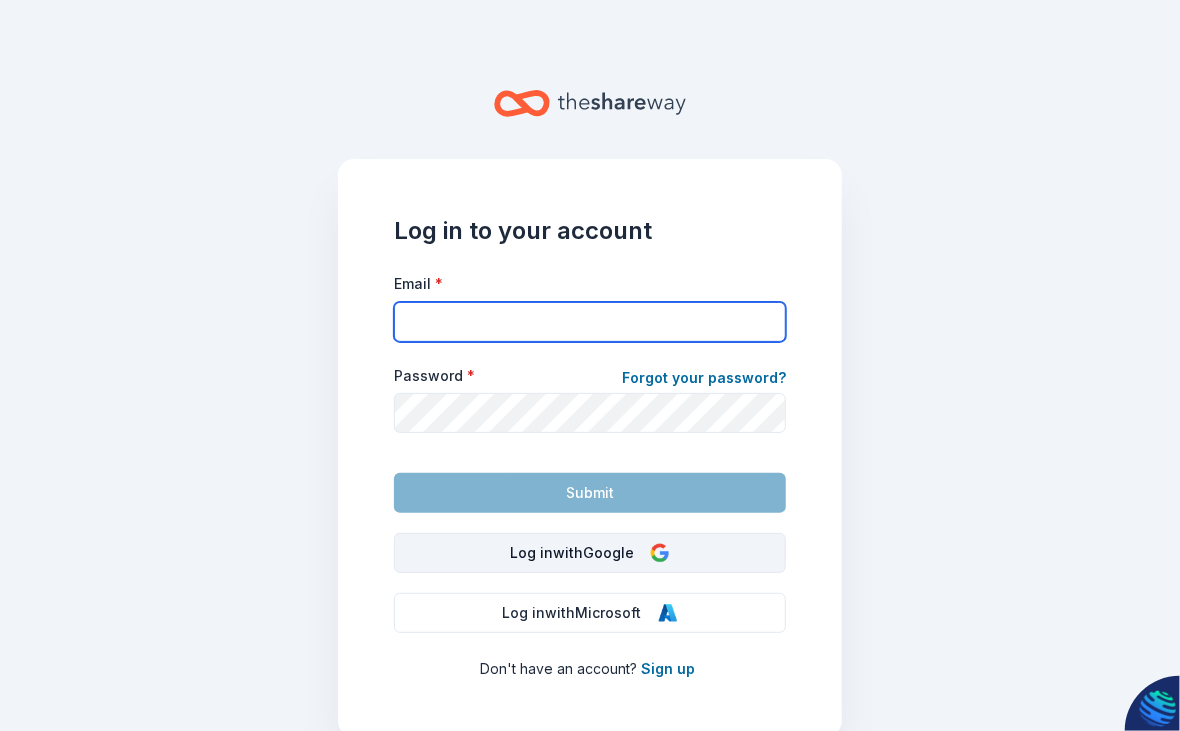 type on "[EMAIL]" 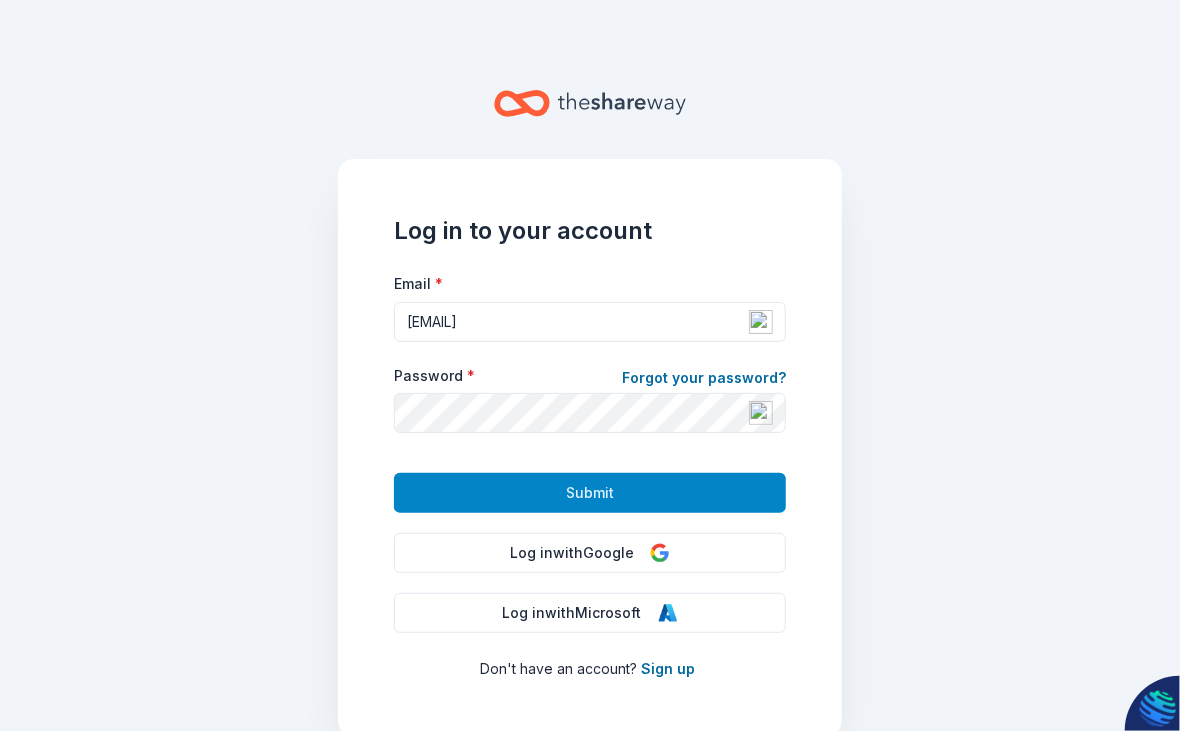 click on "Submit" at bounding box center [590, 493] 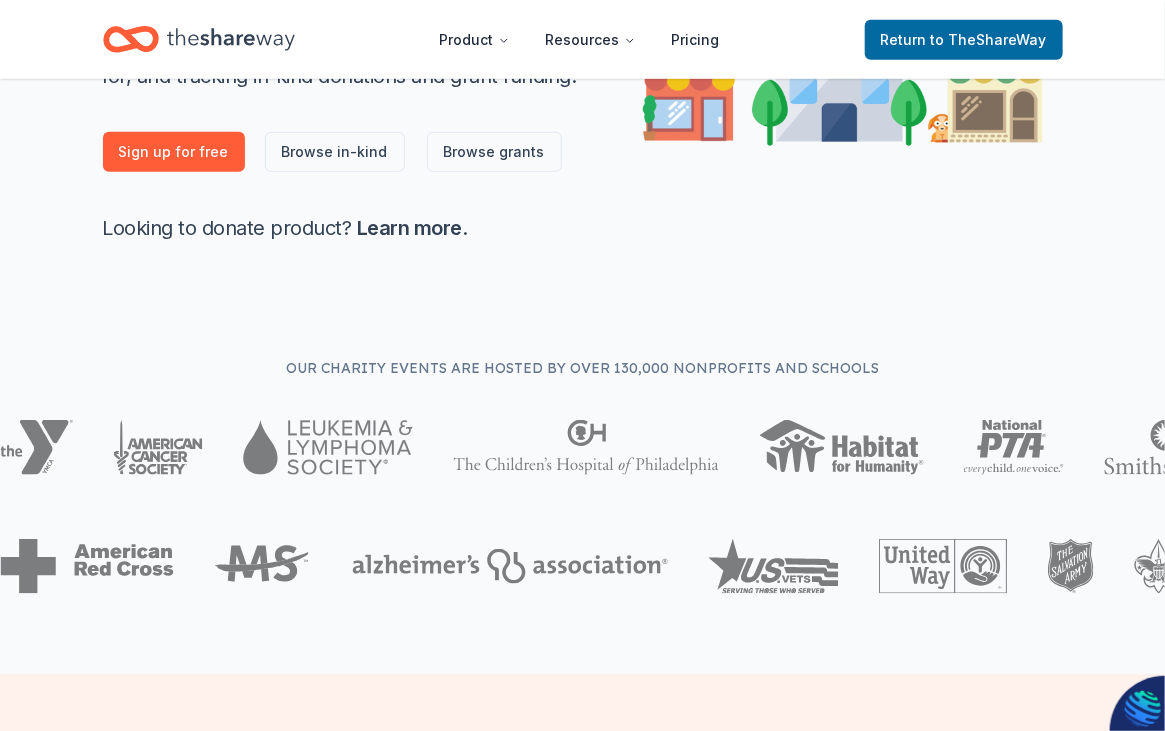 scroll, scrollTop: 499, scrollLeft: 0, axis: vertical 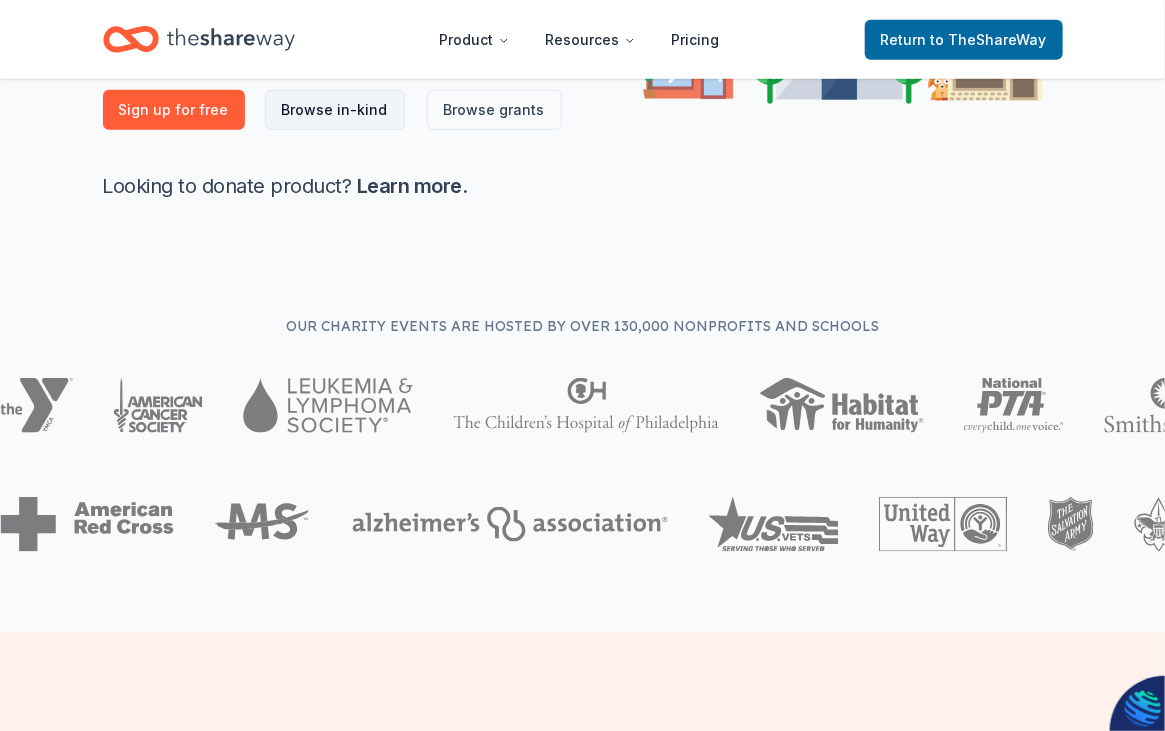 click on "Browse in-kind" at bounding box center [335, 110] 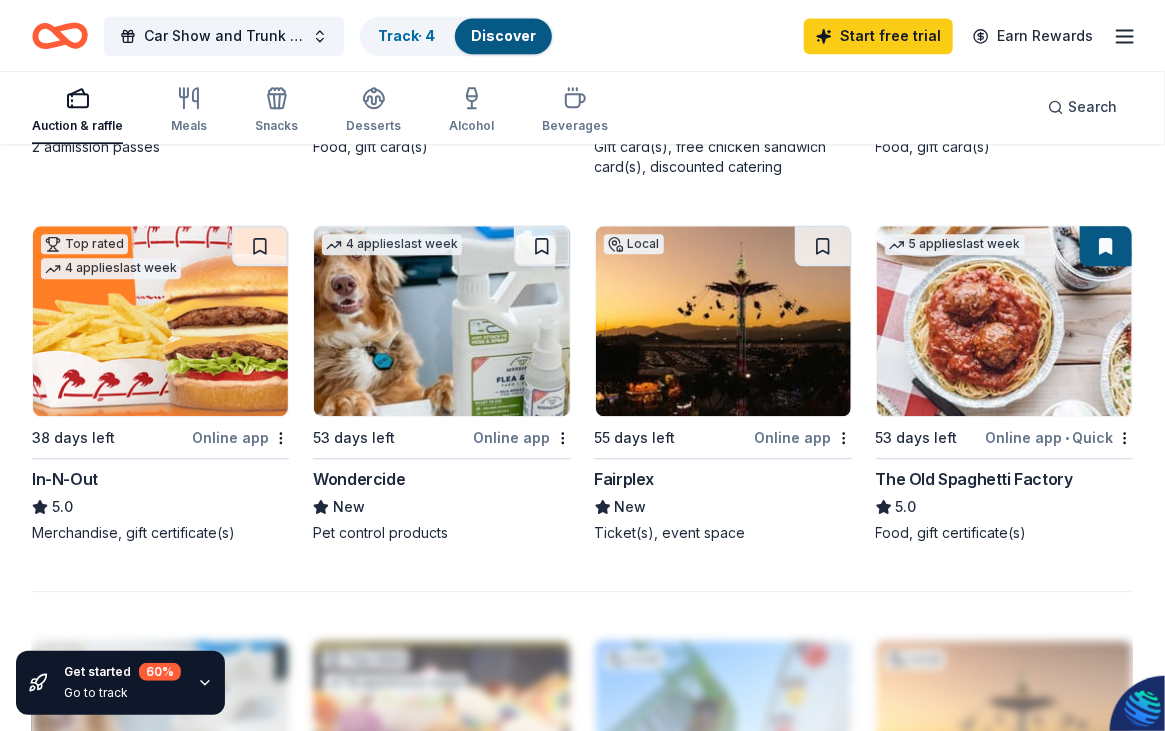scroll, scrollTop: 1747, scrollLeft: 0, axis: vertical 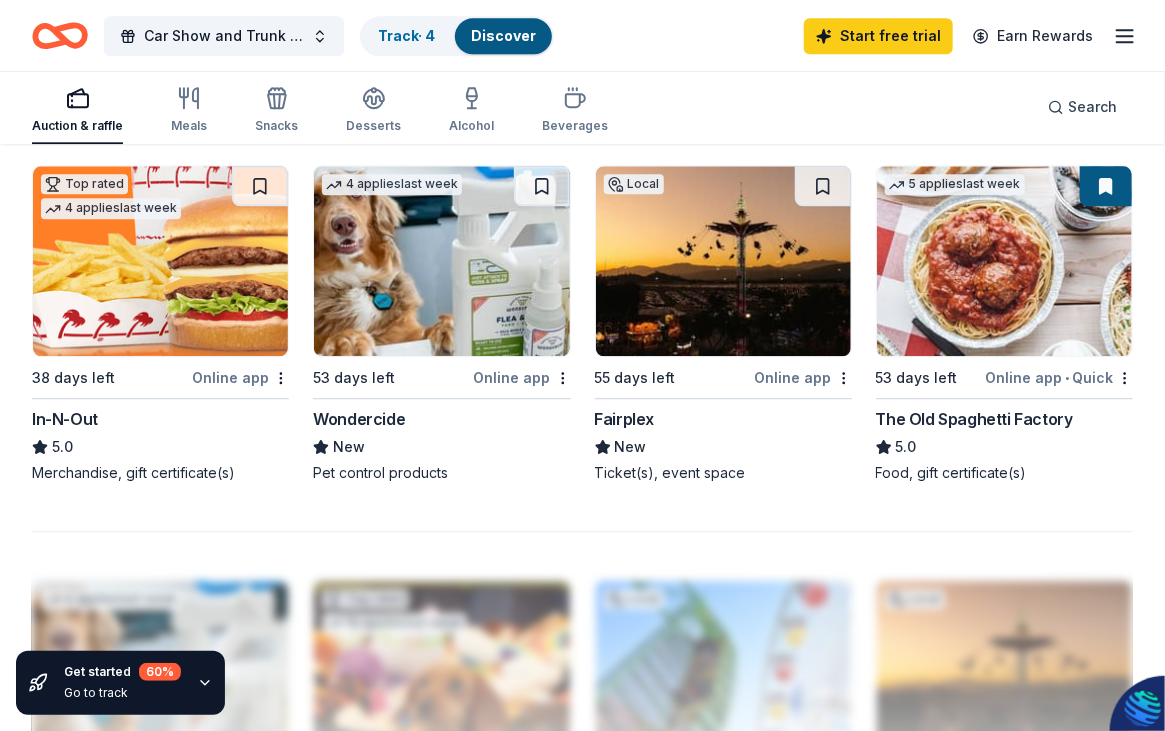 click on "Online app" at bounding box center (803, 377) 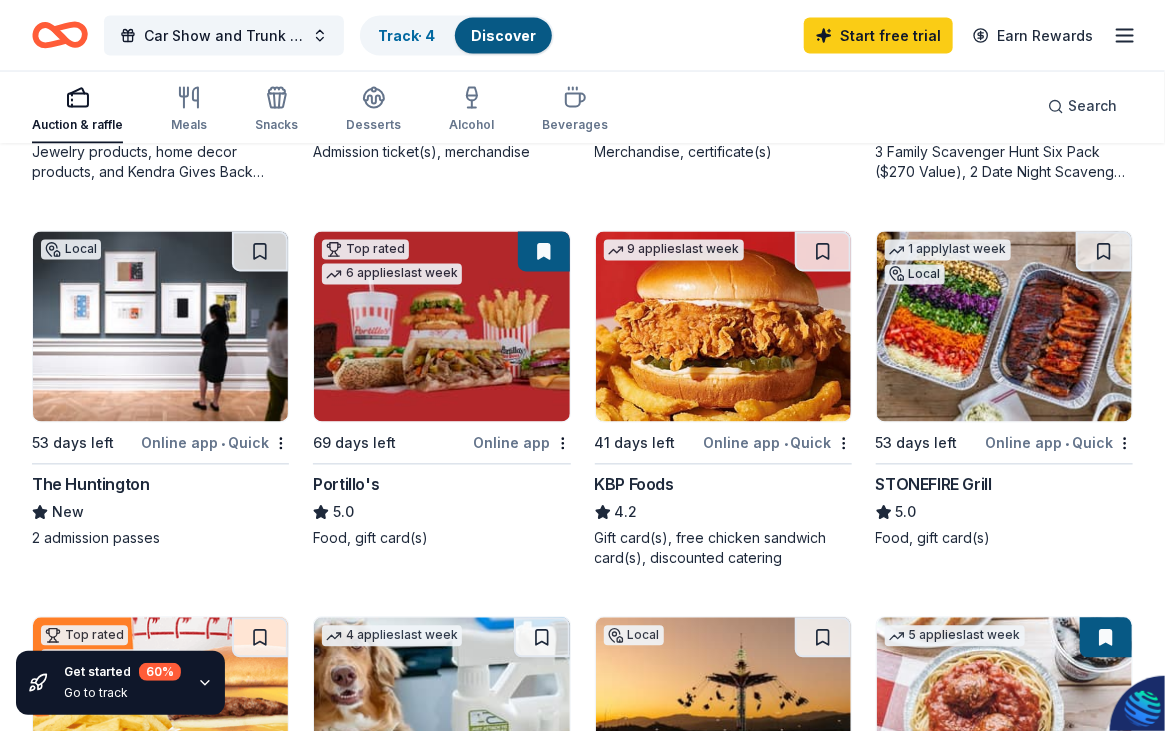 scroll, scrollTop: 1247, scrollLeft: 0, axis: vertical 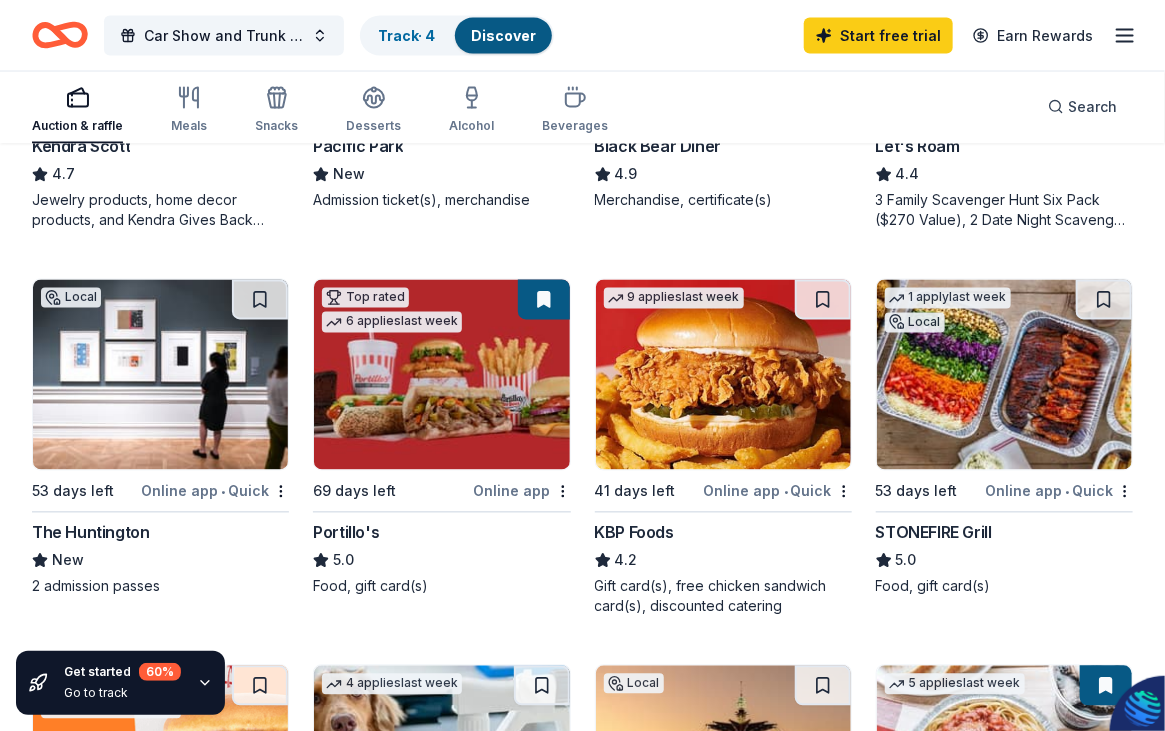 click on "STONEFIRE Grill" at bounding box center (934, 533) 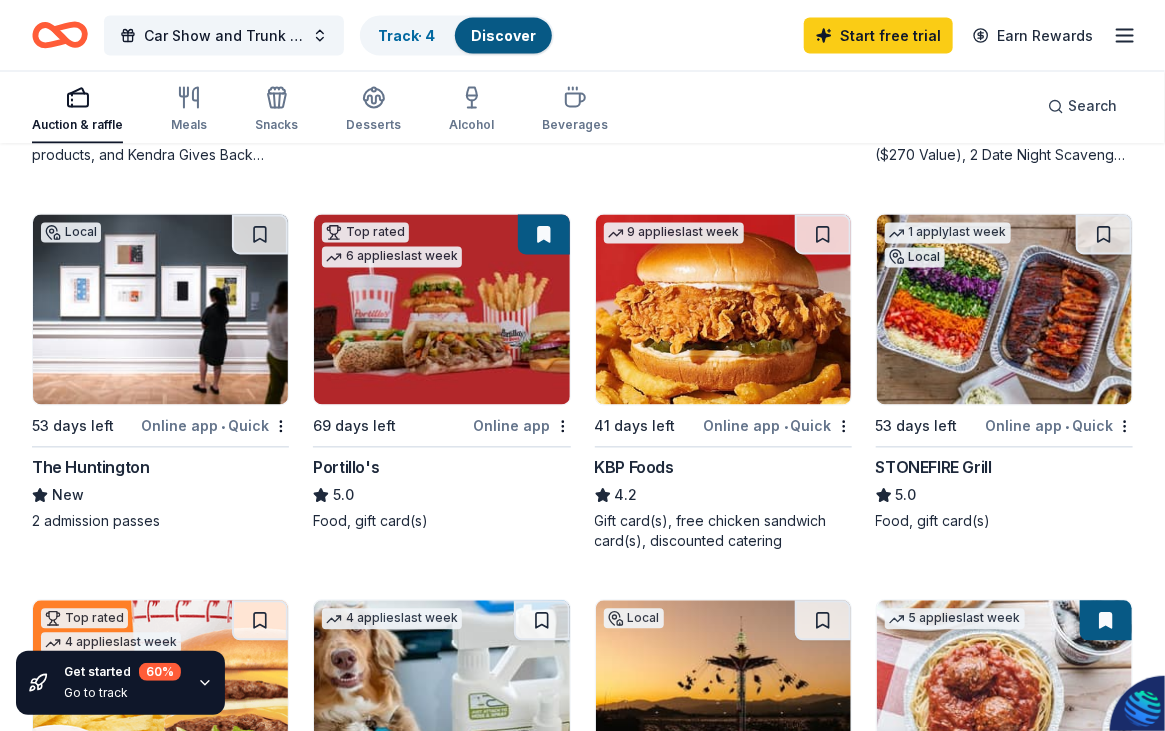 scroll, scrollTop: 1347, scrollLeft: 0, axis: vertical 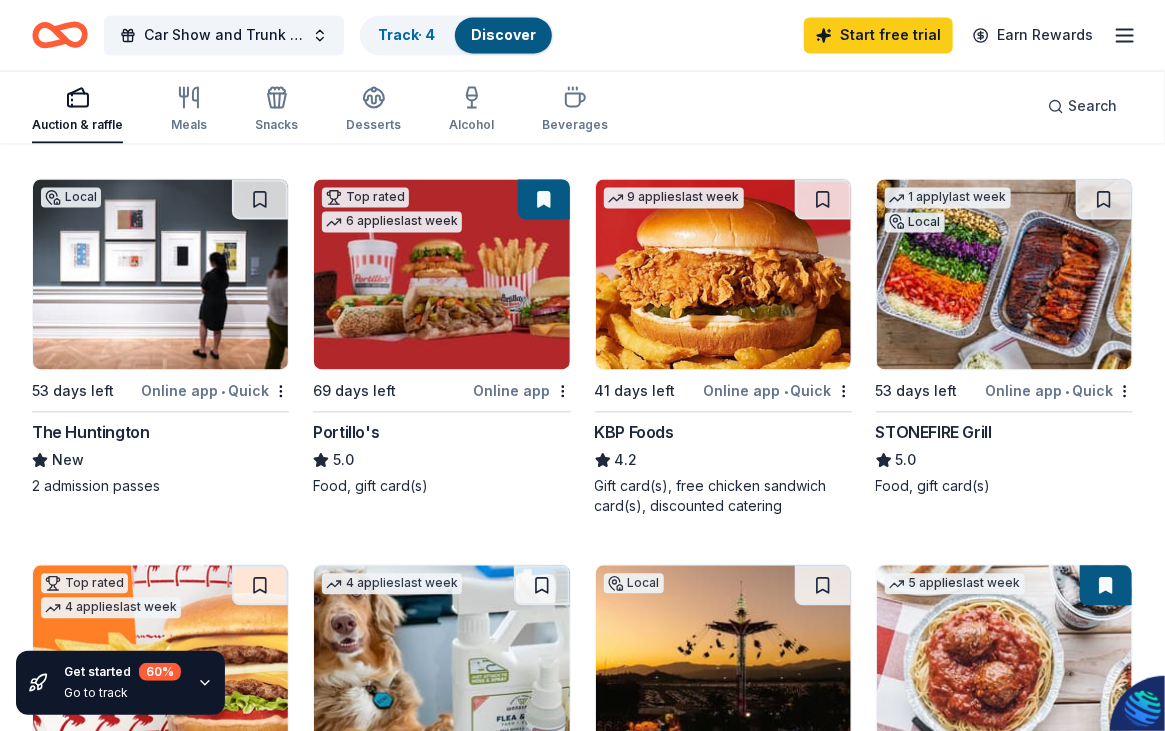 click on "The Huntington" at bounding box center [90, 433] 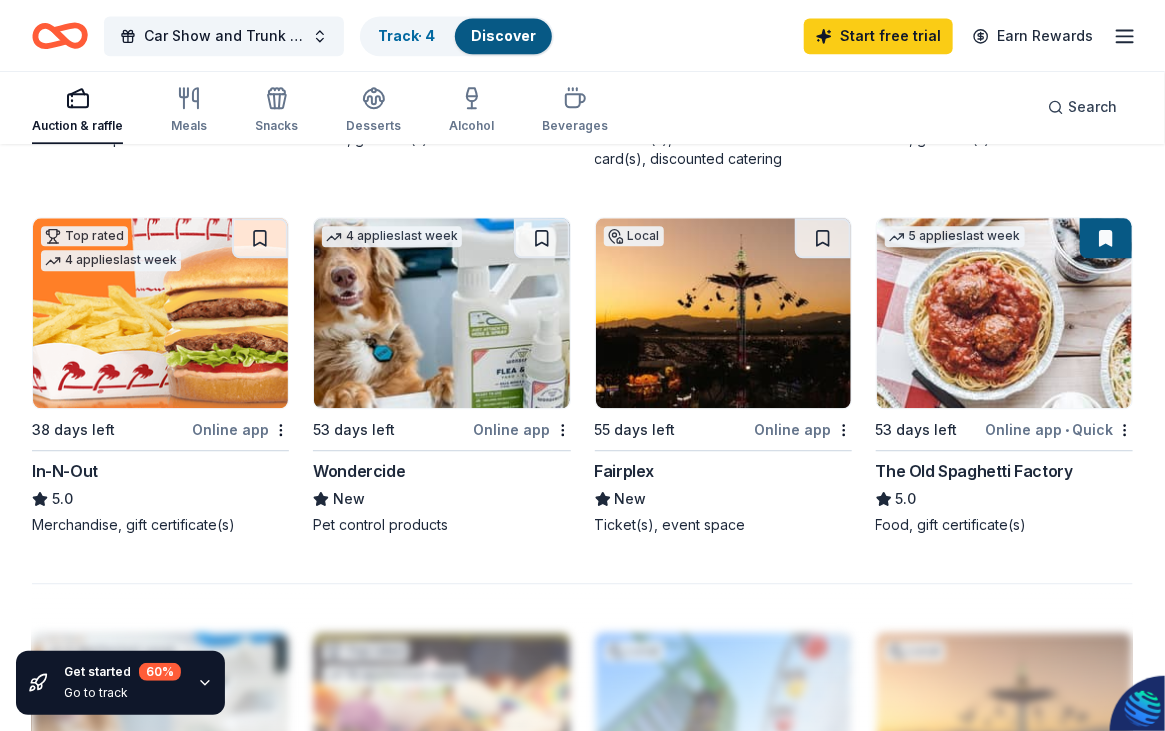 scroll, scrollTop: 1747, scrollLeft: 0, axis: vertical 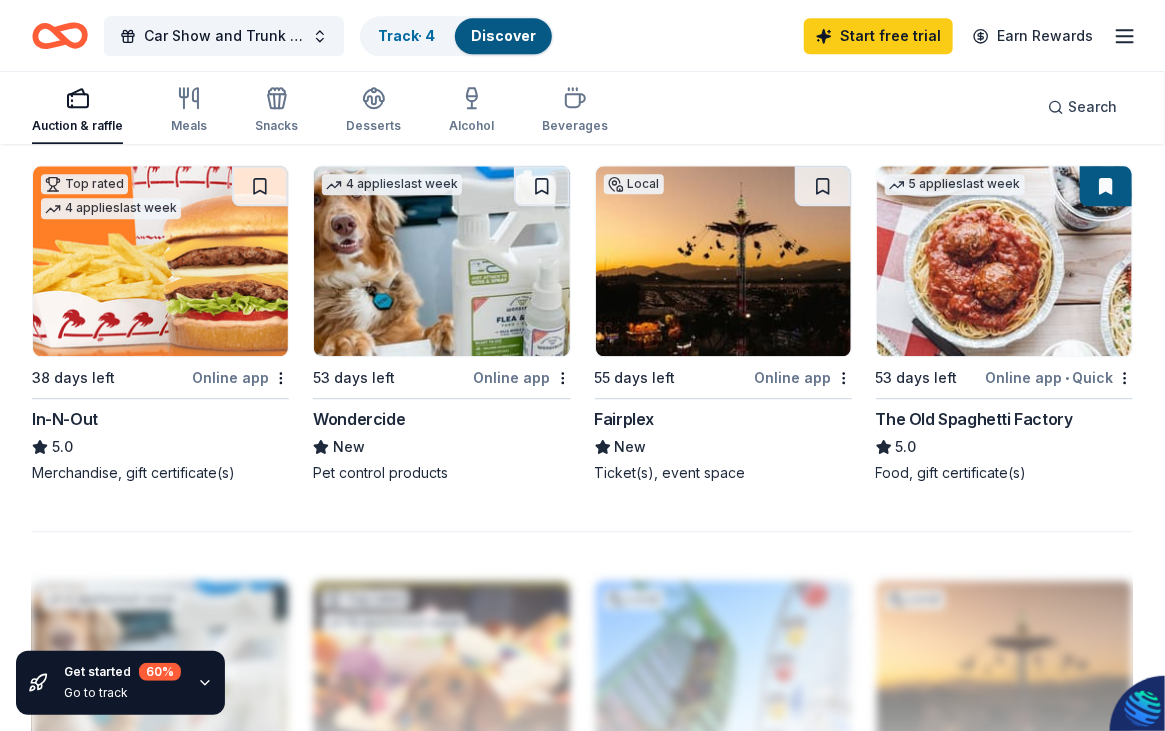 click on "53 days left" at bounding box center [354, 378] 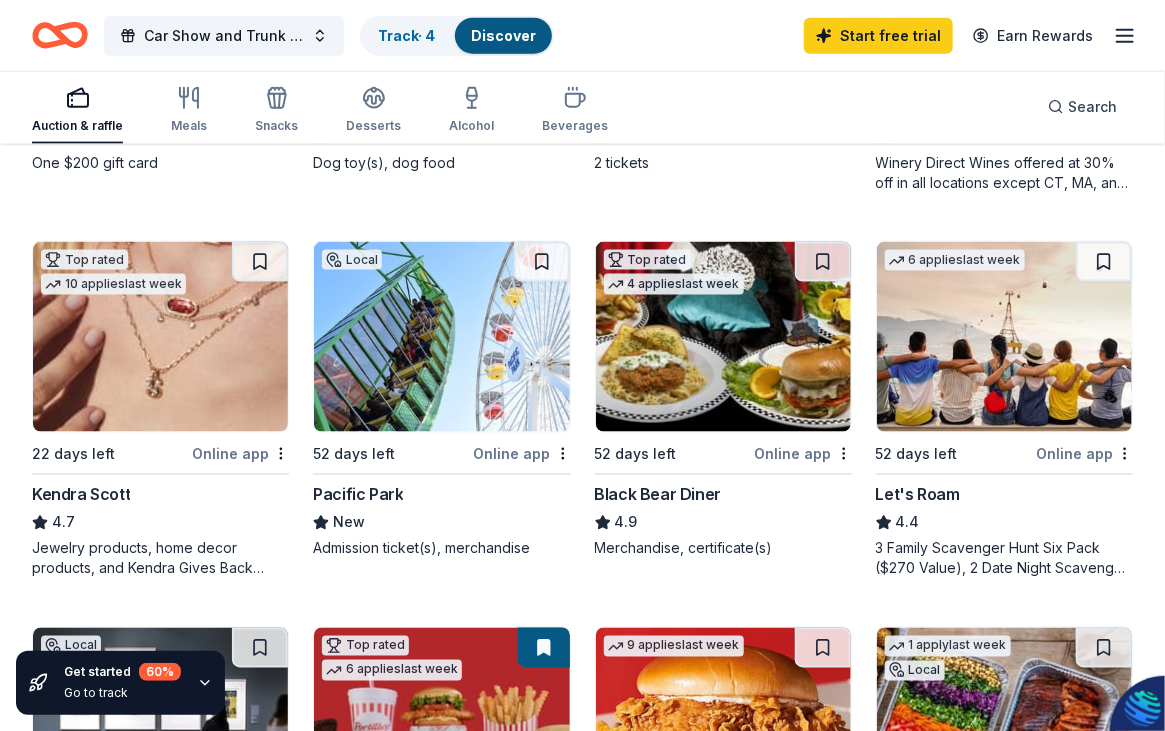 scroll, scrollTop: 947, scrollLeft: 0, axis: vertical 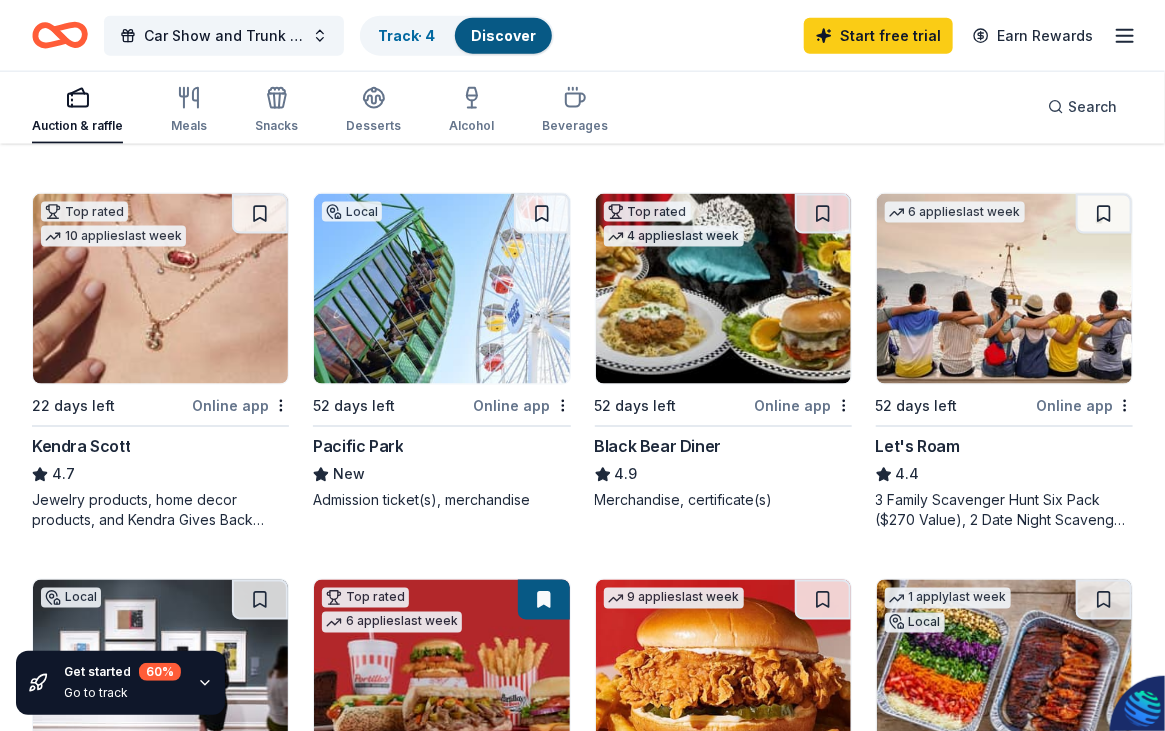 click on "Online app" at bounding box center [803, 405] 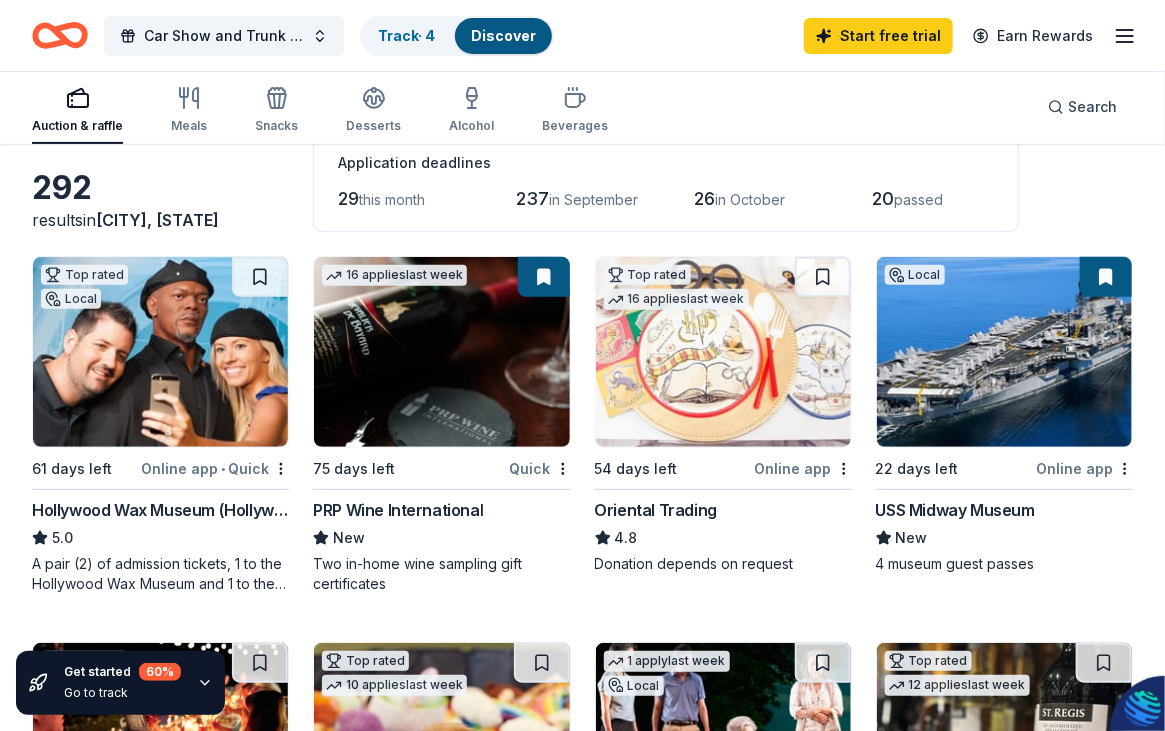 scroll, scrollTop: 0, scrollLeft: 0, axis: both 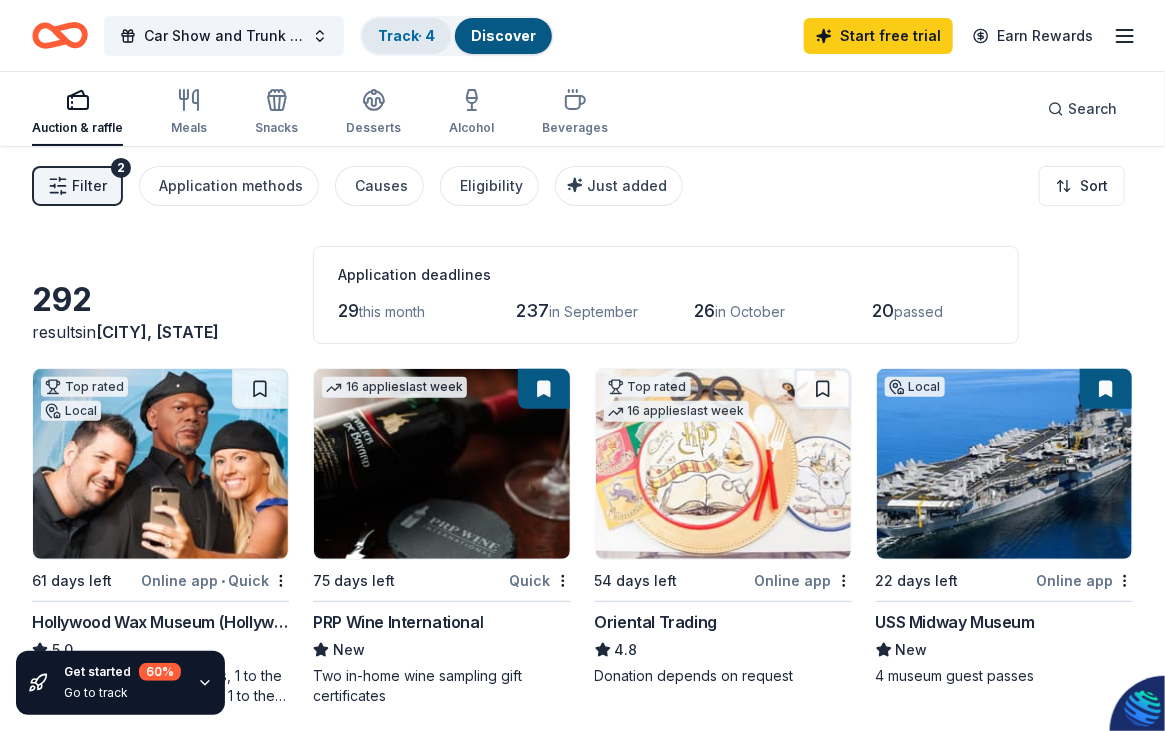 click on "Track  · 4" at bounding box center [406, 35] 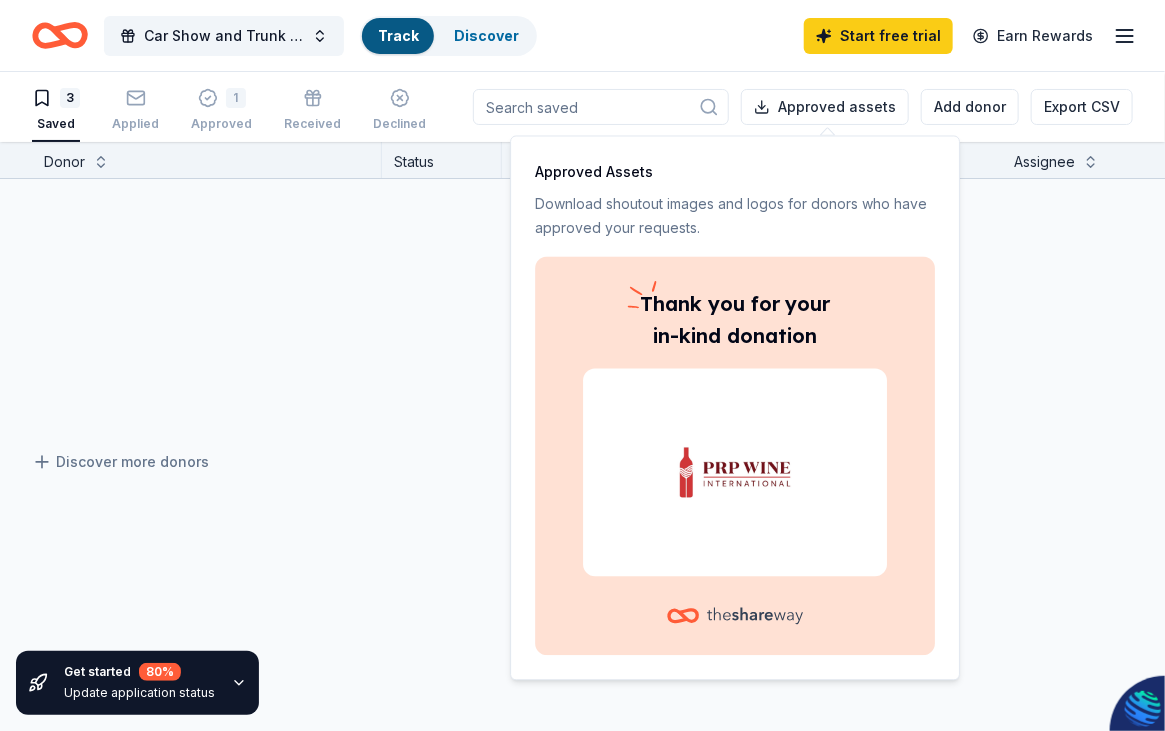 scroll, scrollTop: 0, scrollLeft: 0, axis: both 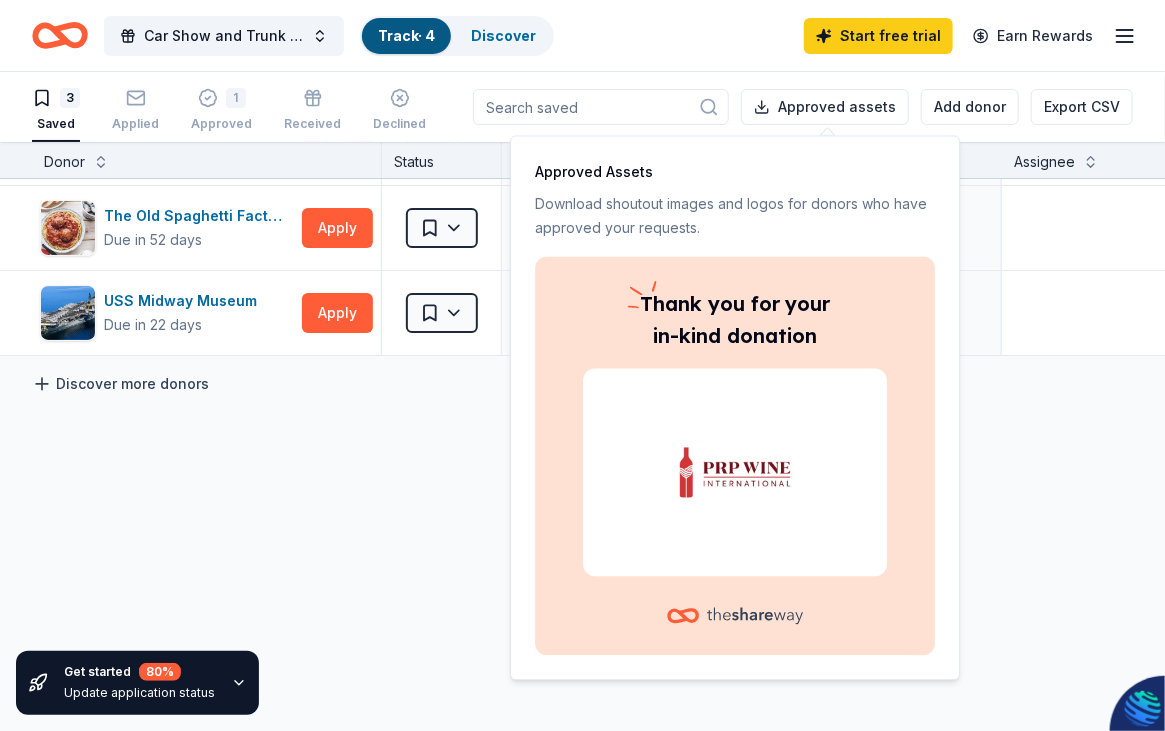 click on "Discover more donors" at bounding box center [120, 384] 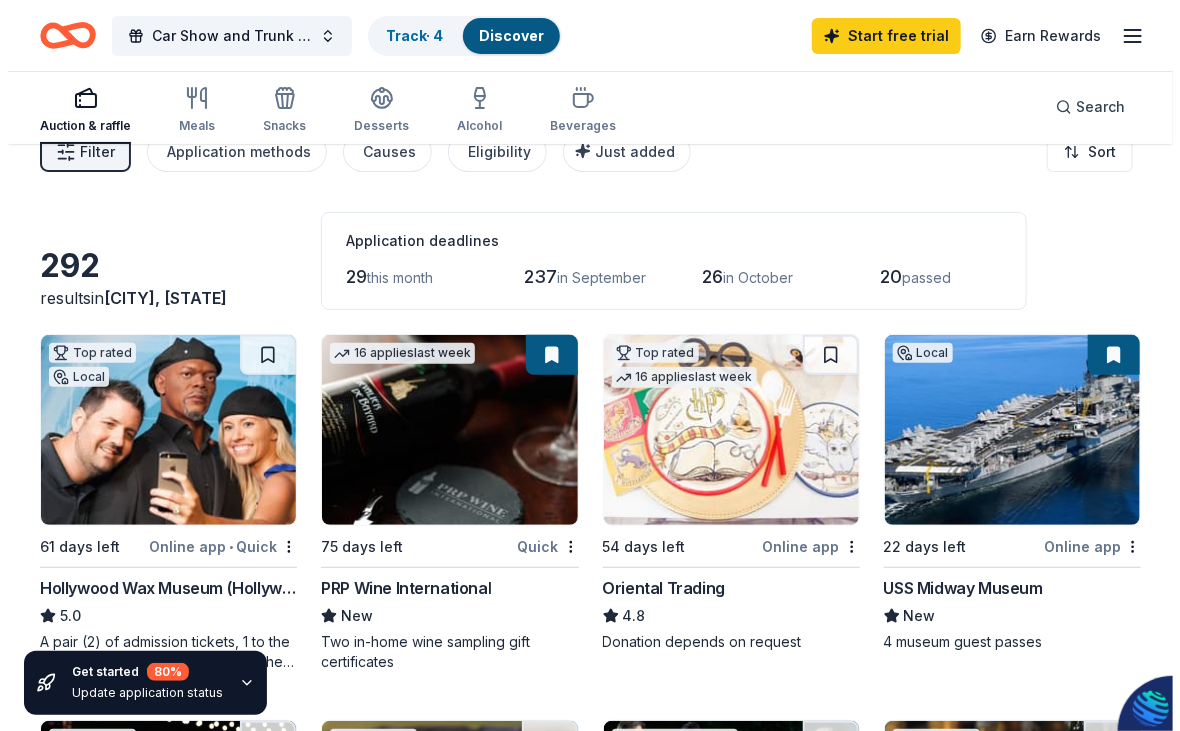 scroll, scrollTop: 0, scrollLeft: 0, axis: both 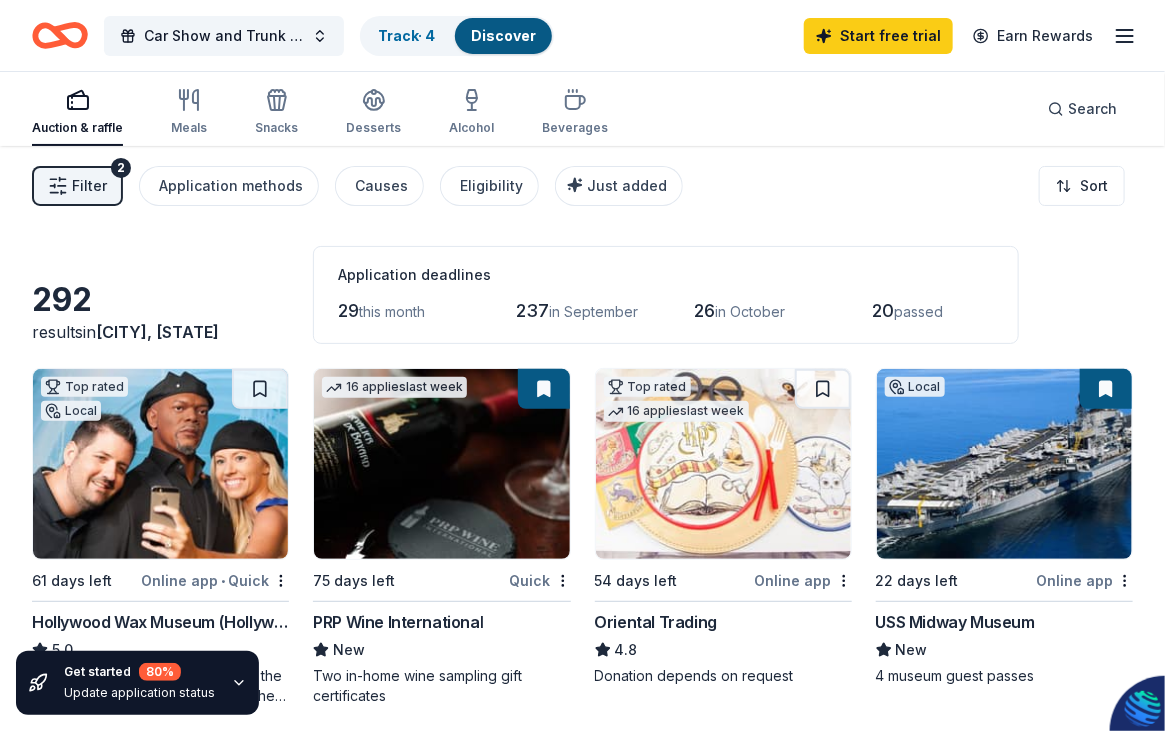 click on "Filter" at bounding box center [89, 186] 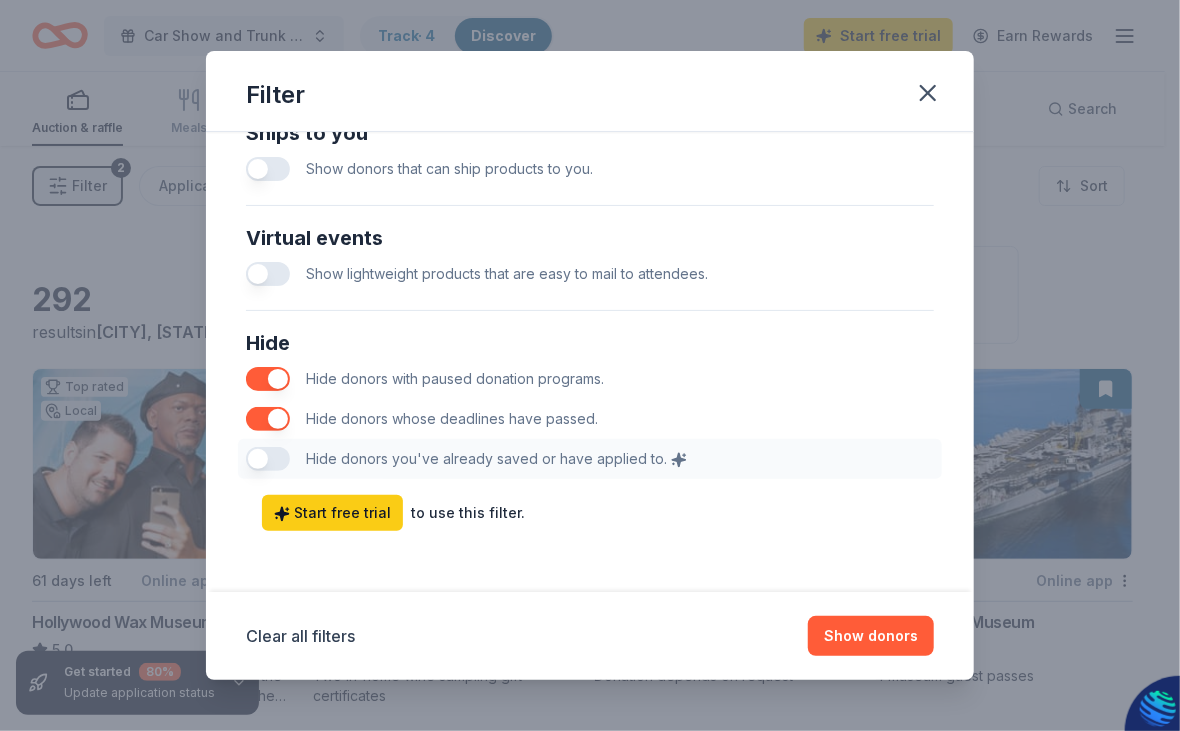 scroll, scrollTop: 993, scrollLeft: 0, axis: vertical 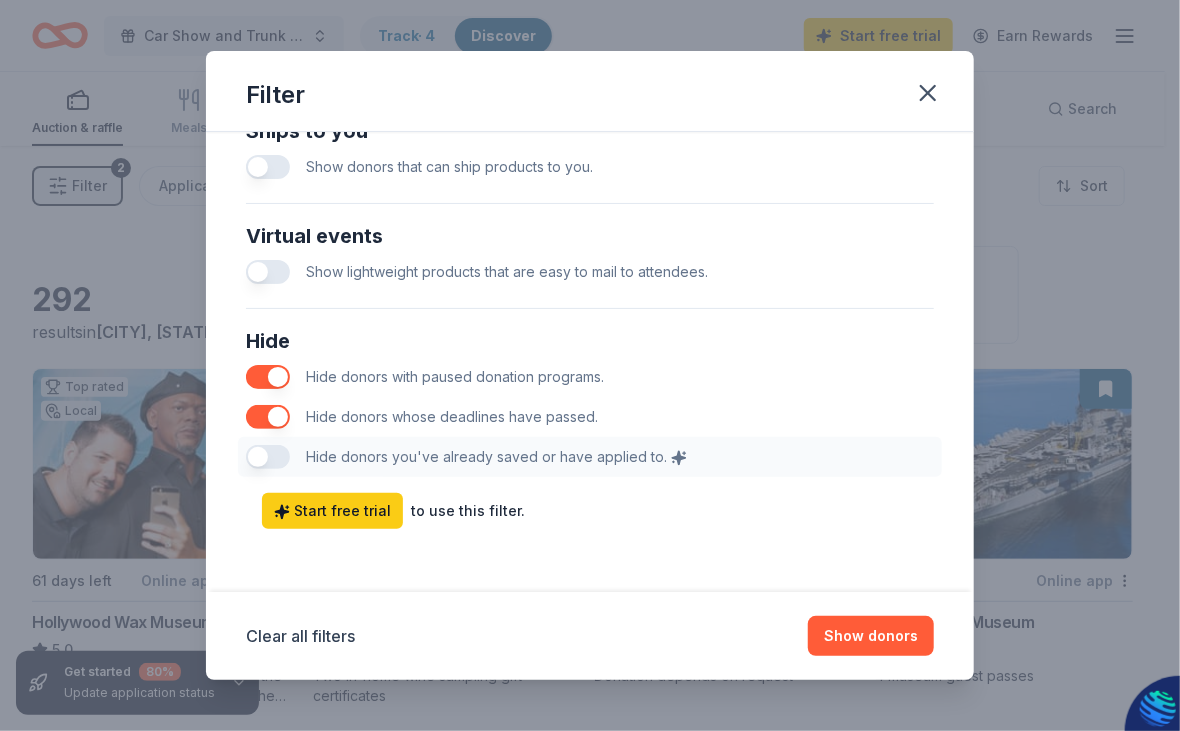 click on "Hide Hide donors with paused donation programs. Hide donors whose deadlines have passed. Hide donors you've already saved or have applied to." at bounding box center (590, 401) 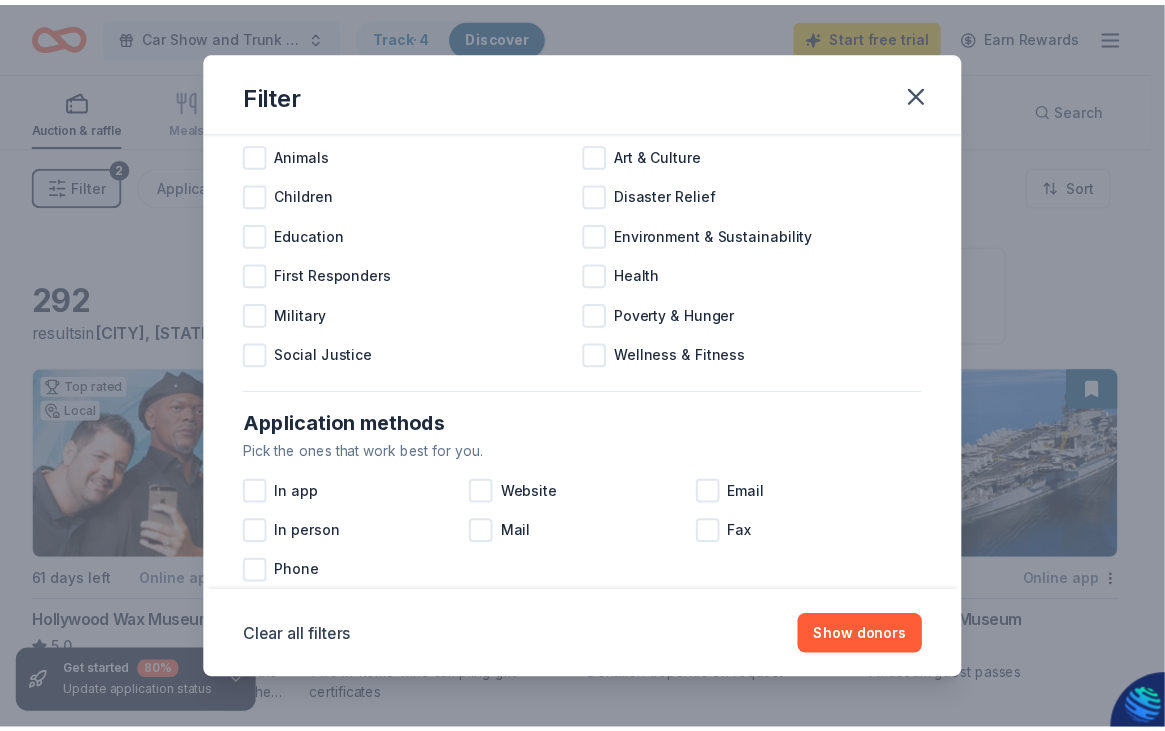 scroll, scrollTop: 0, scrollLeft: 0, axis: both 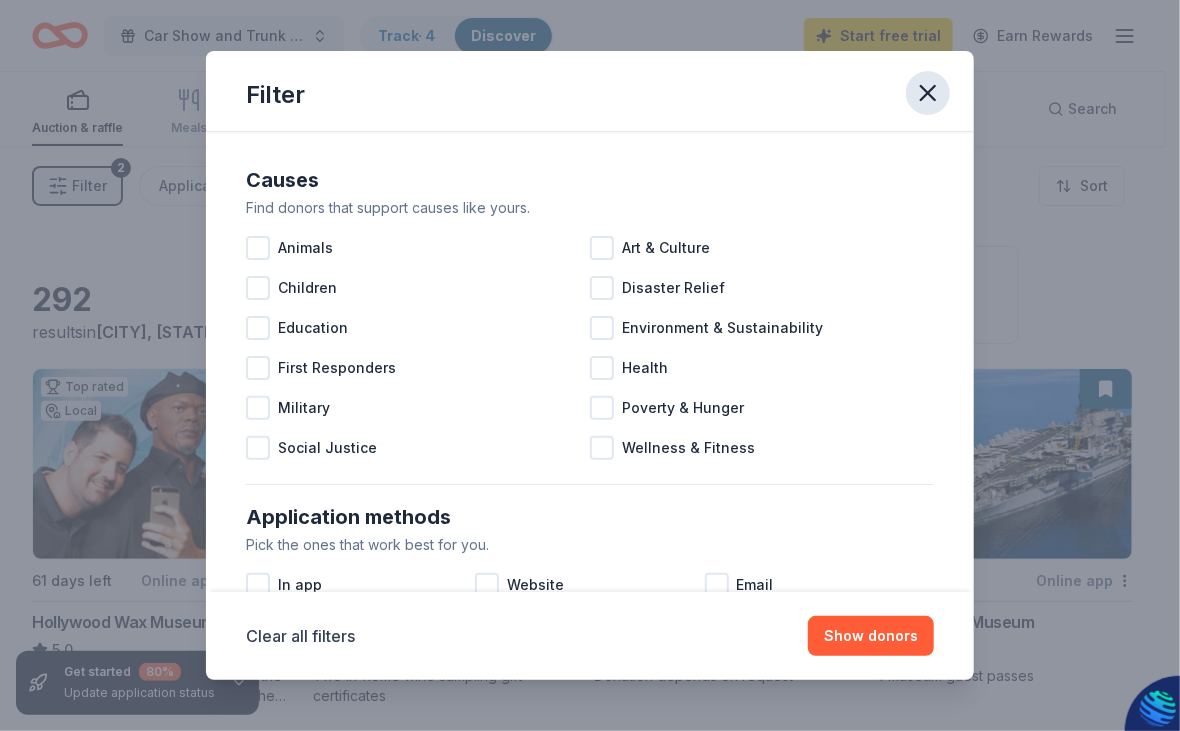 click 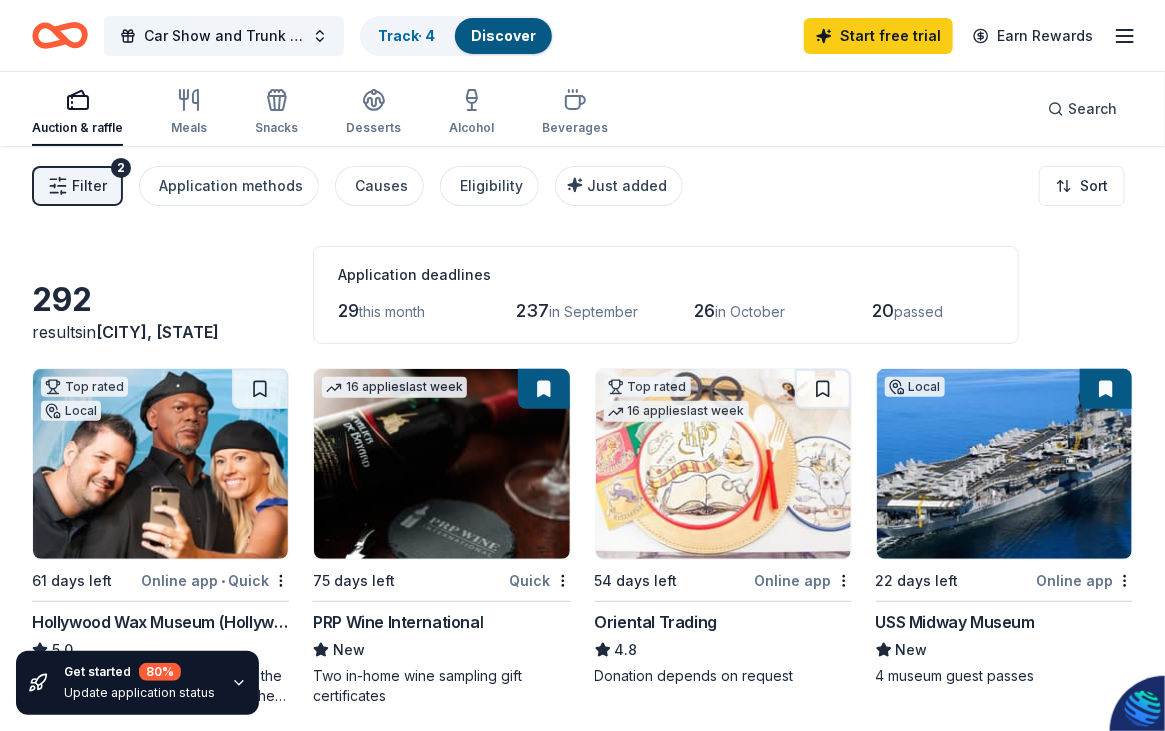 click on "Discover" at bounding box center (503, 35) 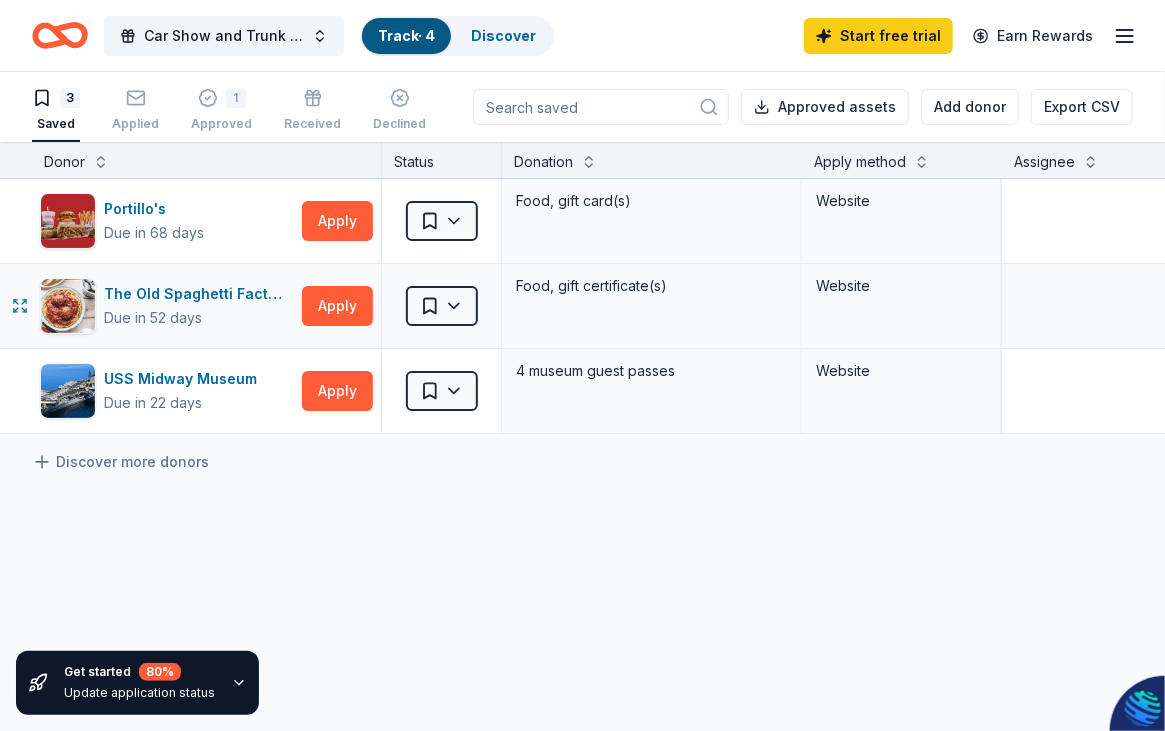 scroll, scrollTop: 0, scrollLeft: 0, axis: both 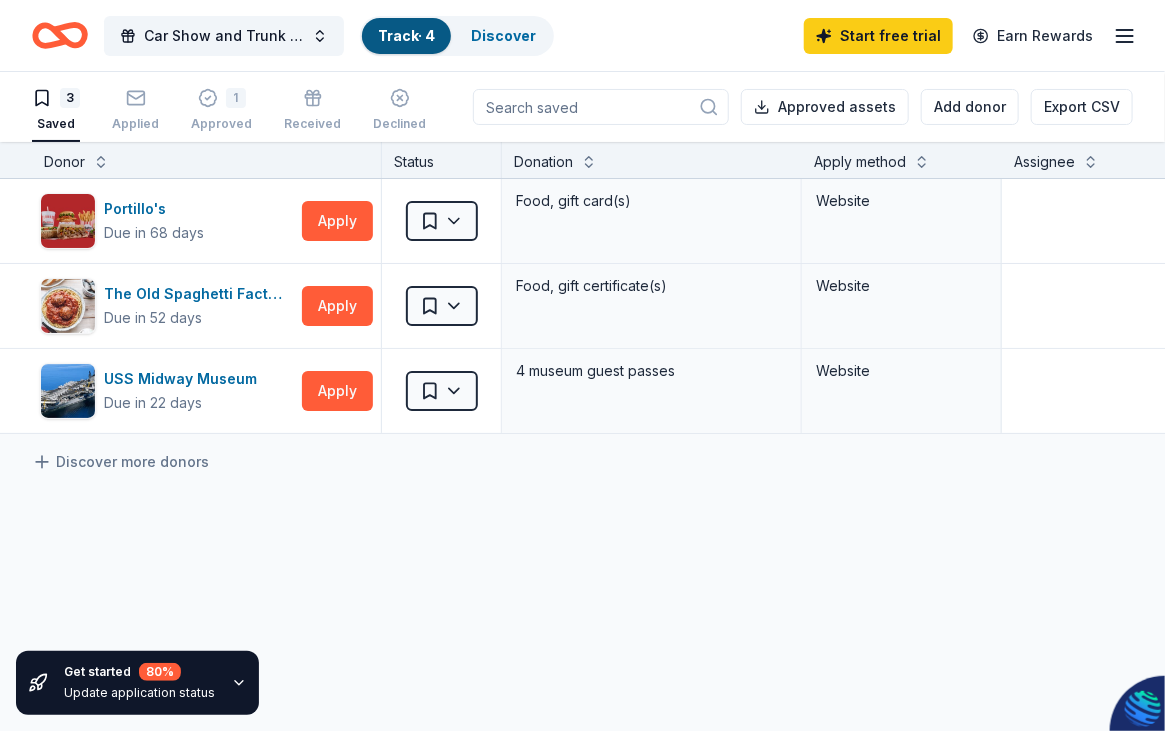 click 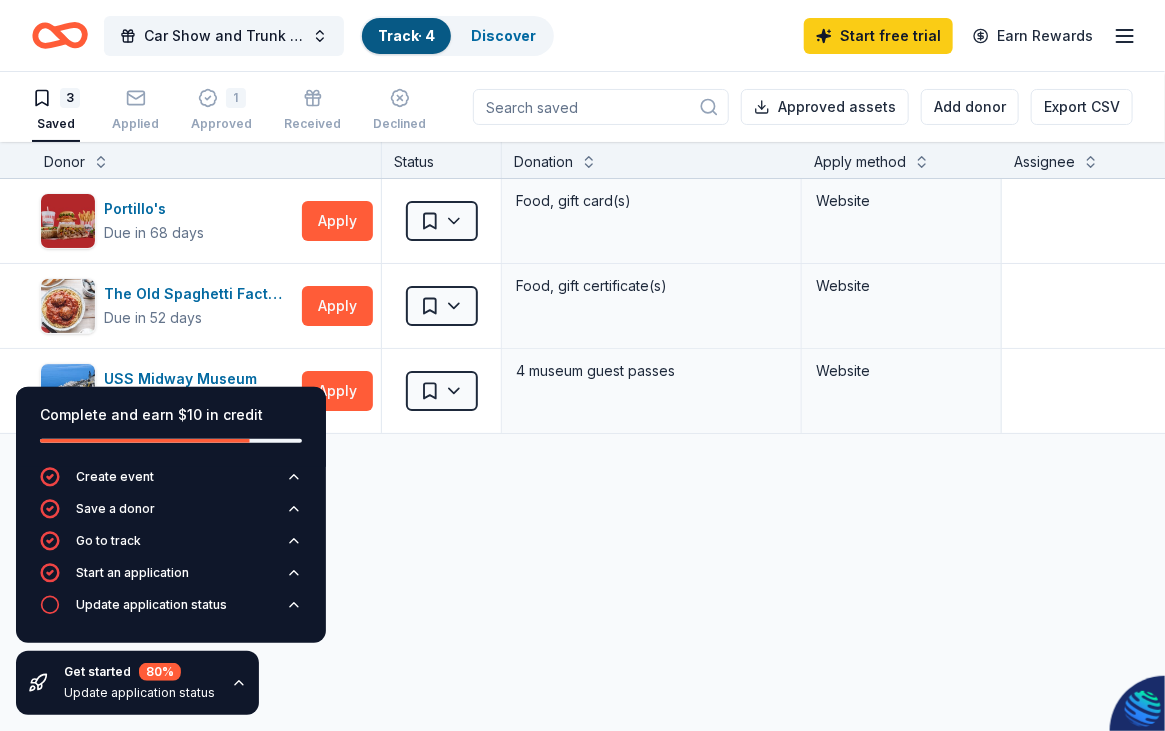scroll, scrollTop: 0, scrollLeft: 0, axis: both 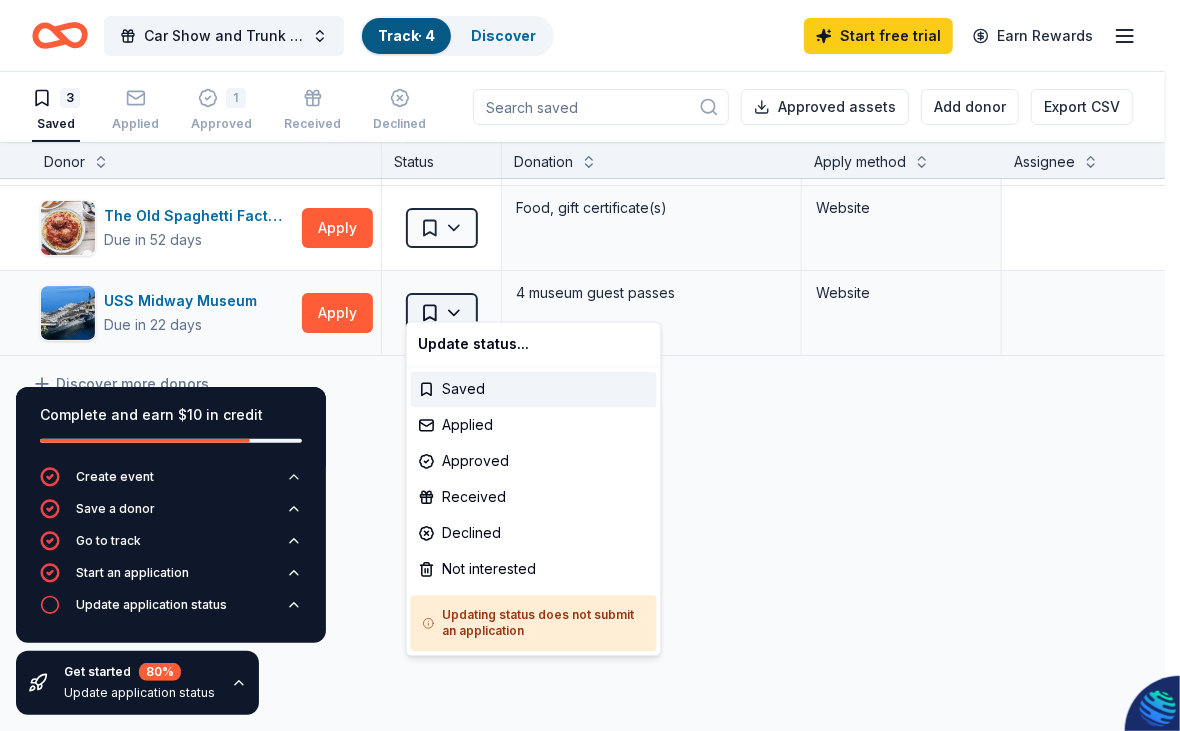 click on "Car Show and Trunk or Treat Family Zone Track  · 4 Discover Start free  trial Earn Rewards 3 Saved Applied 1 Approved Received Declined Not interested  Approved assets Add donor Export CSV Complete and earn $10 in credit Create event Save a donor Go to track Start an application Update application status Get started 80 % Update application status Donor Status Donation Apply method Assignee Notes Portillo's Due in 68 days Apply Saved Food, gift card(s) Website The Old Spaghetti Factory Due in 52 days Apply Saved Food, gift certificate(s) Website USS Midway Museum Due in 22 days Apply Saved 4 museum guest passes Website   Discover more donors Saved Update status... Saved Applied Approved Received Declined Not interested Updating status does not submit an application" at bounding box center [590, 365] 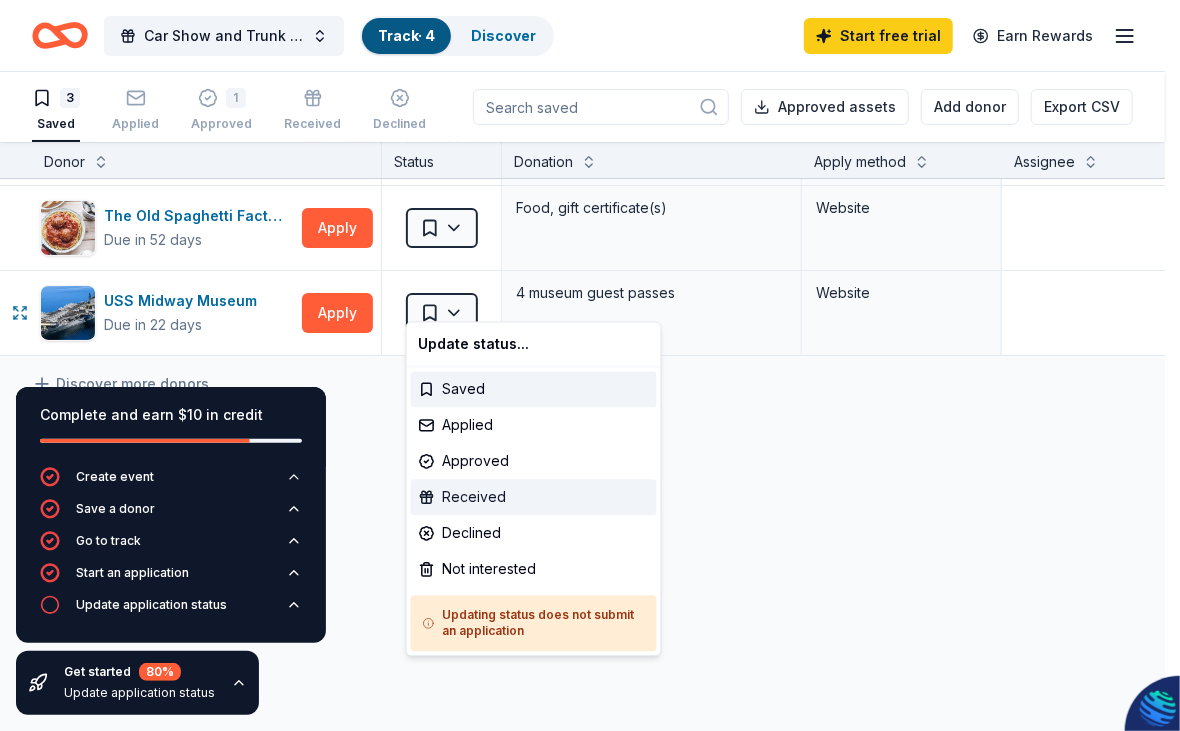 click on "Received" at bounding box center (534, 497) 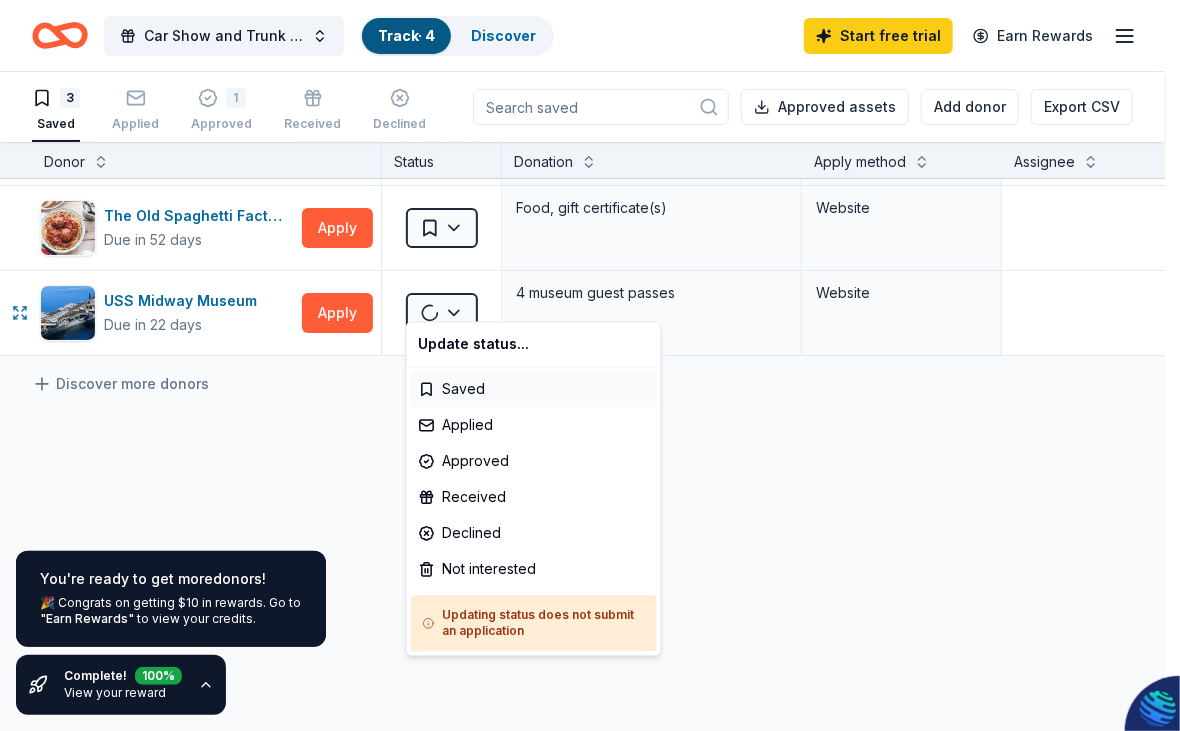 scroll, scrollTop: 7, scrollLeft: 0, axis: vertical 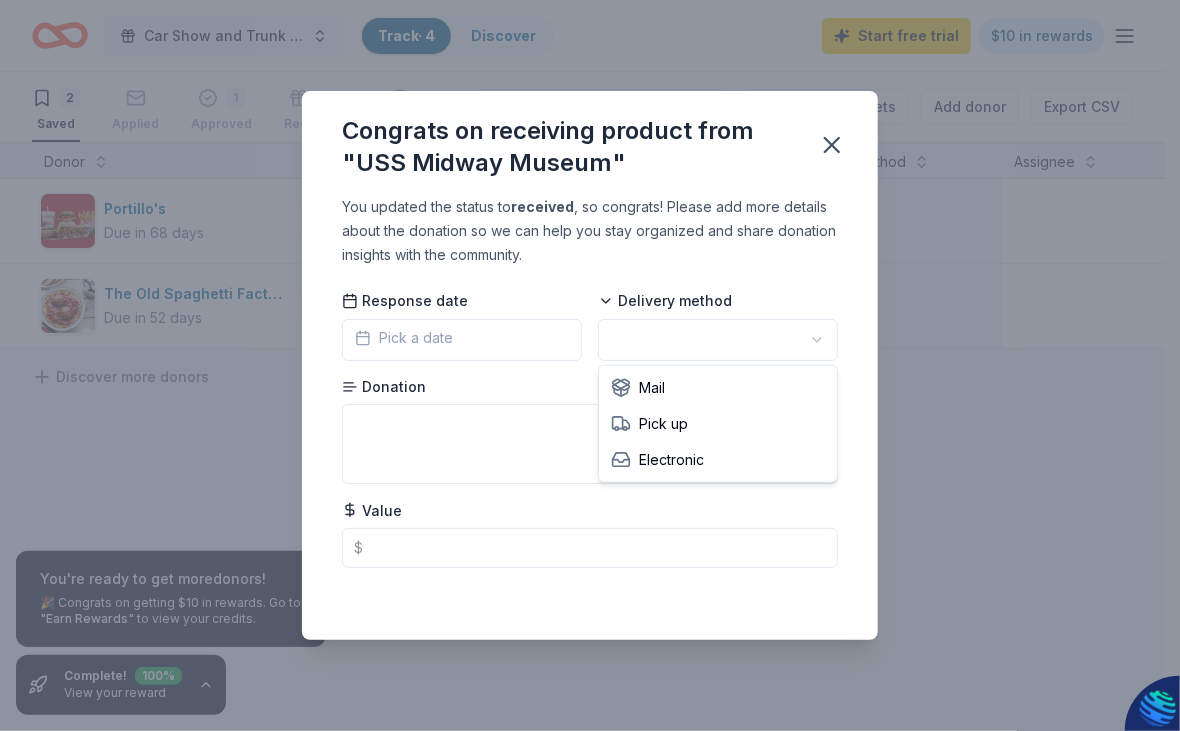 click on "Car Show and Trunk or Treat Family Zone Track  · 4 Discover Start free  trial $10 in rewards 2 Saved Applied 1 Approved 1 Received Declined Not interested  Approved assets Add donor Export CSV You're ready to get more  donors ! 🎉 Congrats on getting $10 in rewards. Go to   "Earn Rewards"   to view your credits. Complete! 100 % View your reward Donor Status Donation Apply method Assignee Notes Portillo's Due in 68 days Apply Saved Food, gift card(s) Website The Old Spaghetti Factory Due in 52 days Apply Saved Food, gift certificate(s) Website   Discover more donors Saved Congrats on receiving product from "USS Midway Museum" You updated the status to  received , so congrats! Please add more details about the donation so we can help you stay organized and share donation insights with the community. Response date   Pick a date Delivery method Donation Value $ Saved Mail Pick up Electronic" at bounding box center [590, 365] 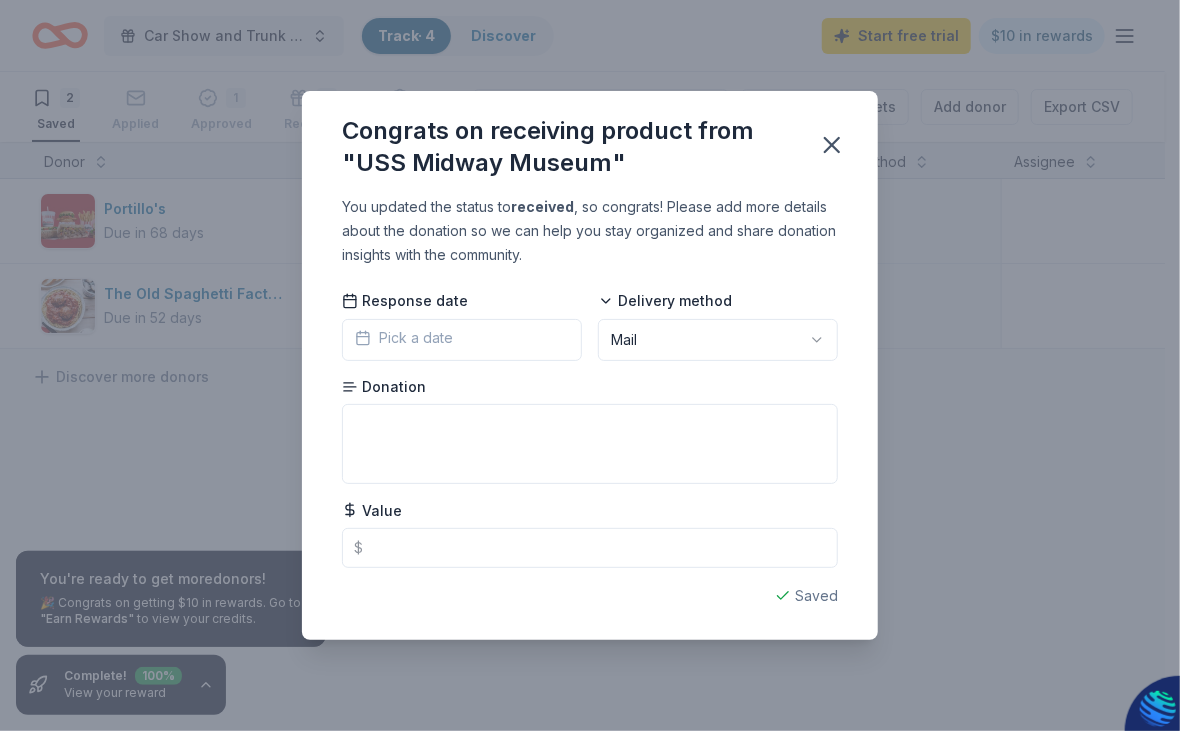 click on "Pick a date" at bounding box center [404, 338] 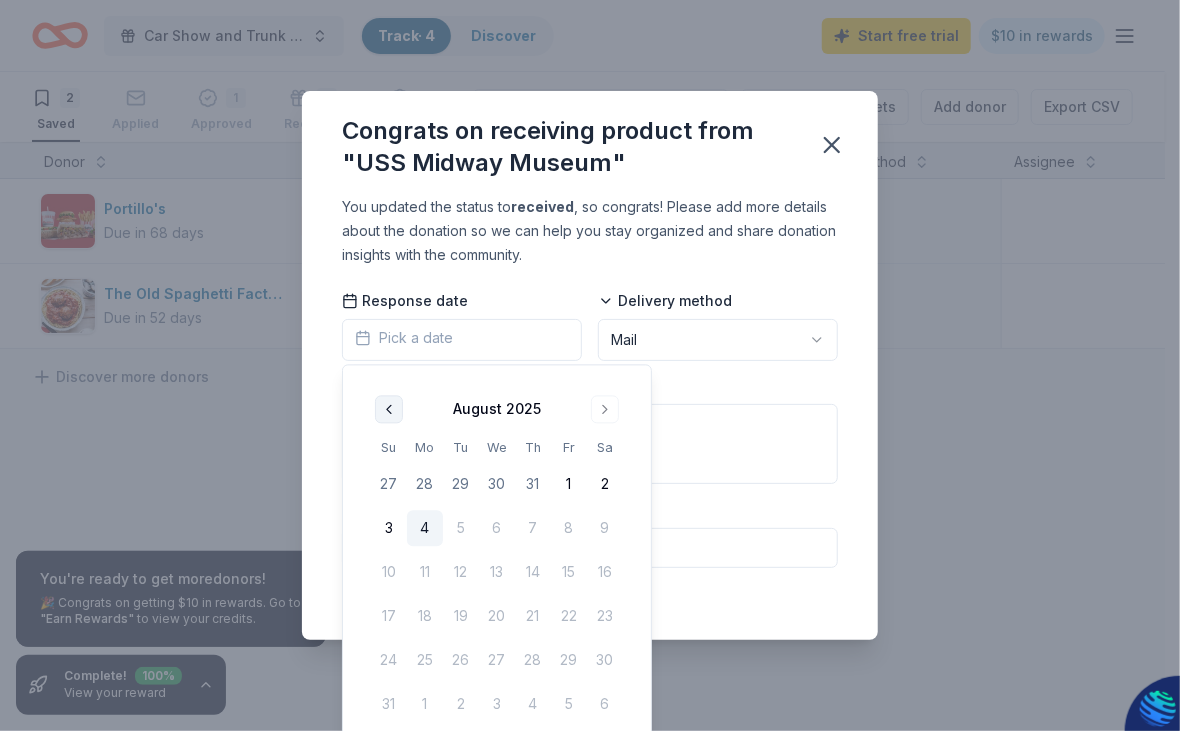 click at bounding box center [389, 409] 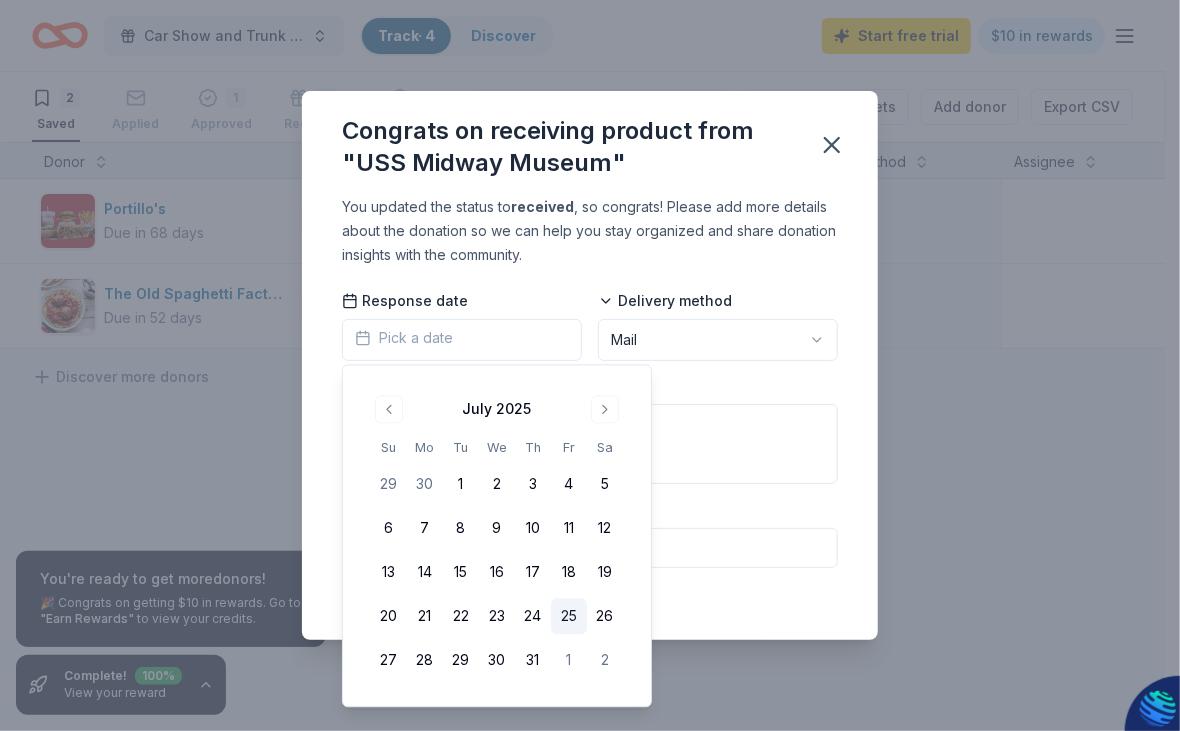 click on "25" at bounding box center (569, 617) 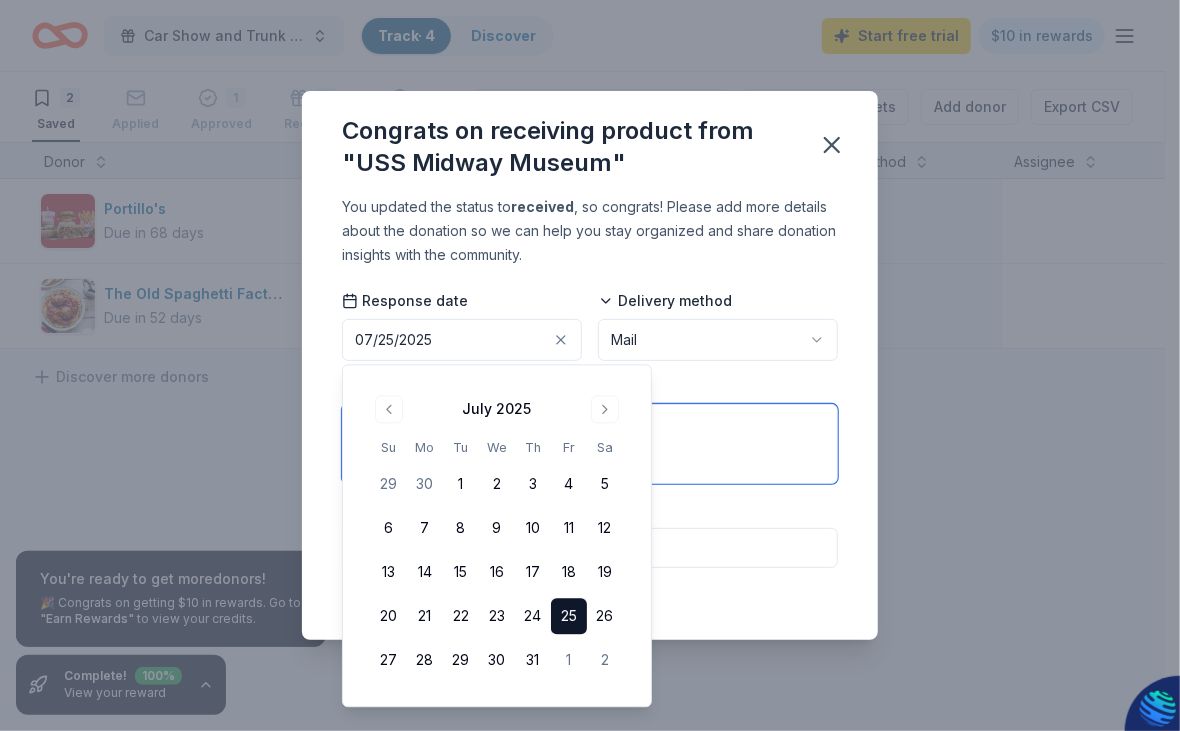 click at bounding box center (590, 444) 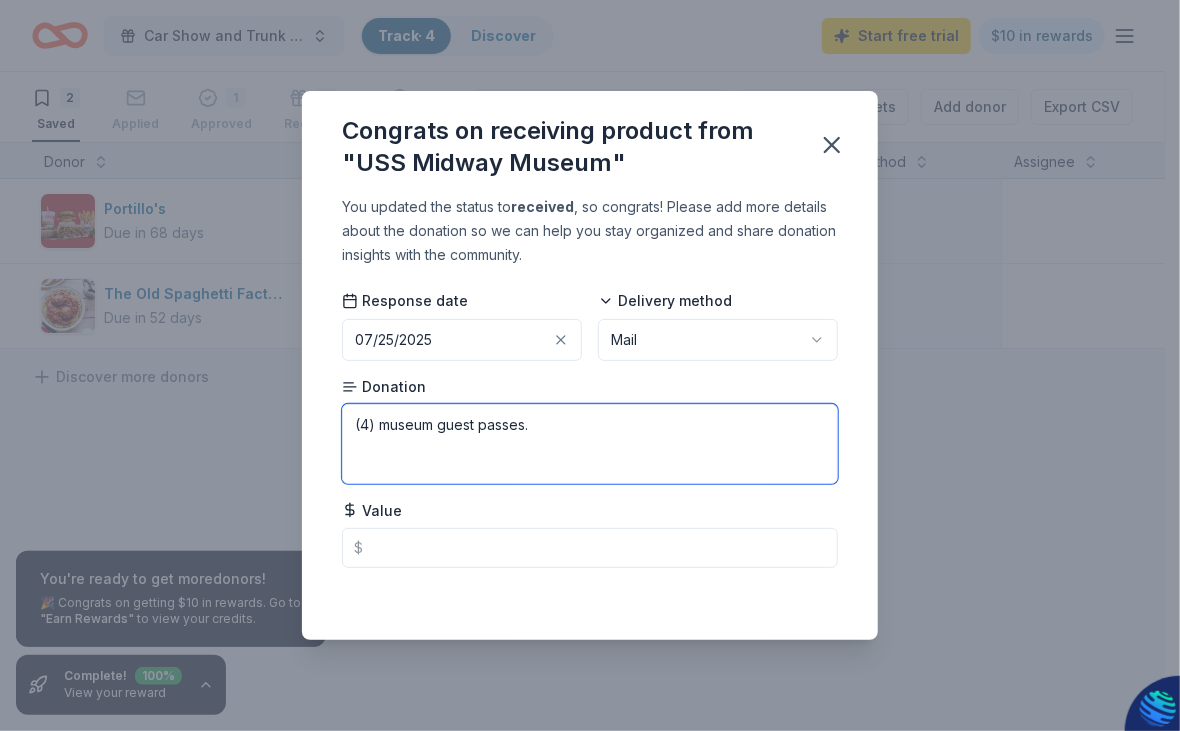 type on "(4) museum guest passes." 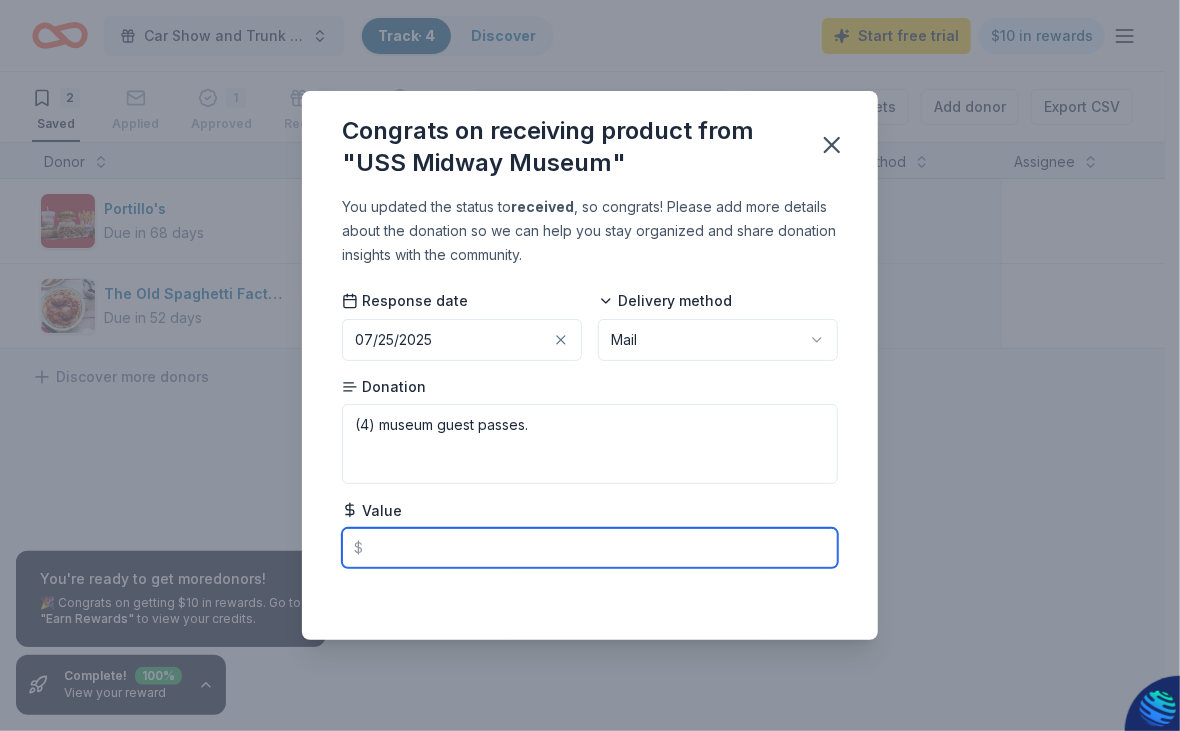 click at bounding box center (590, 548) 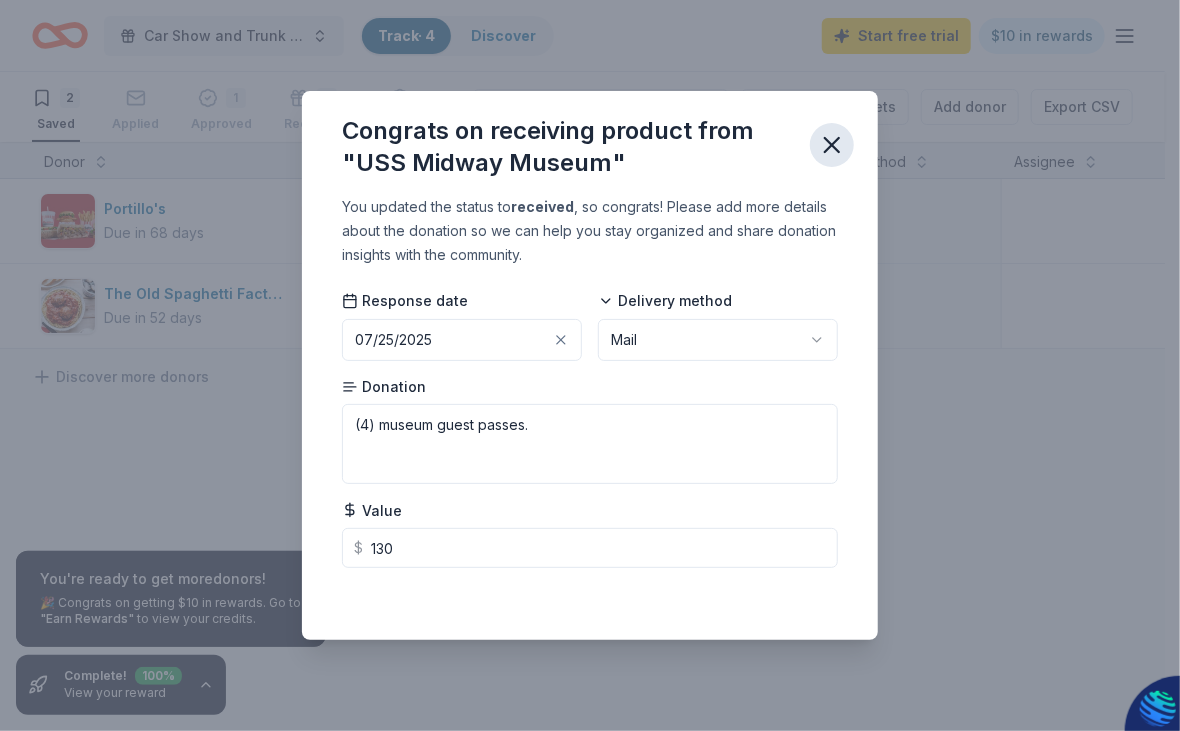 type on "130.00" 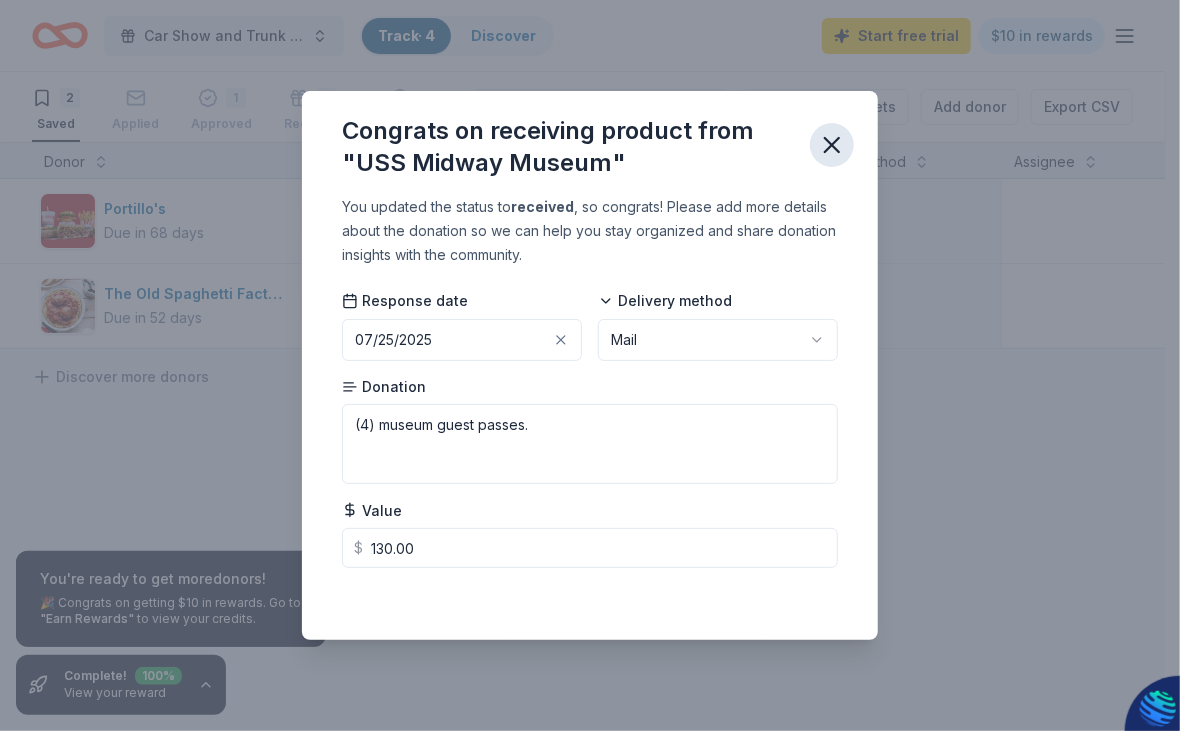 click 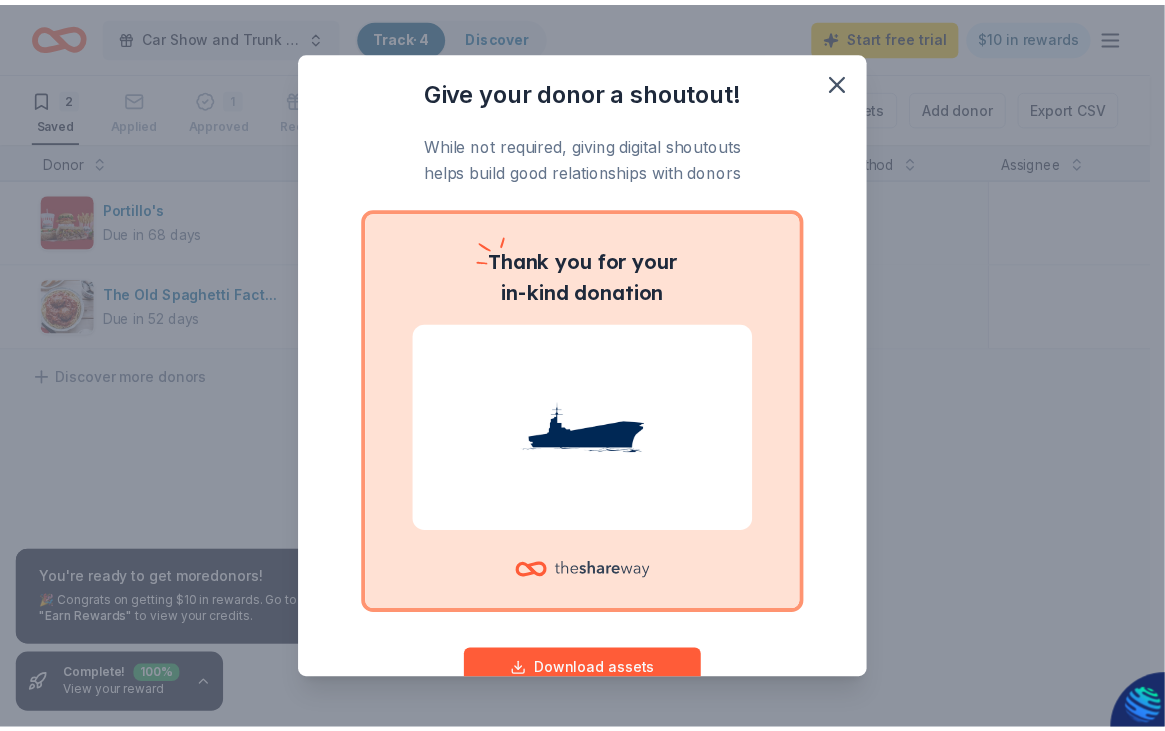 scroll, scrollTop: 53, scrollLeft: 0, axis: vertical 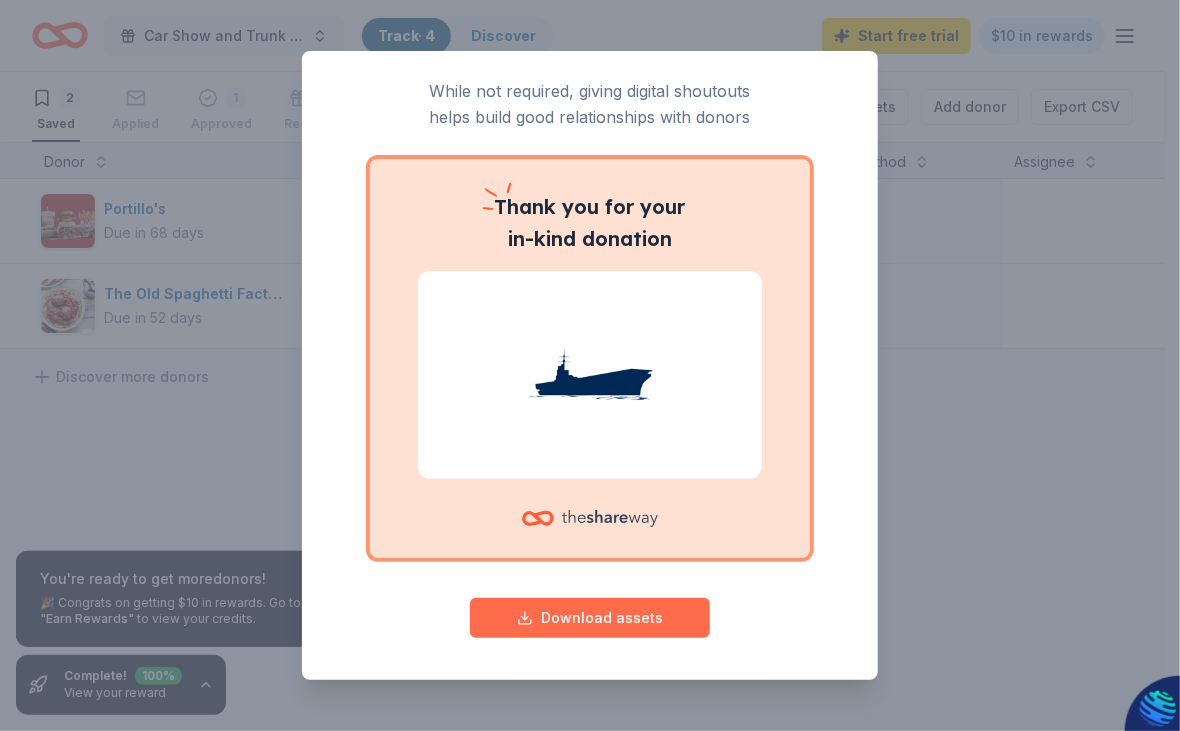 click on "Download assets" at bounding box center (590, 618) 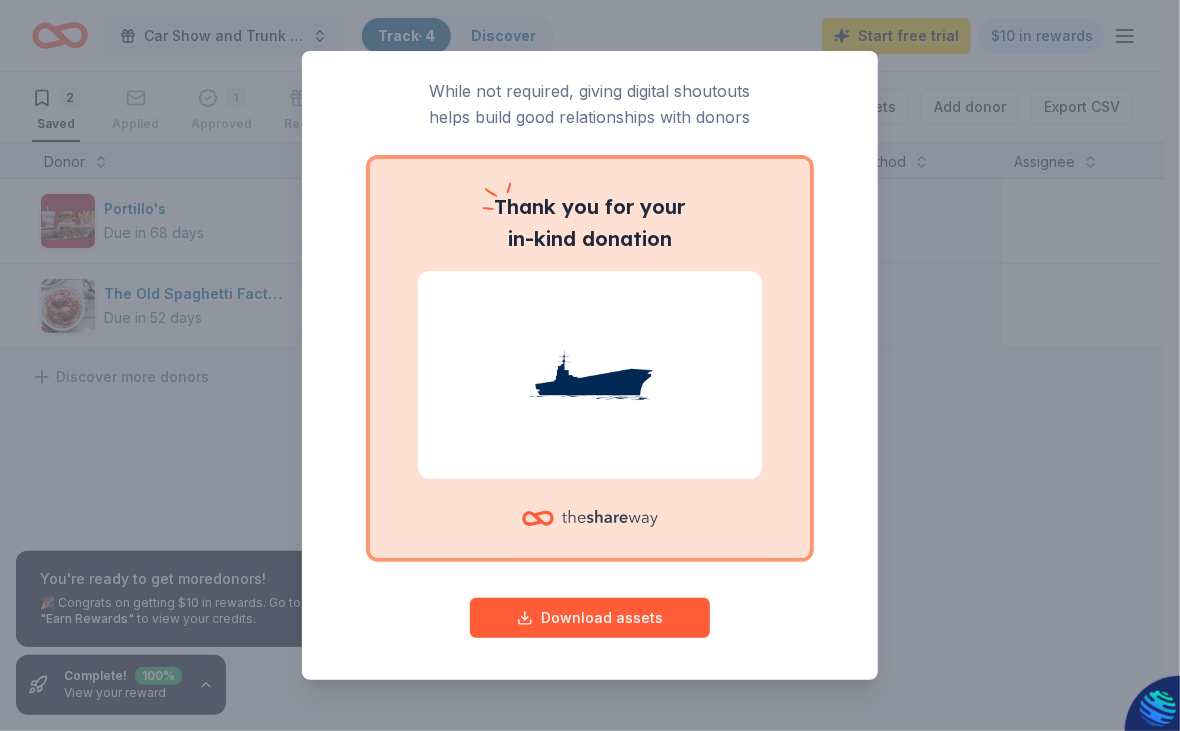 click on "Give your donor a shoutout! While not required, giving digital shoutouts helps build good relationships with donors Thank   you for your in-kind donation  Download assets" at bounding box center [590, 365] 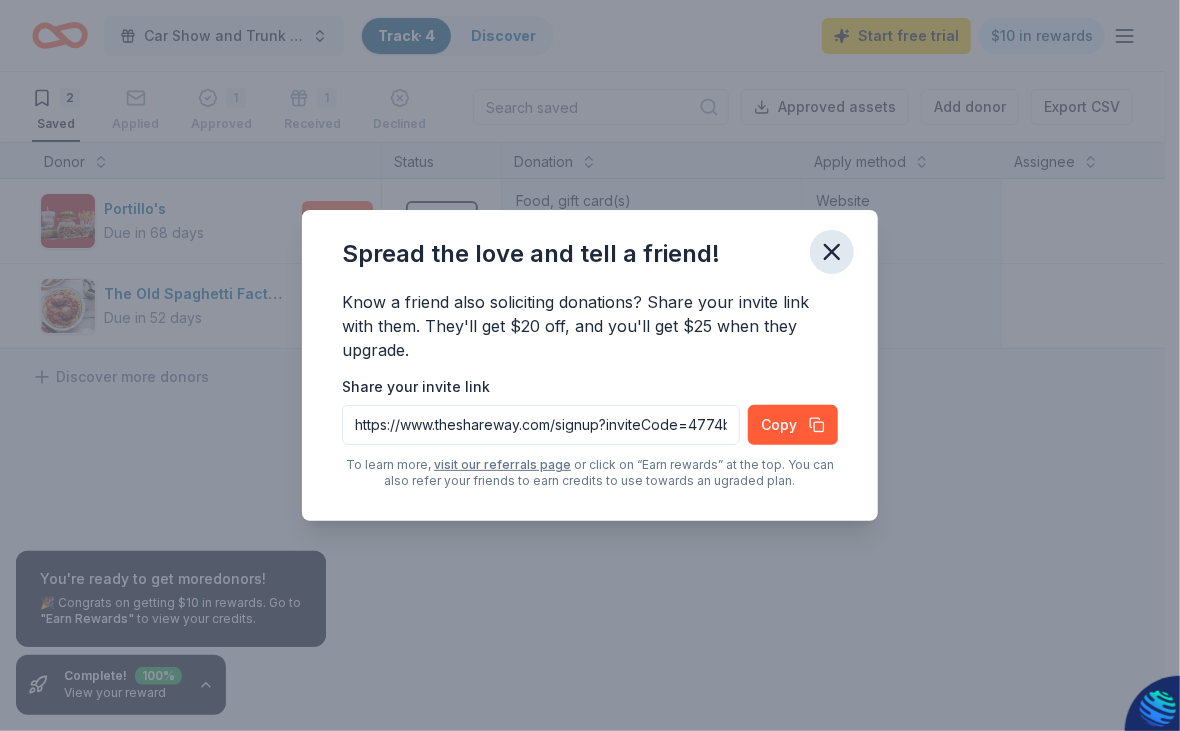 click 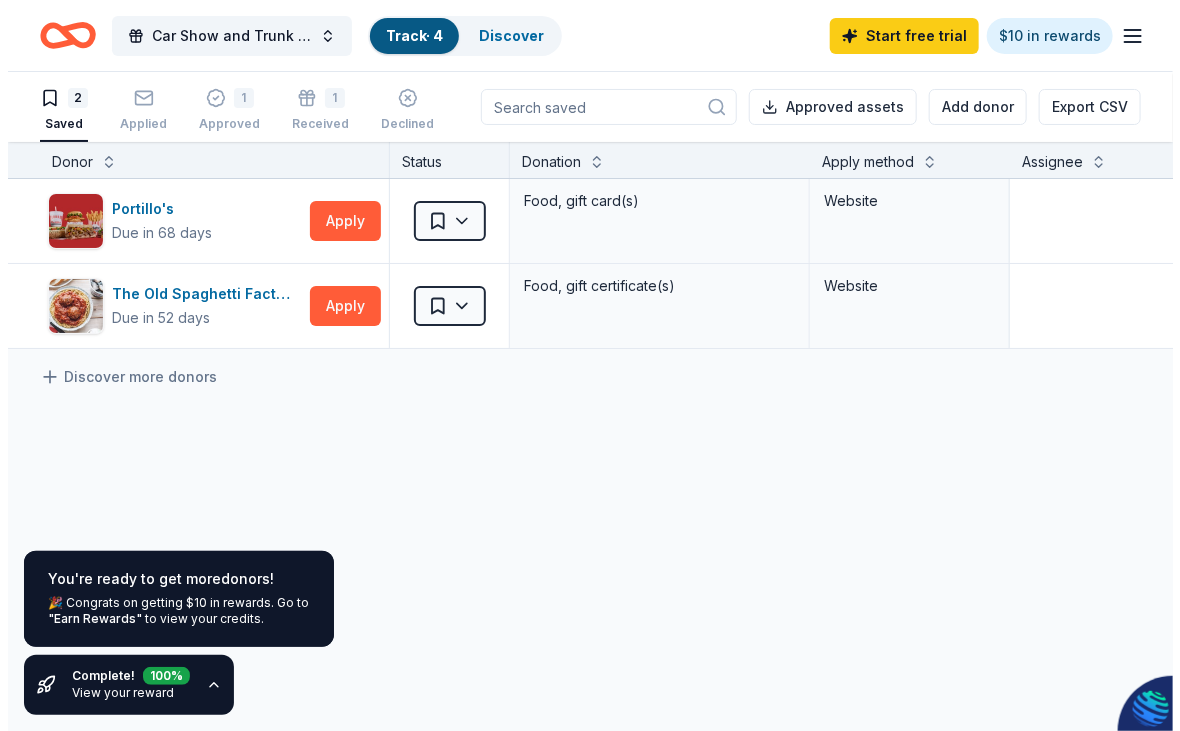 scroll, scrollTop: 0, scrollLeft: 0, axis: both 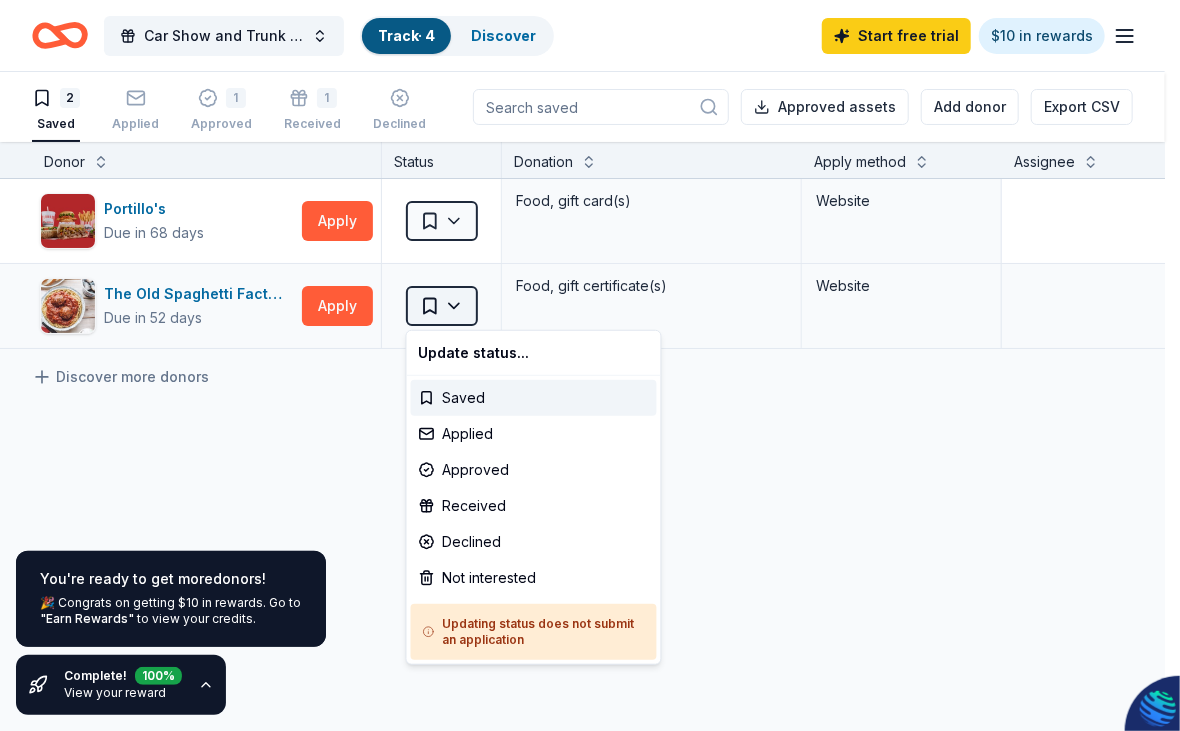 click on "Car Show and Trunk or Treat Family Zone Track · 4 Discover Start free trial $10 in rewards 2 Saved Applied 1 Approved 1 Received Declined Not interested Approved assets Add donor Export CSV You're ready to get more donors ! 🎉 Congrats on getting $10 in rewards. Go to "Earn Rewards" to view your credits. Complete! 100 % View your reward Donor Status Donation Apply method Assignee Notes Portillo's Due in 68 days Apply Saved Food, gift card(s) Website The Old Spaghetti Factory Due in 52 days Apply Saved Food, gift certificate(s) Website Discover more donors Saved Update status... Saved Applied Approved Received Declined Not interested Updating status does not submit an application" at bounding box center [590, 365] 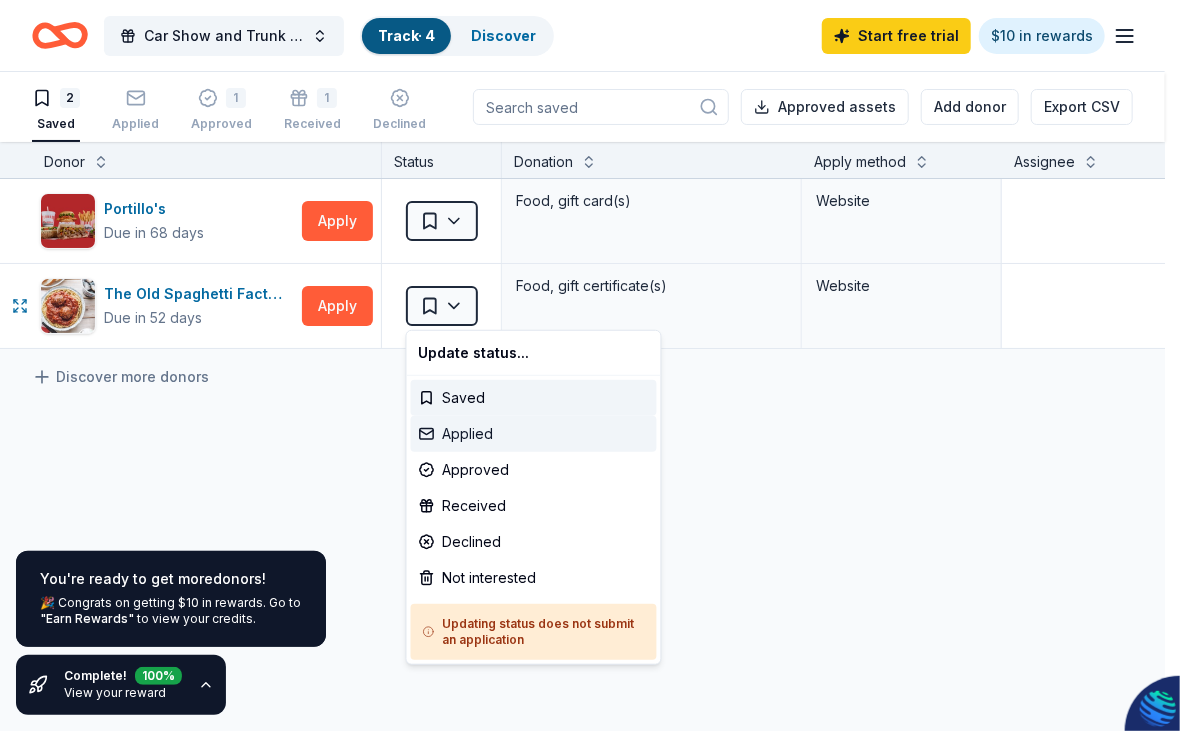 click on "Applied" at bounding box center [534, 434] 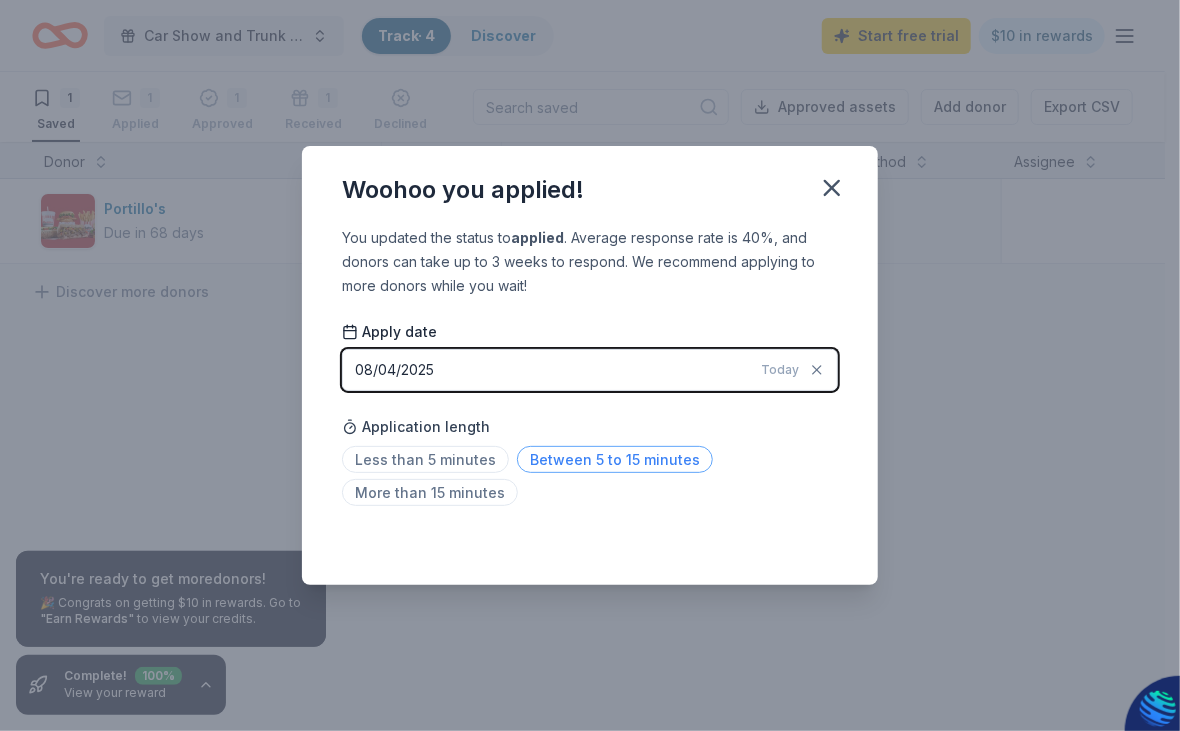click on "Between 5 to 15 minutes" at bounding box center (615, 459) 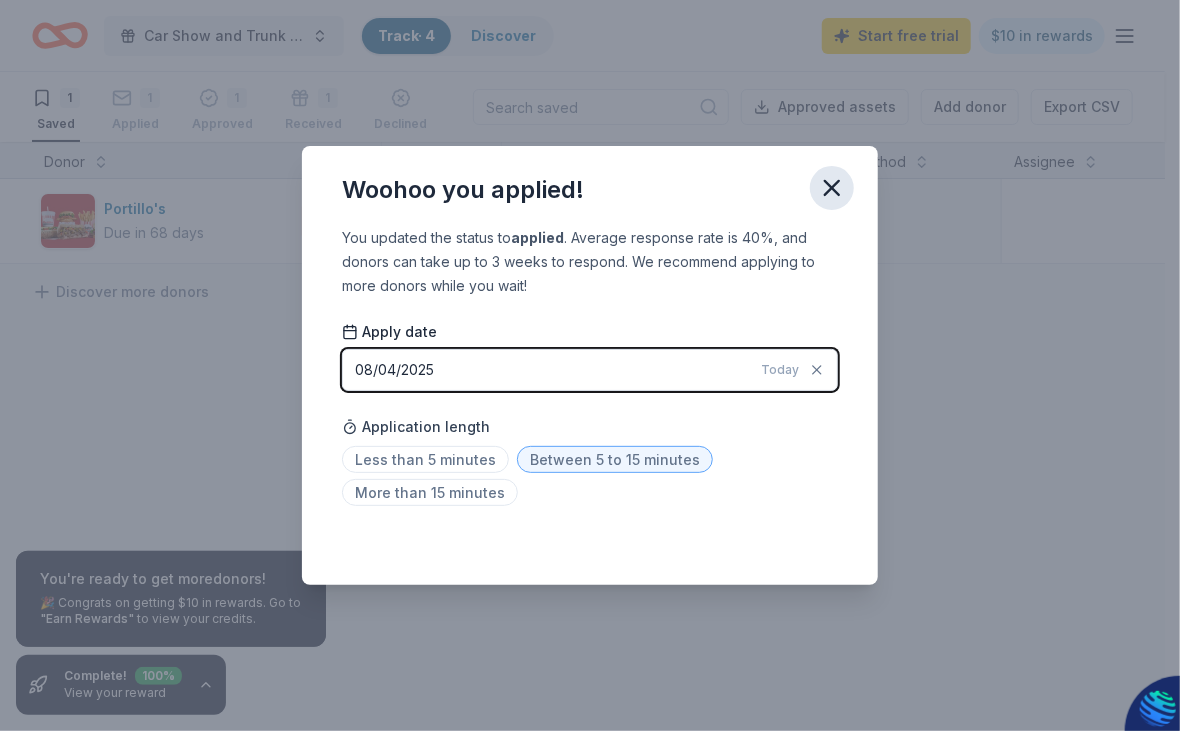 click 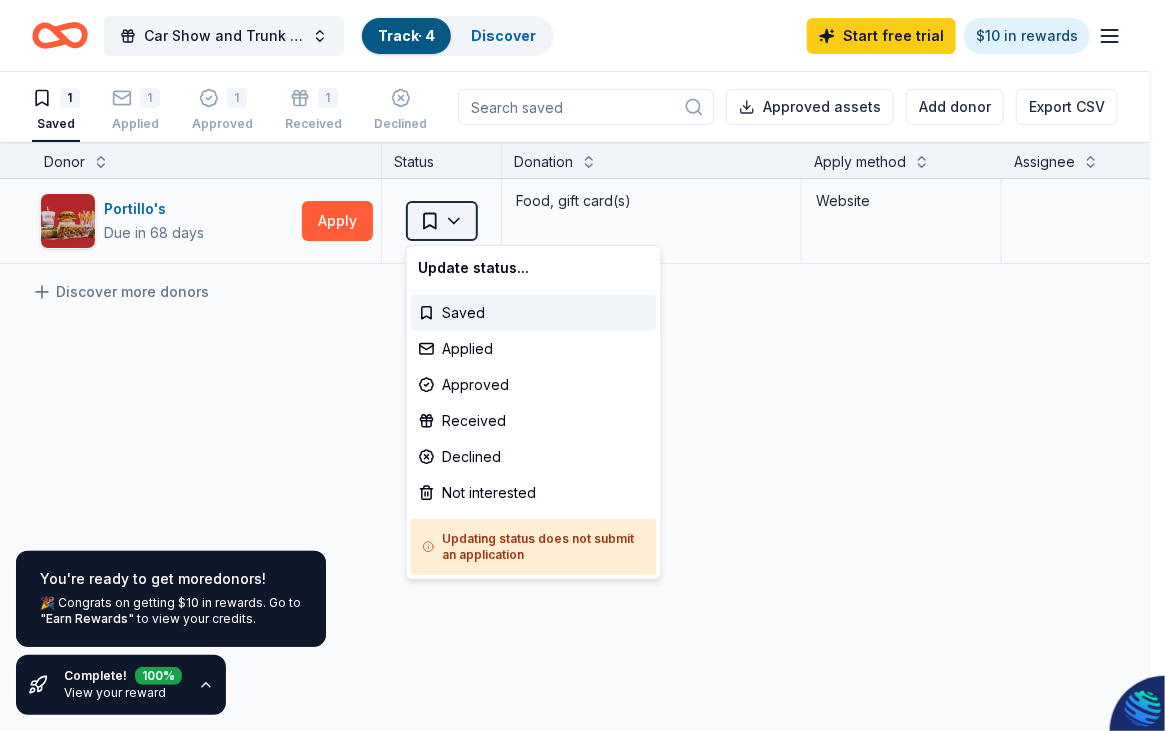 click on "Car Show and Trunk or Treat Family Zone Track · 4 Discover Start free trial $10 in rewards 1 Saved 1 Applied 1 Approved 1 Received Declined Not interested Approved assets Add donor Export CSV You're ready to get more donors ! 🎉 Congrats on getting $10 in rewards. Go to "Earn Rewards" to view your credits. Complete! 100 % View your reward Donor Status Donation Apply method Assignee Notes Portillo's Due in 68 days Apply Saved Food, gift card(s) Website Discover more donors Saved Update status... Saved Applied Approved Received Declined Not interested Updating status does not submit an application" at bounding box center [582, 365] 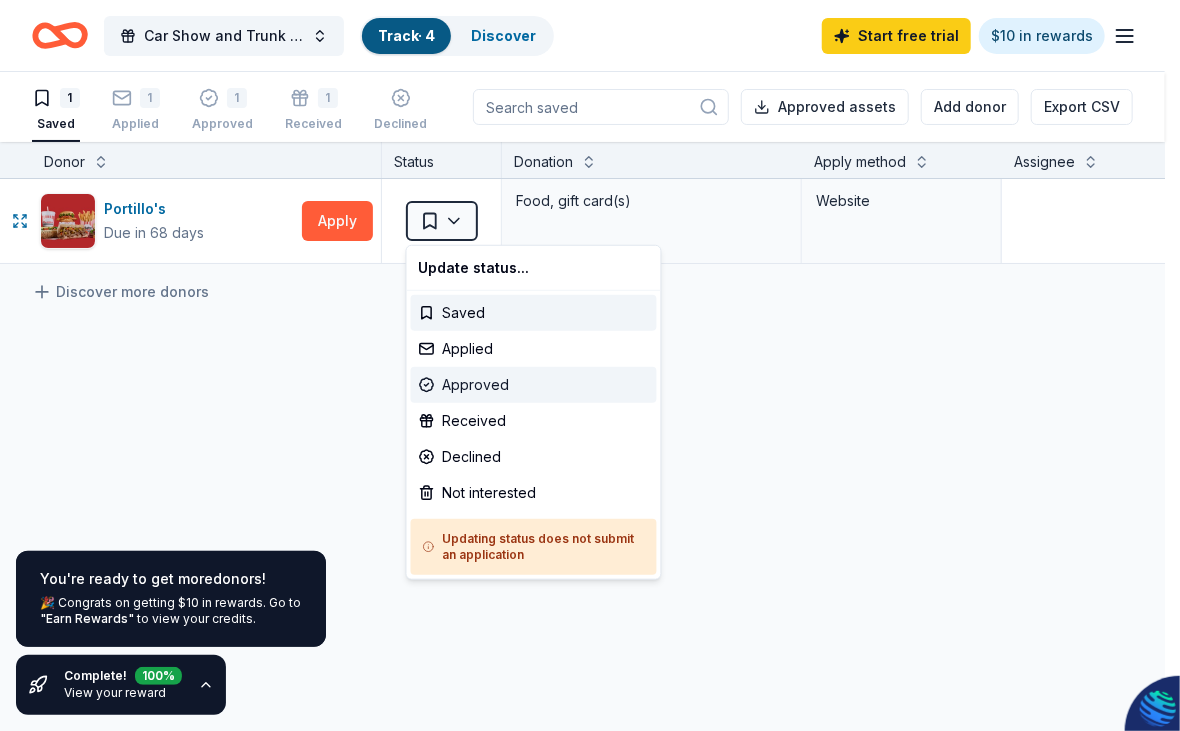 click on "Approved" at bounding box center [534, 385] 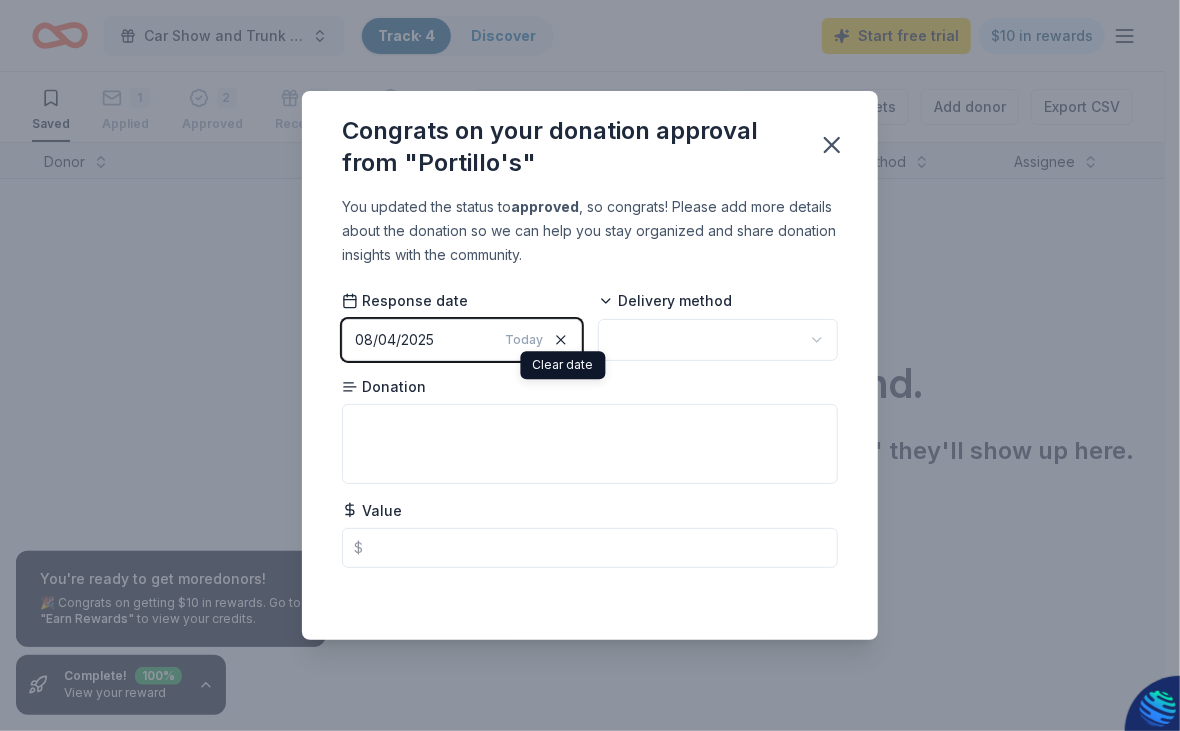 click 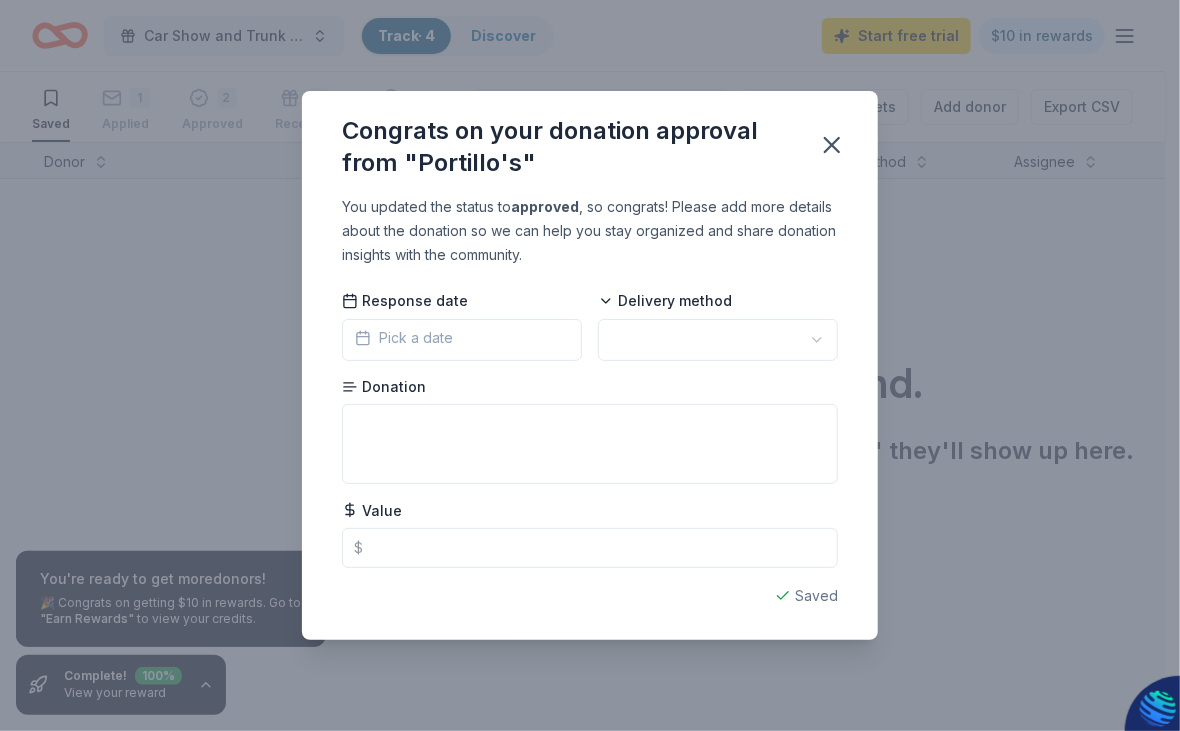click on "Pick a date" at bounding box center [404, 338] 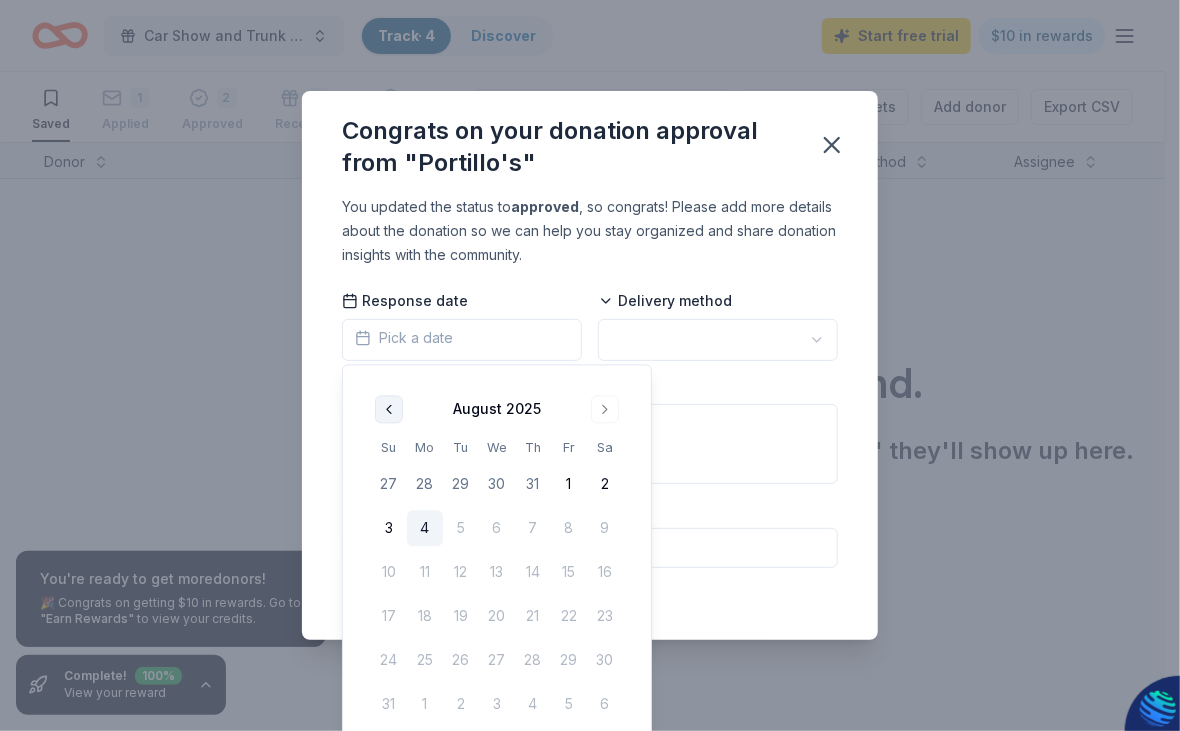 click at bounding box center (389, 409) 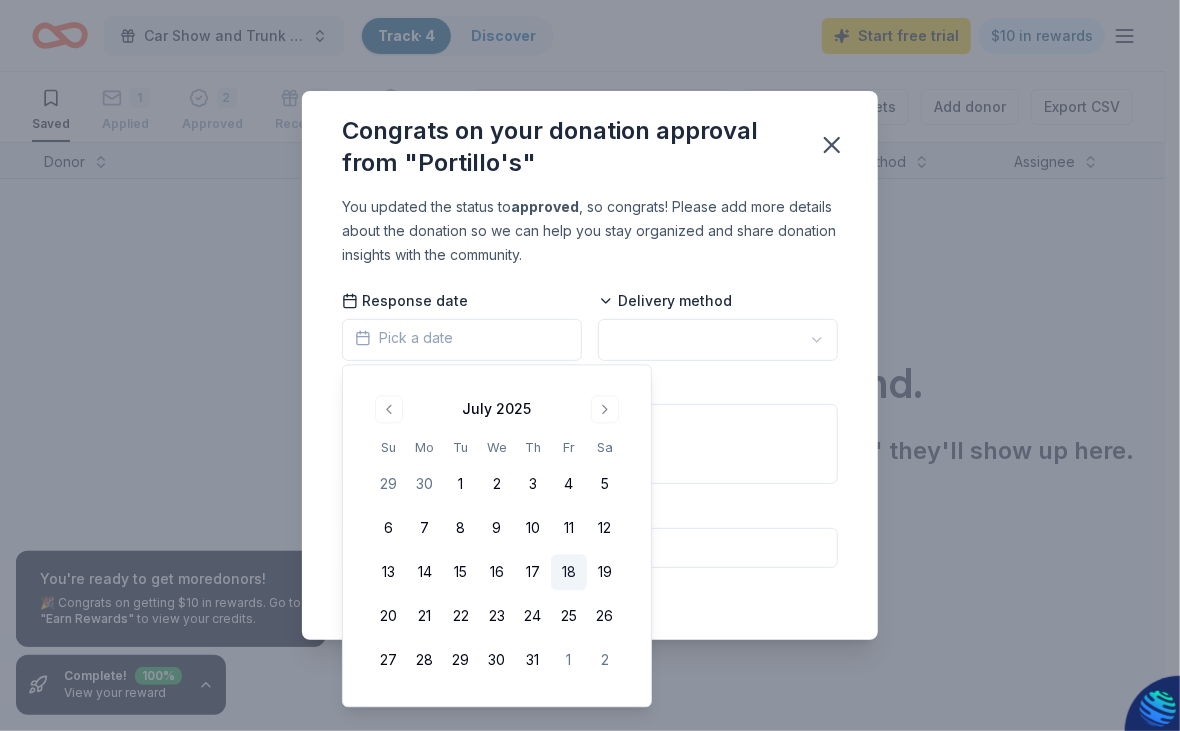 click on "18" at bounding box center (569, 573) 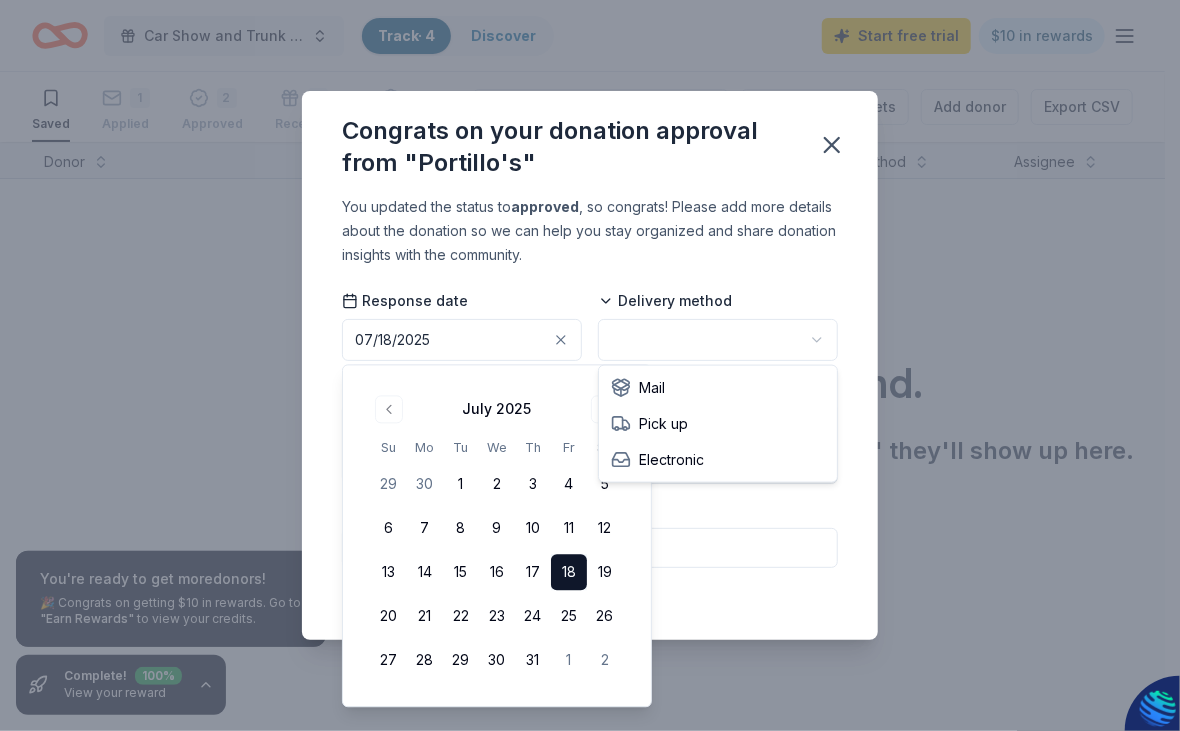 click on "Car Show and Trunk or Treat Family Zone Track  · 4 Discover Start free  trial $10 in rewards Saved 1 Applied 2 Approved 1 Received Declined Not interested  Approved assets Add donor Export CSV You're ready to get more  donors ! 🎉 Congrats on getting $10 in rewards. Go to   "Earn Rewards"   to view your credits. Complete! 100 % View your reward Donor Status Donation Apply method Assignee Notes No  donors  found. Once you mark a saved donor as "saved"
they'll show up here. Saved Congrats on your donation approval from "Portillo's" You updated the status to  approved , so congrats! Please add more details about the donation so we can help you stay organized and share donation insights with the community. Response date 07/[DATE]/2025 Delivery method Donation Value $ Saved July 2025 Su Mo Tu We Th Fr Sa 29 30 1 2 3 4 5 6 7 8 9 10 11 12 13 14 15 16 17 18 19 20 21 22 23 24 25 26 27 28 29 30 31 1 2 Mail Pick up Electronic" at bounding box center [590, 365] 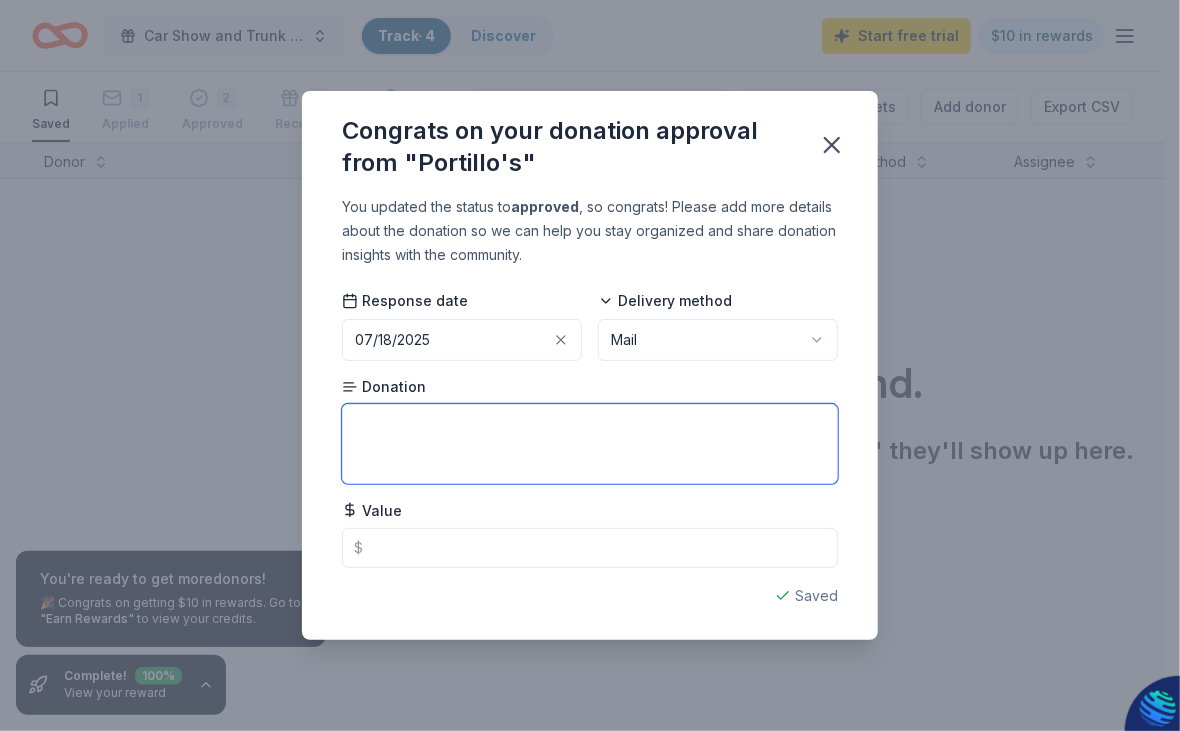 click at bounding box center (590, 444) 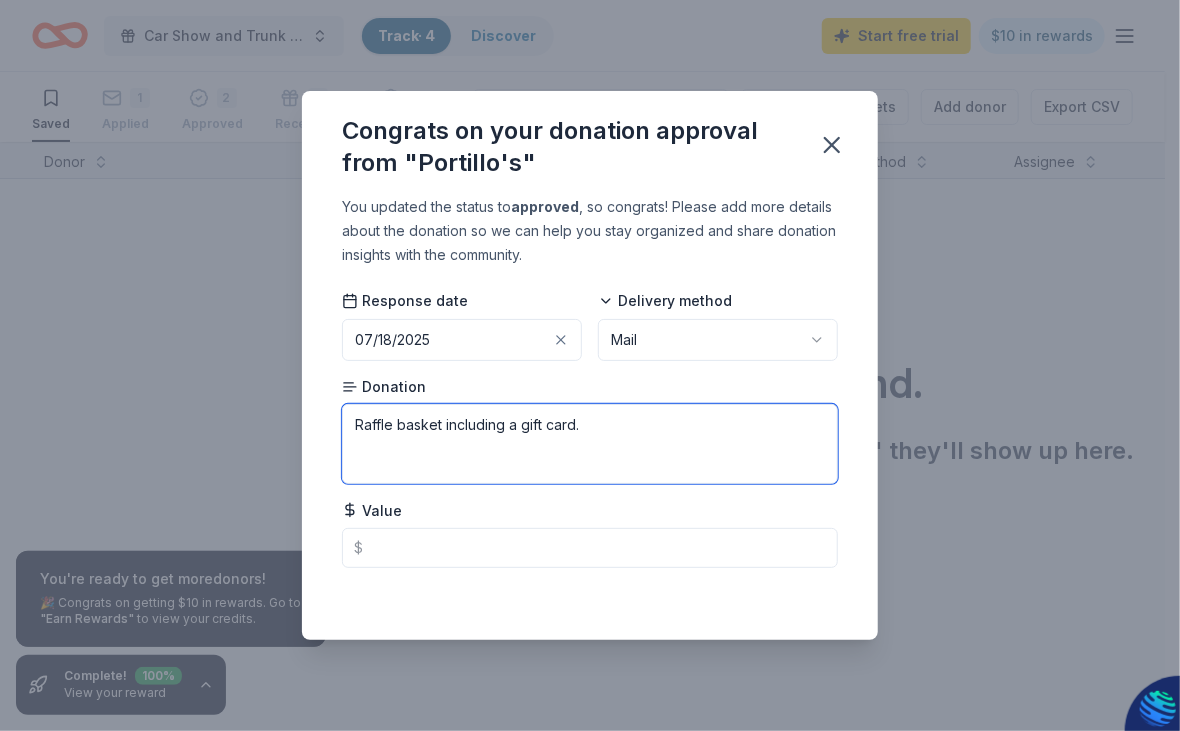 type on "Raffle basket including a gift card." 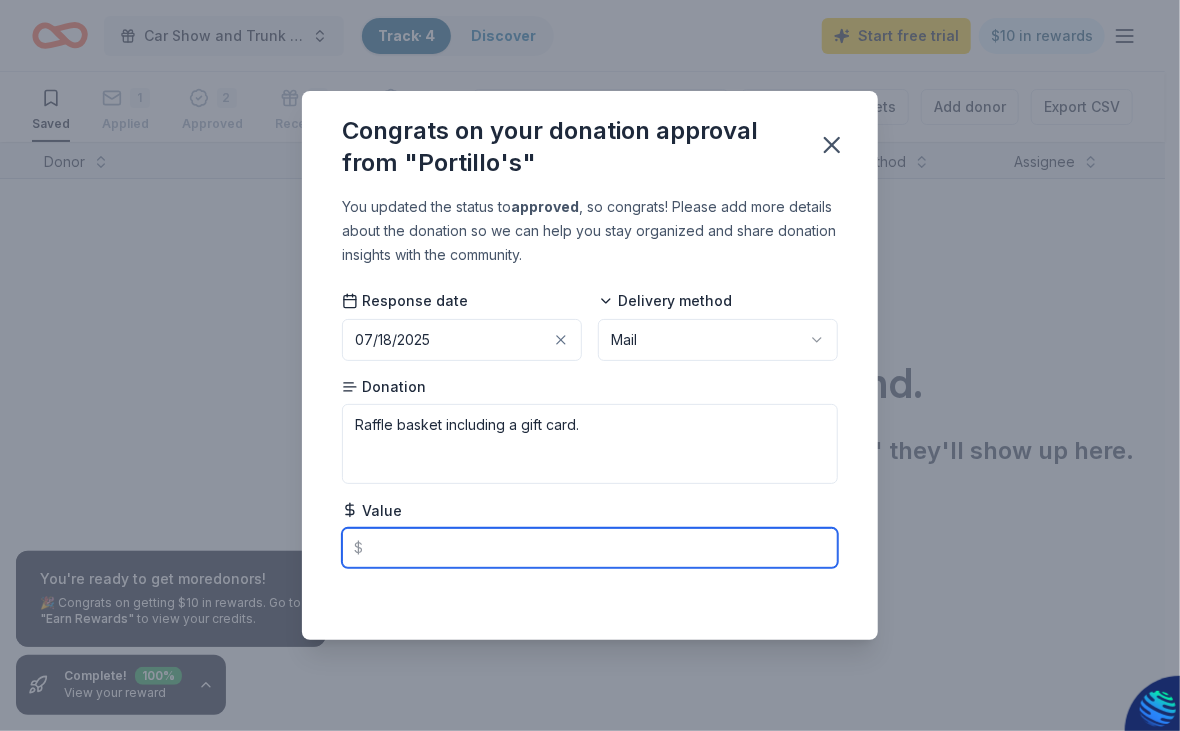 click at bounding box center (590, 548) 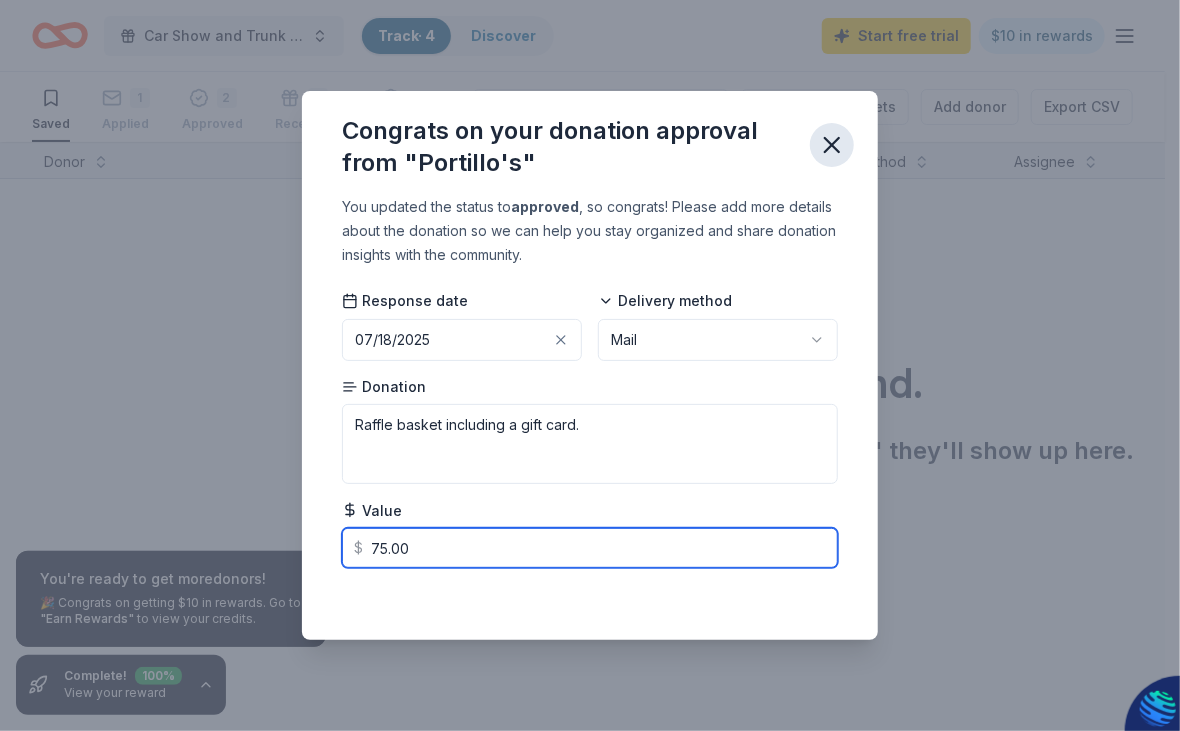 type on "75.00" 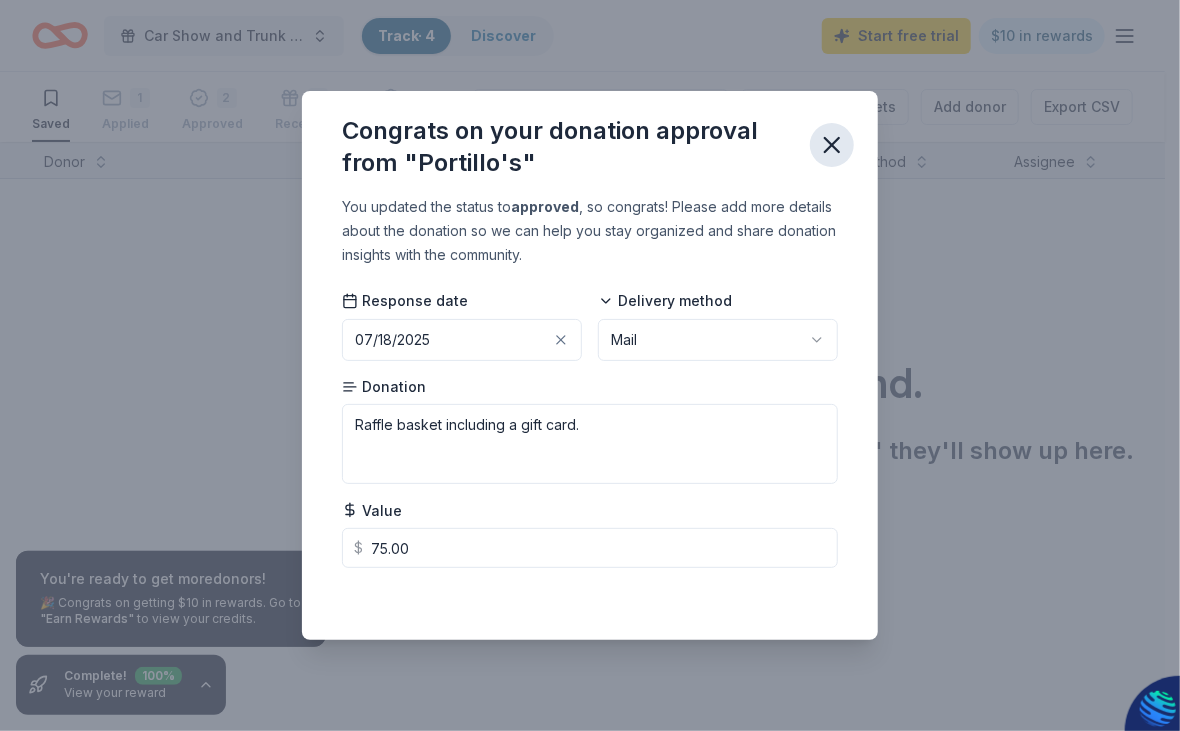 click 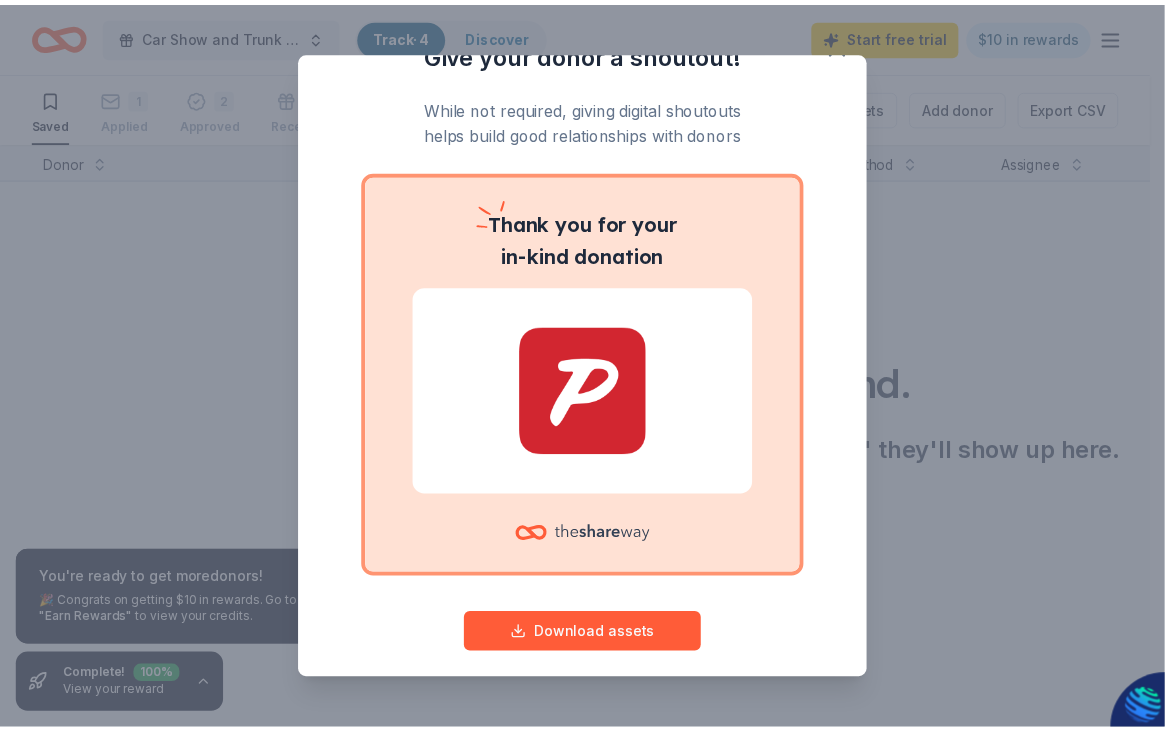 scroll, scrollTop: 53, scrollLeft: 0, axis: vertical 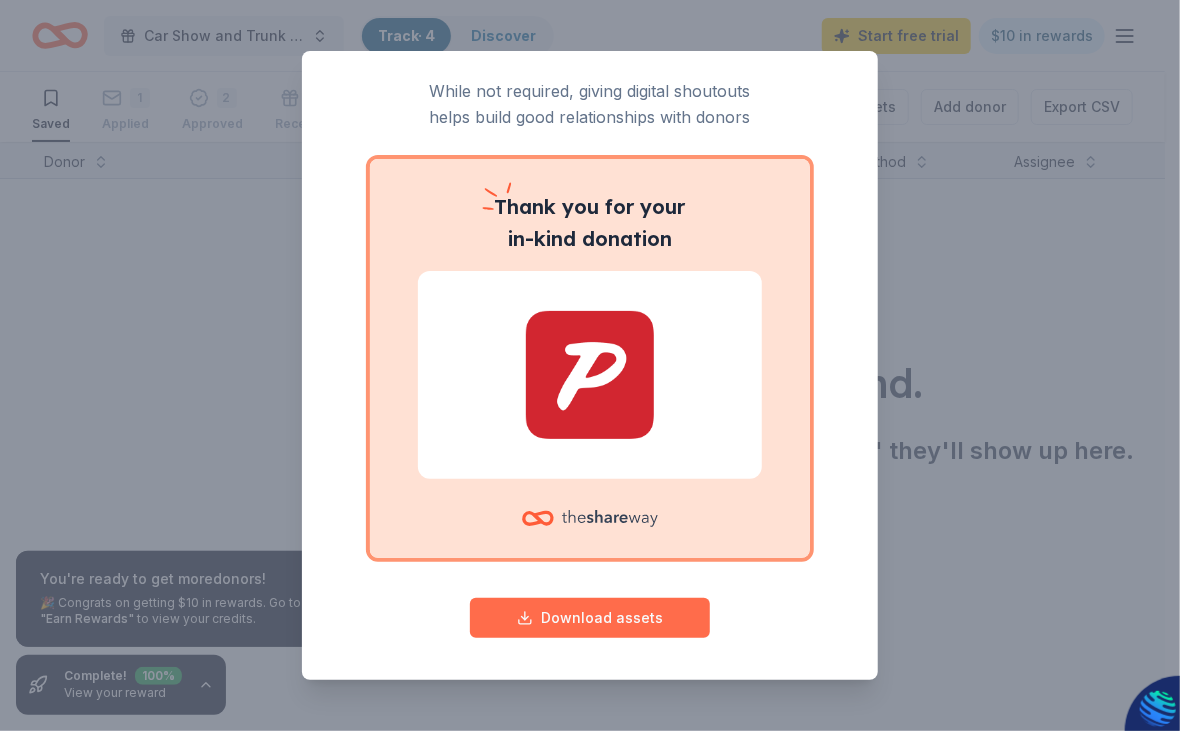 click on "Download assets" at bounding box center (590, 618) 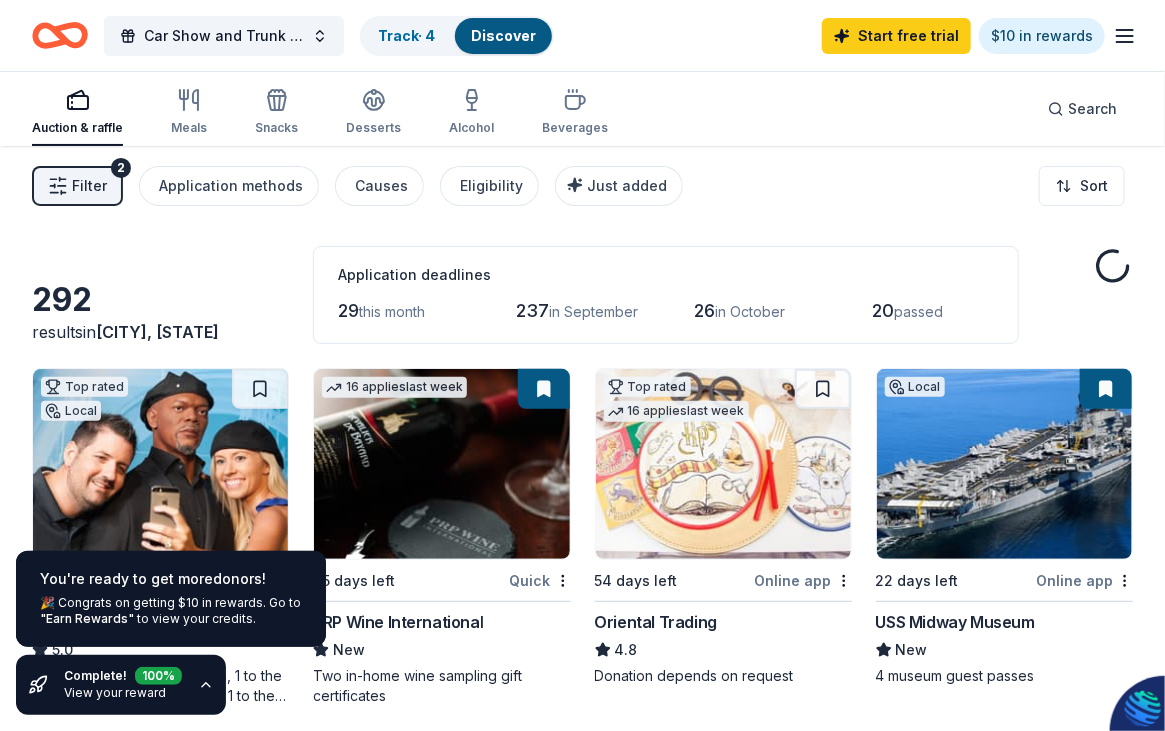 scroll, scrollTop: 0, scrollLeft: 0, axis: both 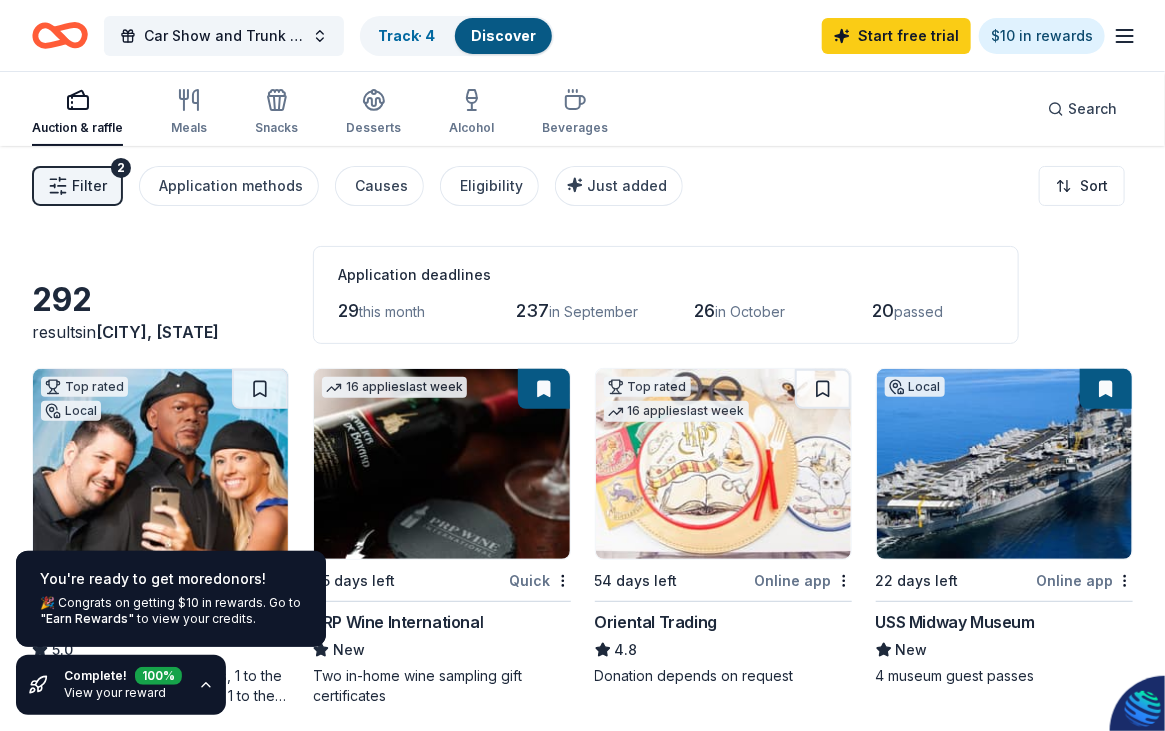 click on "Discover" at bounding box center (503, 36) 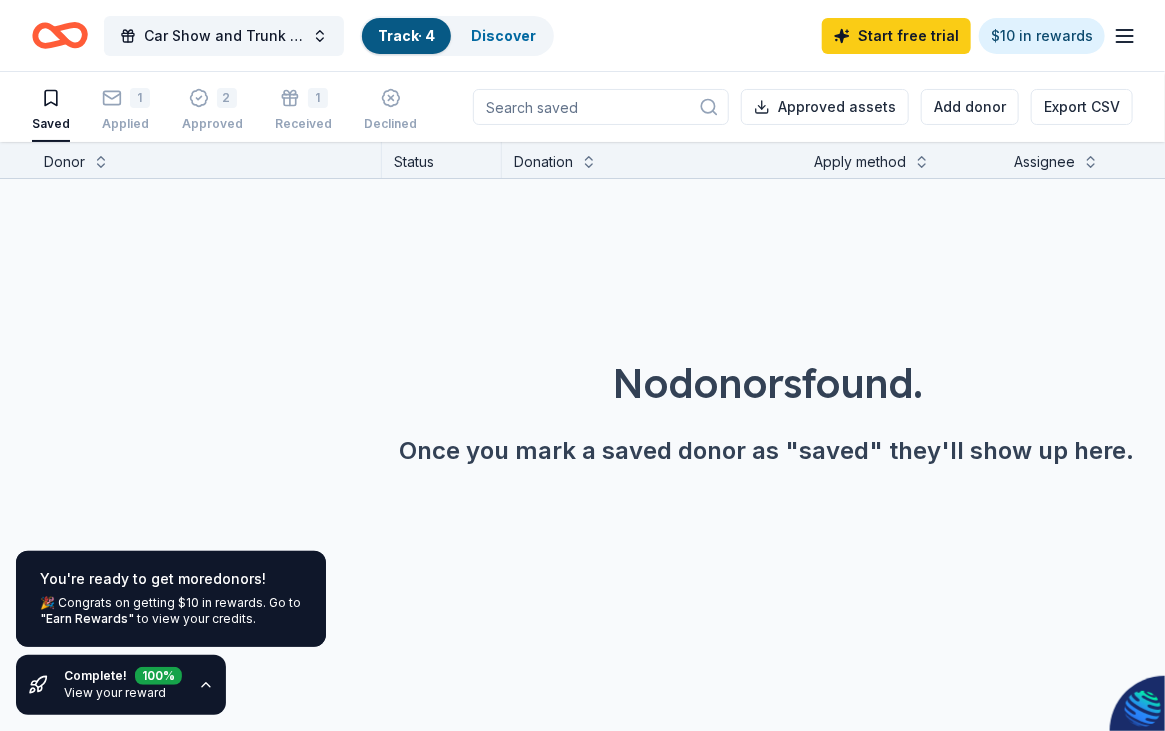 click on "Complete! 100 % View your reward" at bounding box center [123, 685] 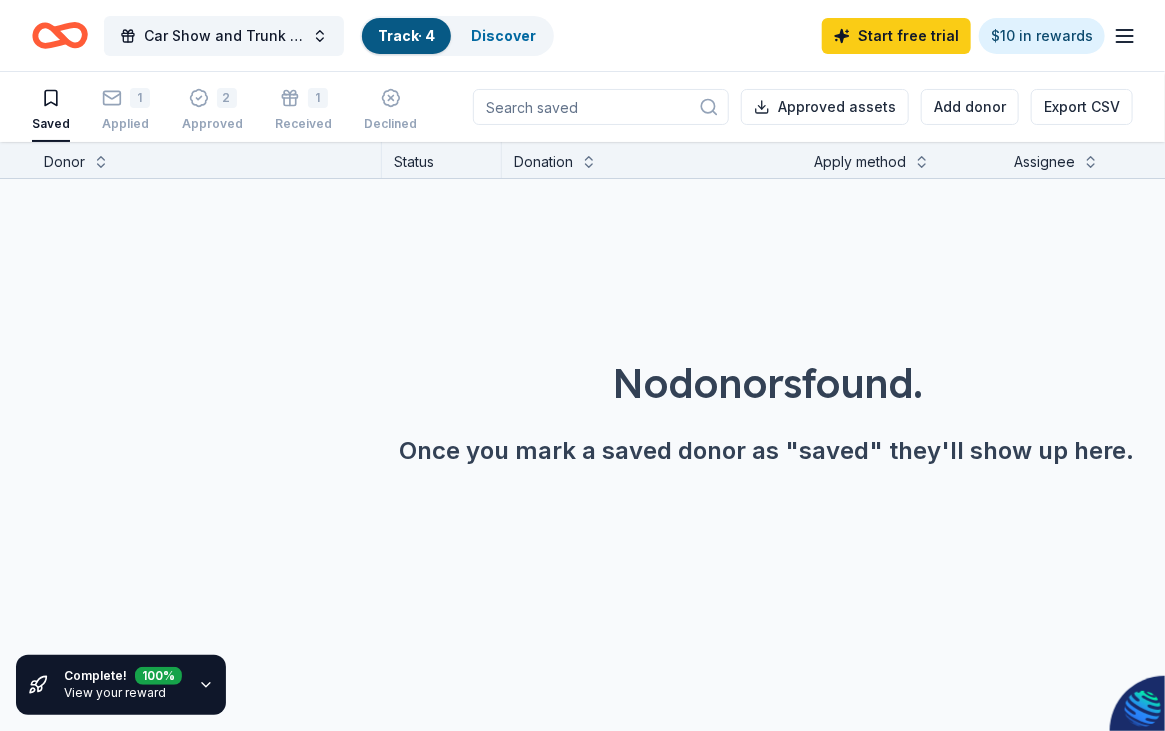 scroll, scrollTop: 0, scrollLeft: 0, axis: both 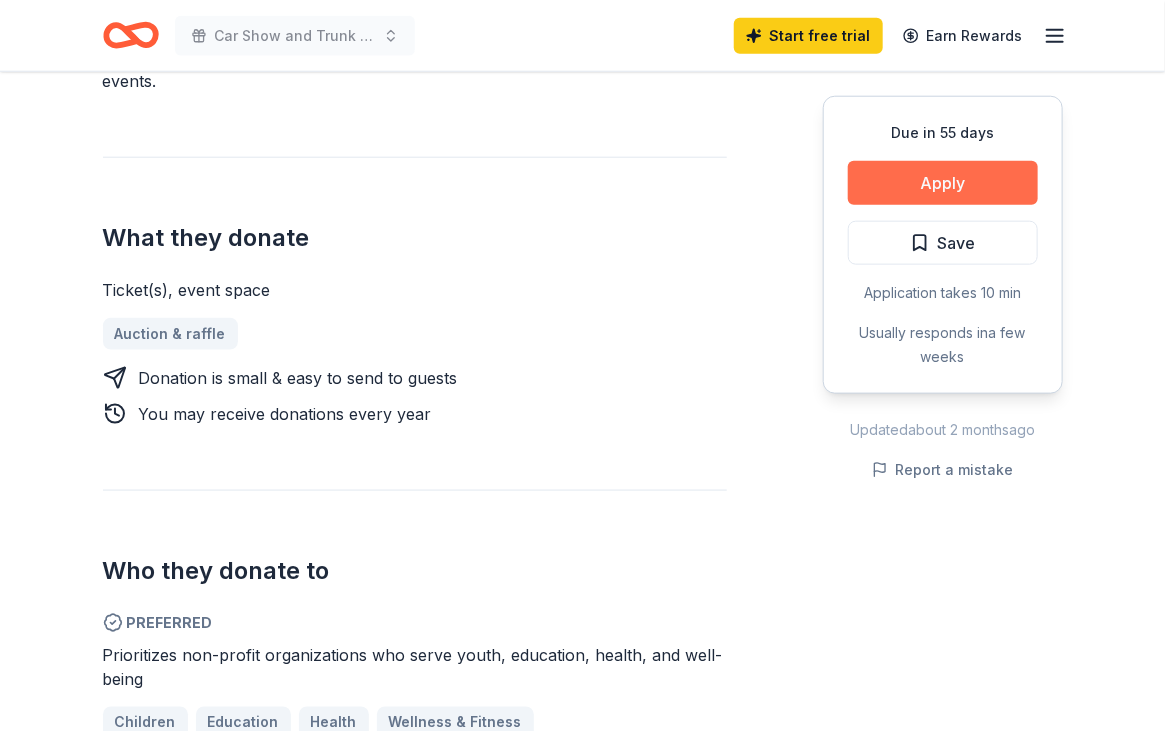 click on "Apply" at bounding box center [943, 183] 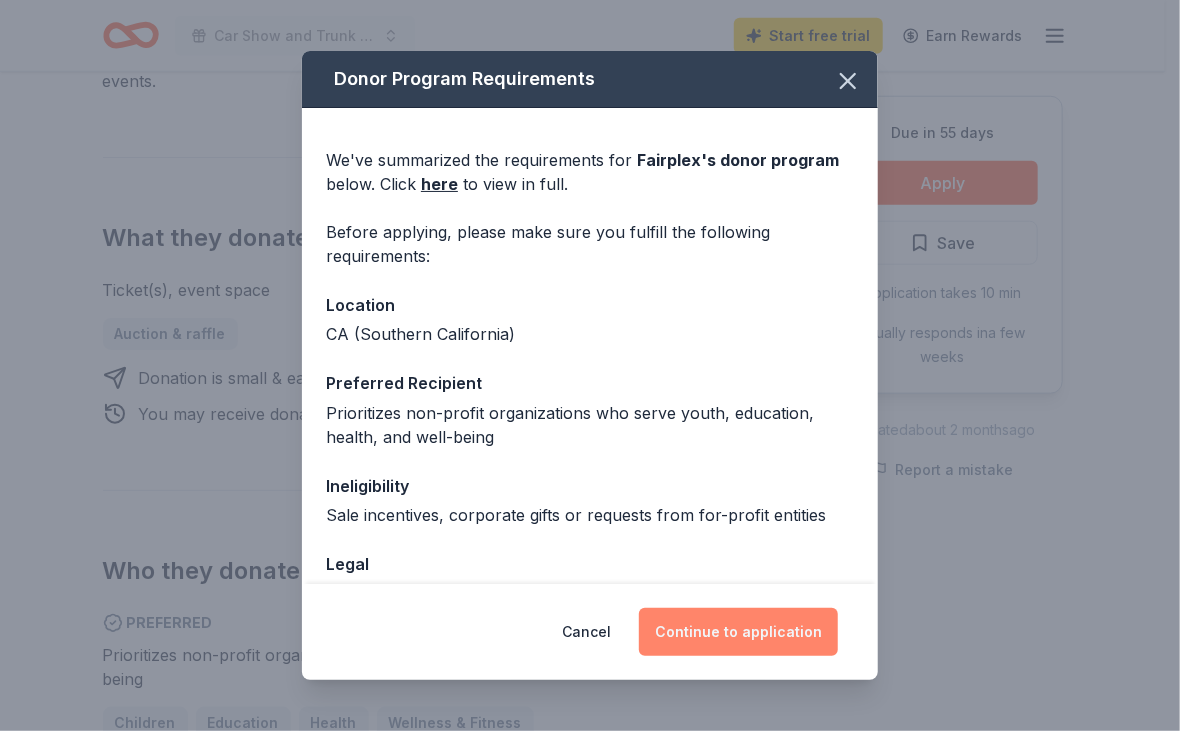 click on "Continue to application" at bounding box center [738, 632] 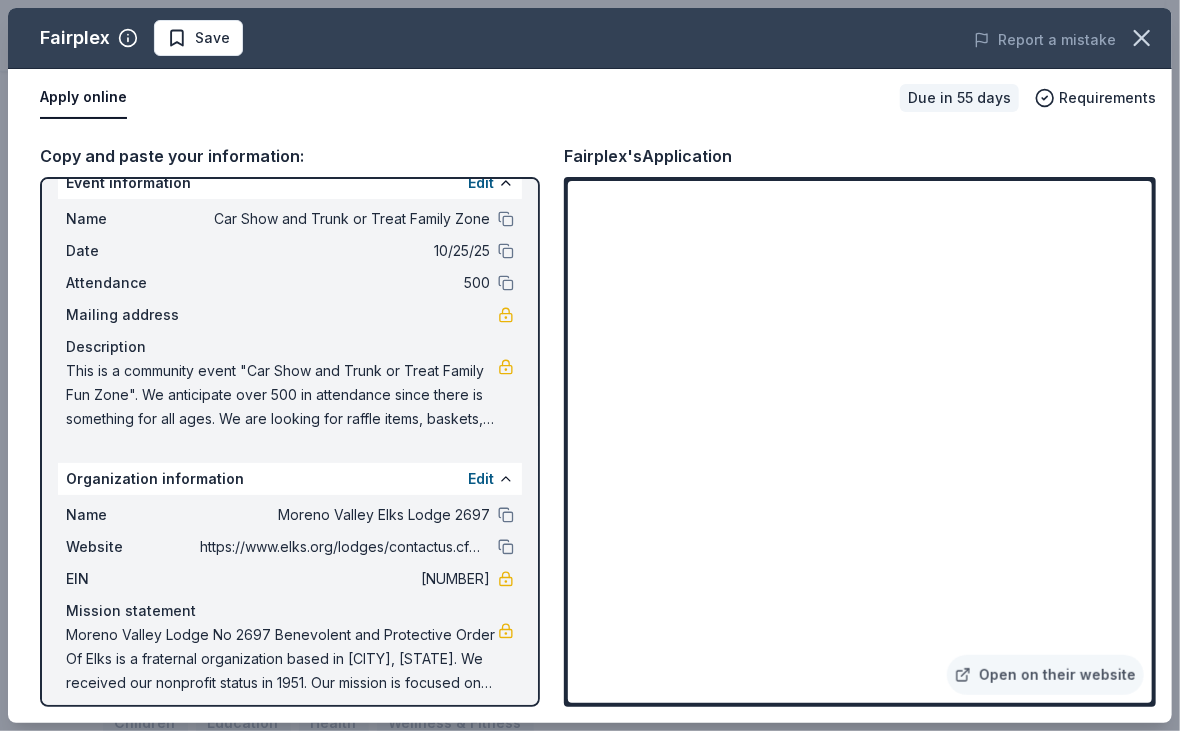scroll, scrollTop: 42, scrollLeft: 0, axis: vertical 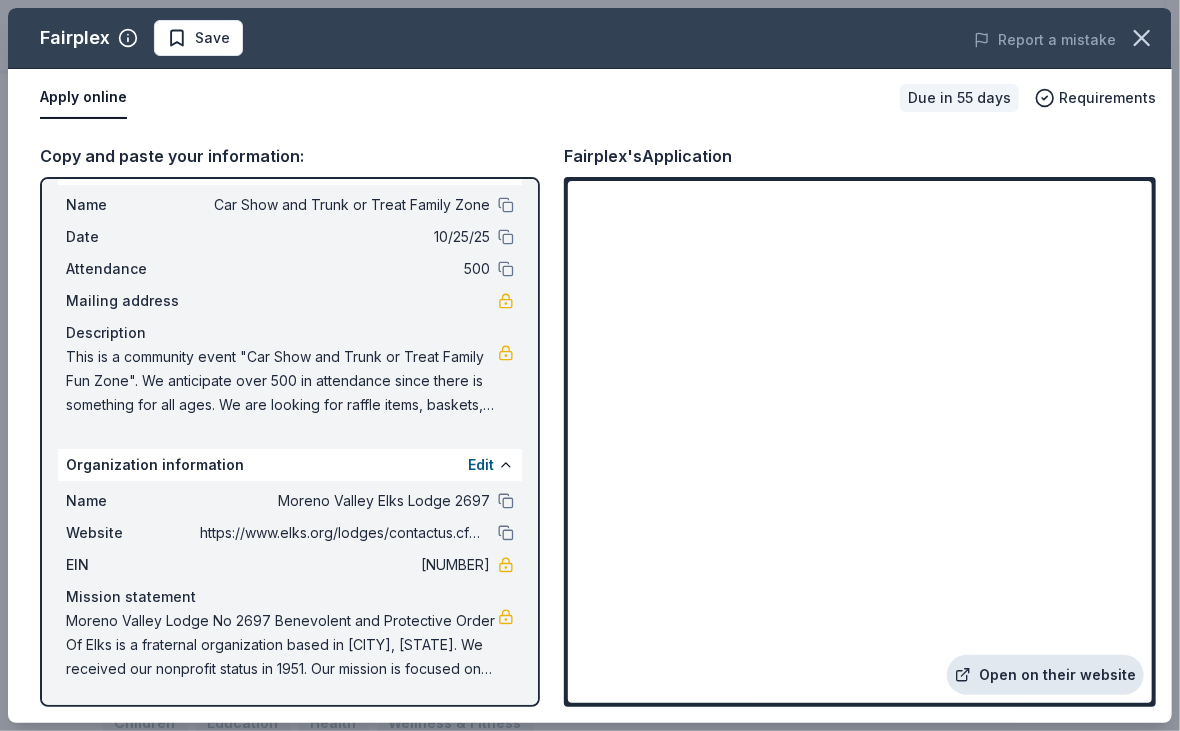 click on "Open on their website" at bounding box center (1045, 675) 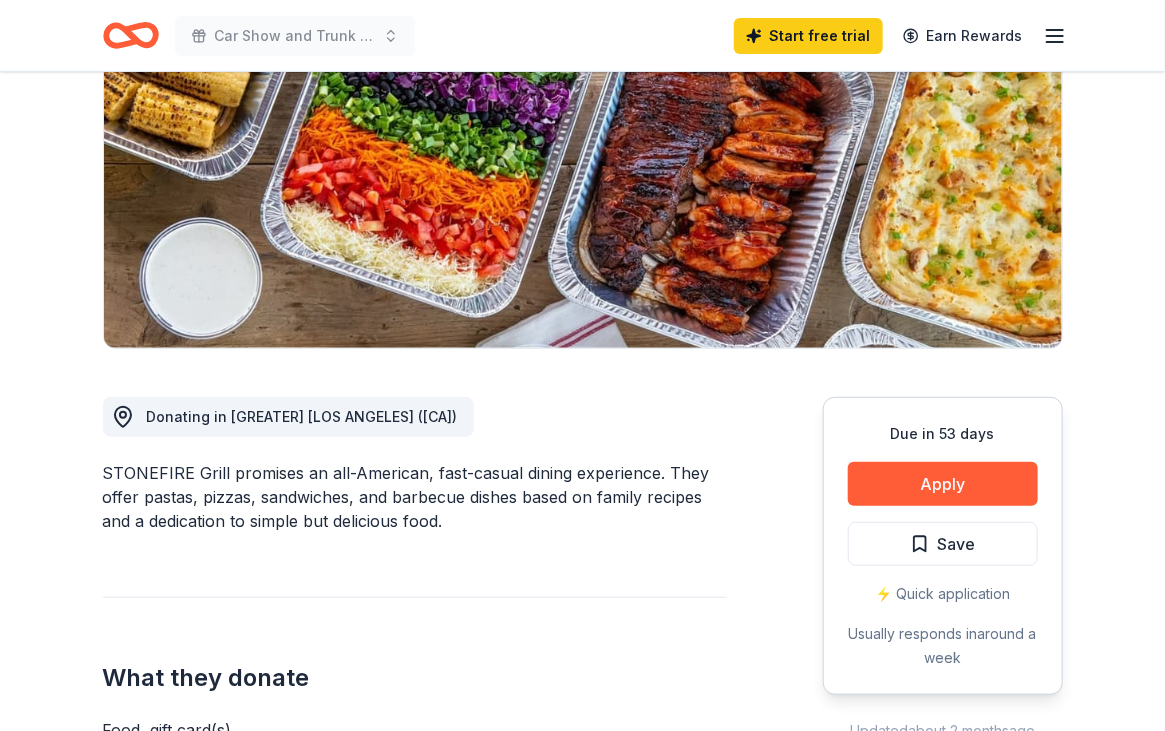 scroll, scrollTop: 0, scrollLeft: 0, axis: both 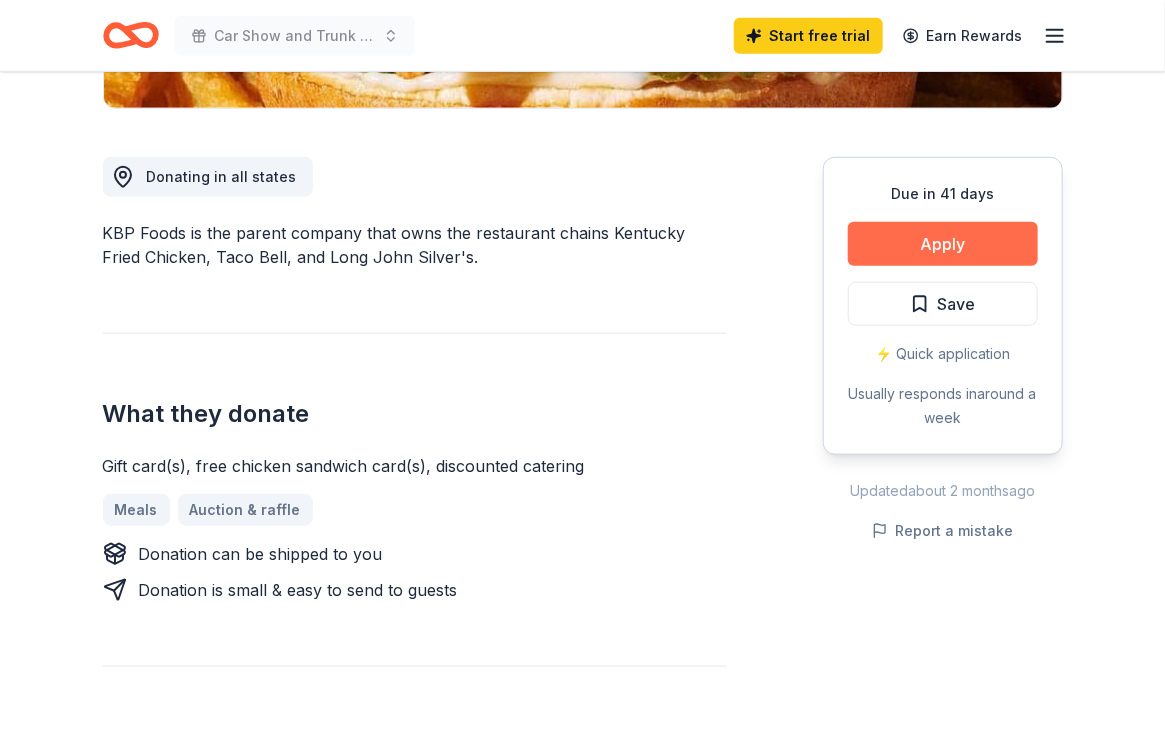 click on "Apply" at bounding box center [943, 244] 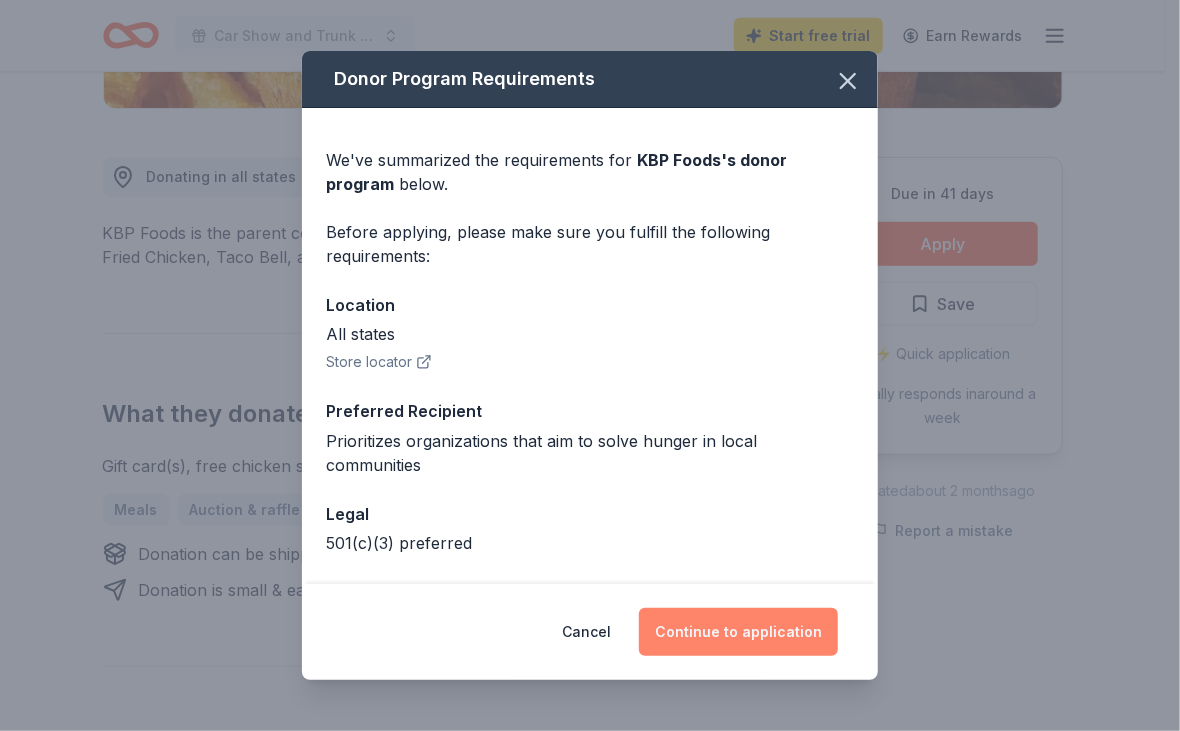 click on "Continue to application" at bounding box center (738, 632) 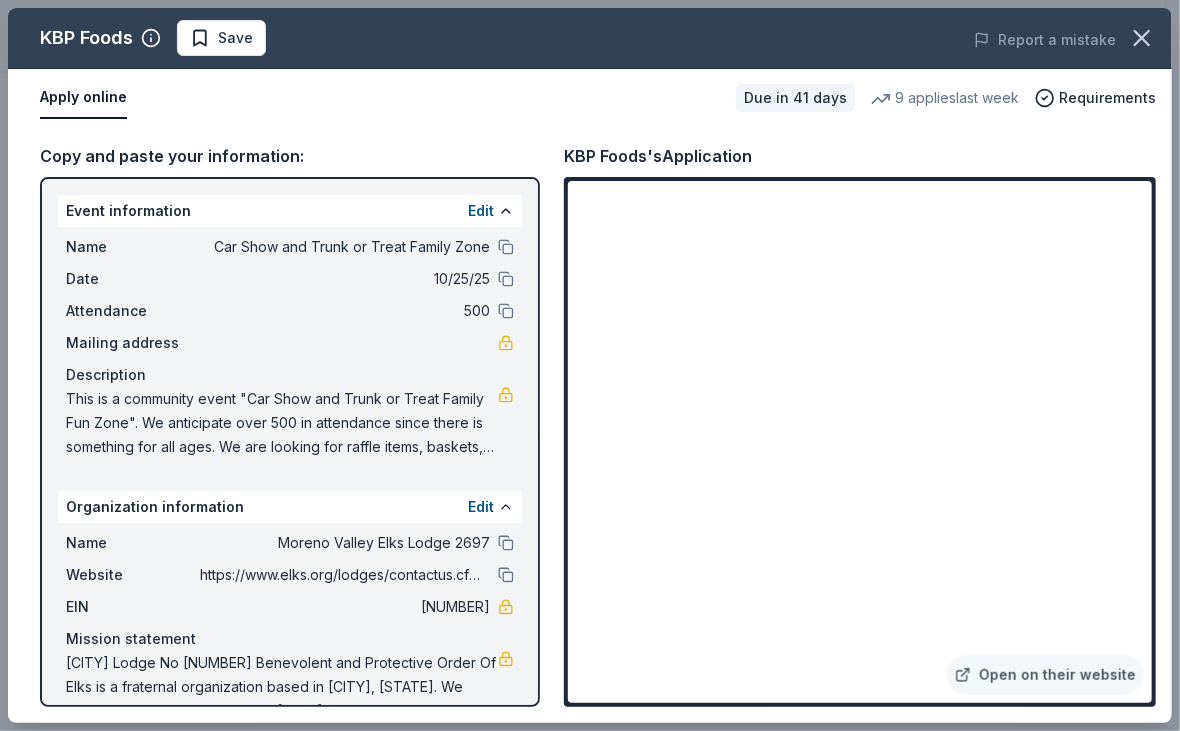 scroll, scrollTop: 42, scrollLeft: 0, axis: vertical 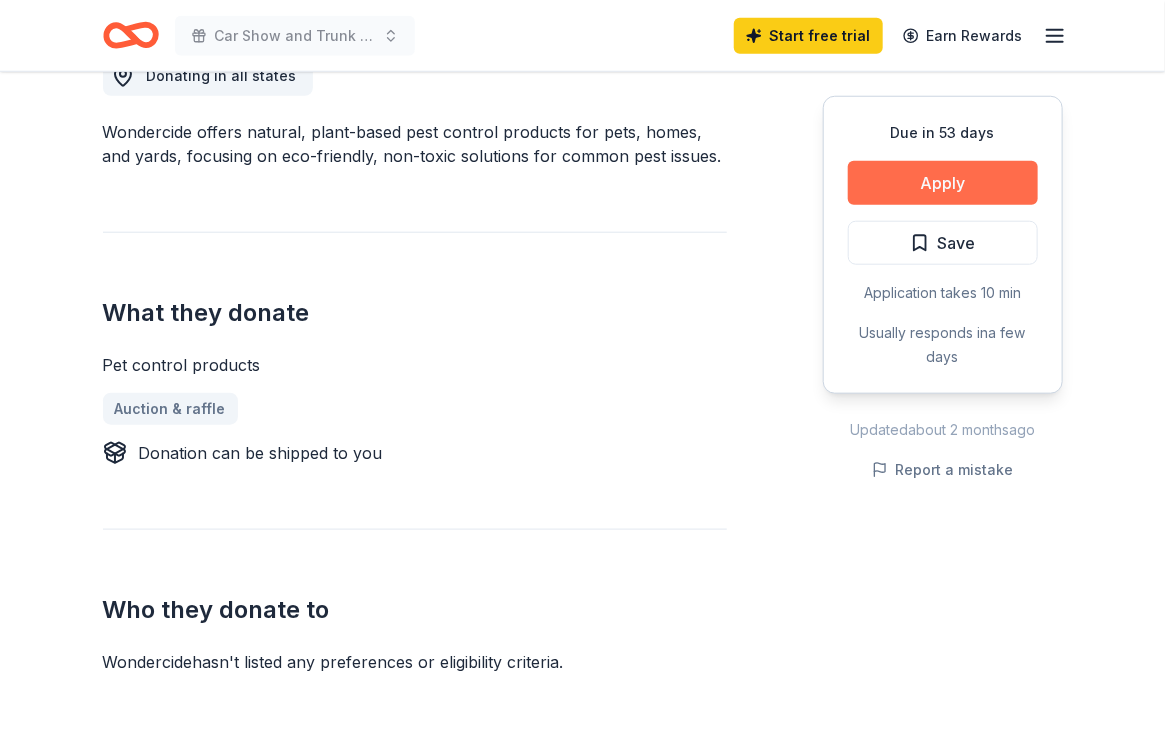 click on "Apply" at bounding box center [943, 183] 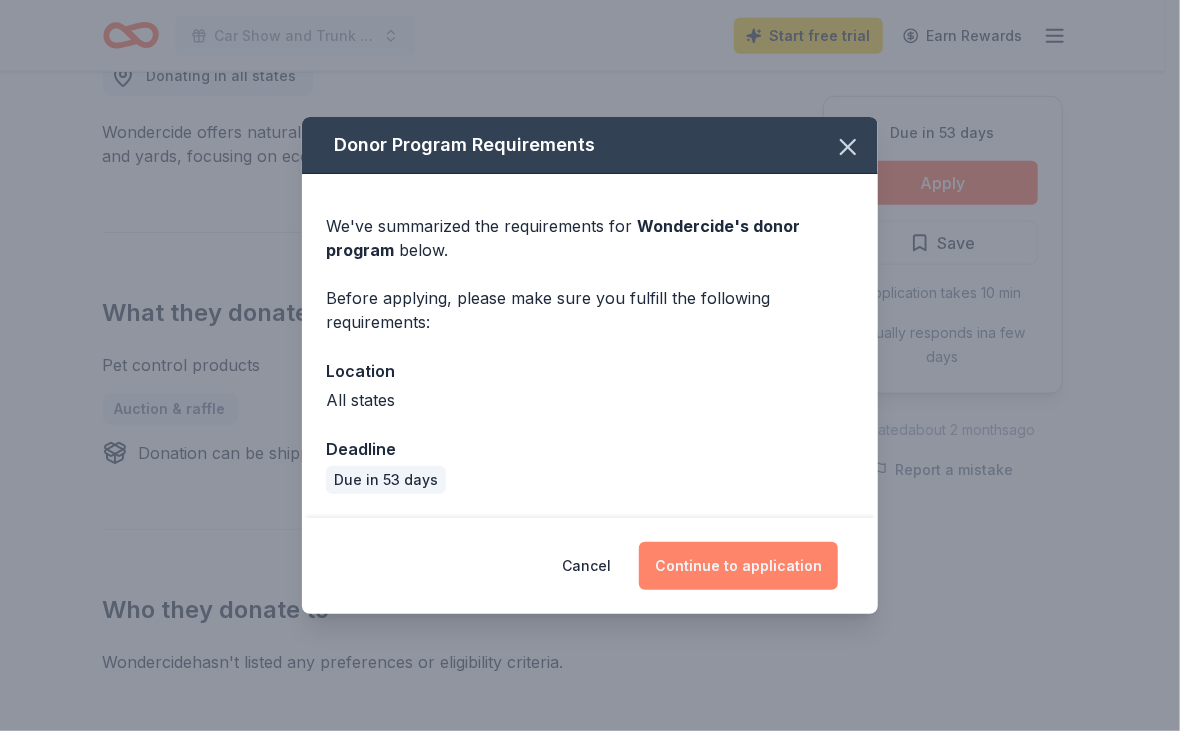 click on "Continue to application" at bounding box center [738, 566] 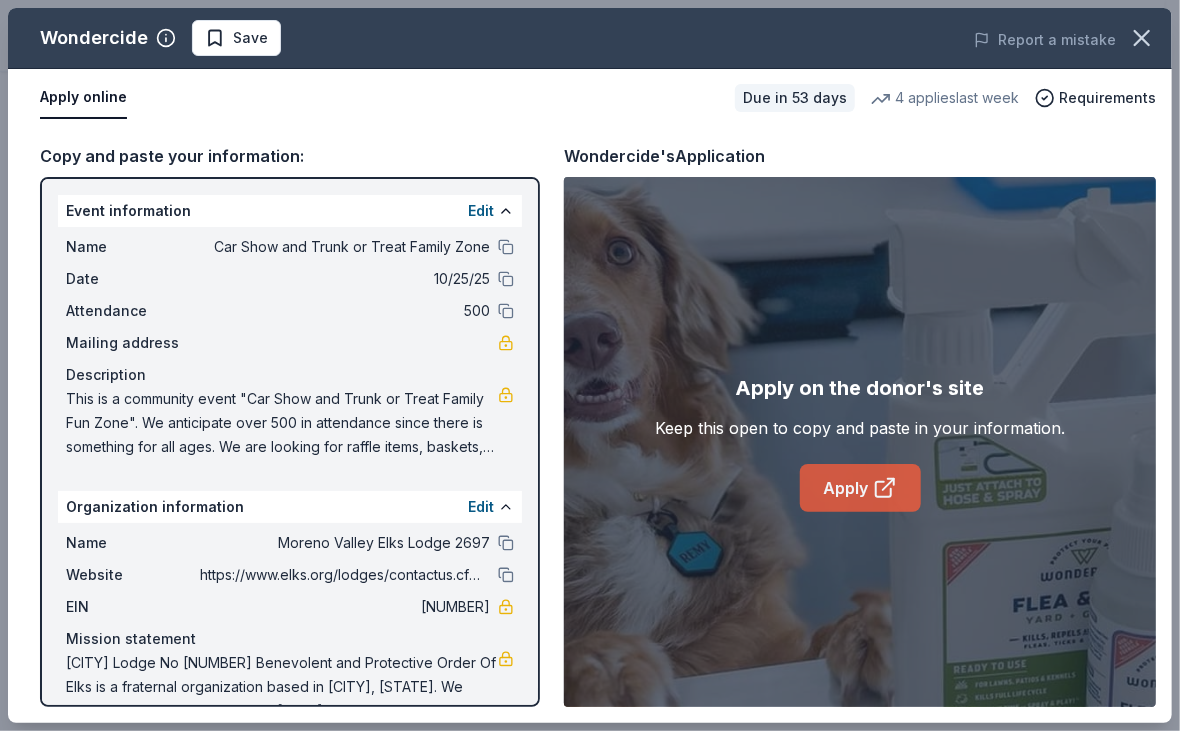 click on "Apply" at bounding box center (860, 488) 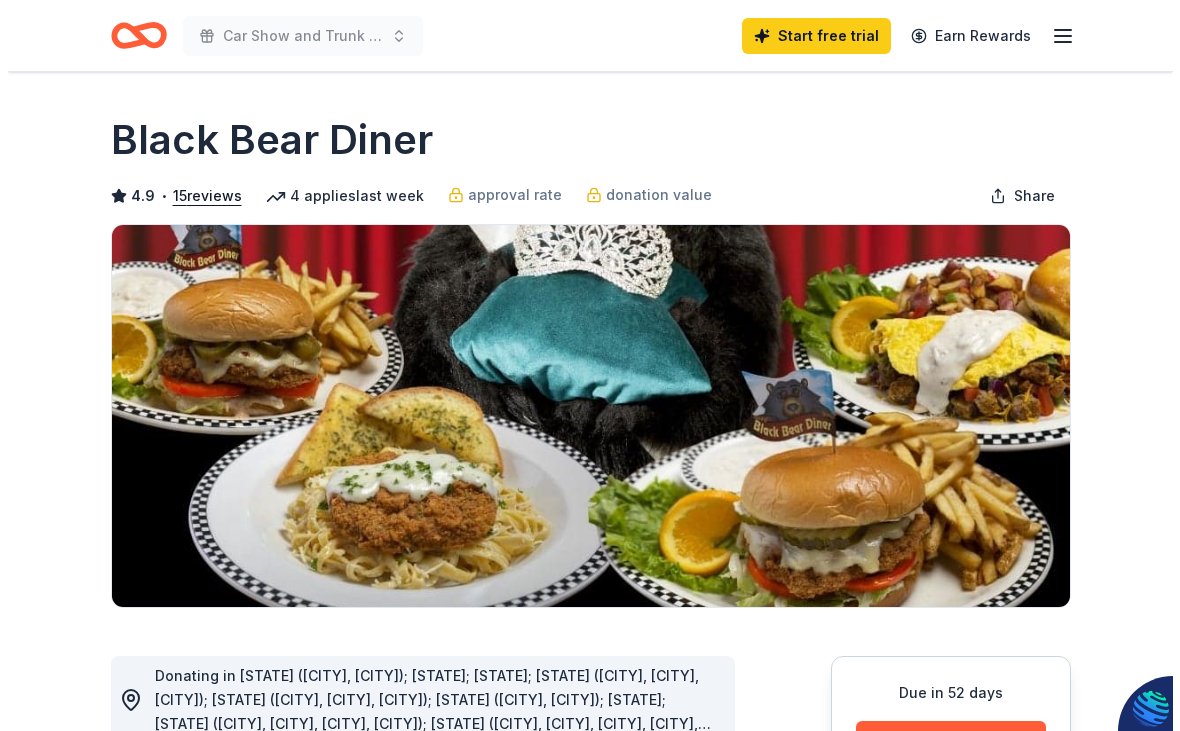 scroll, scrollTop: 0, scrollLeft: 0, axis: both 